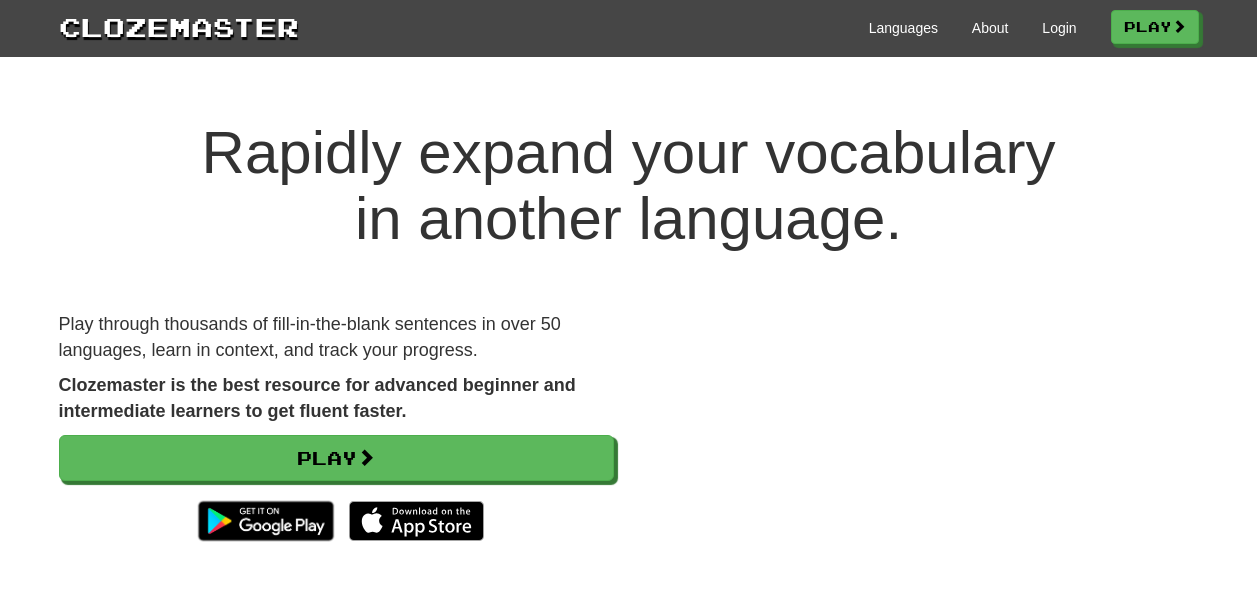scroll, scrollTop: 0, scrollLeft: 0, axis: both 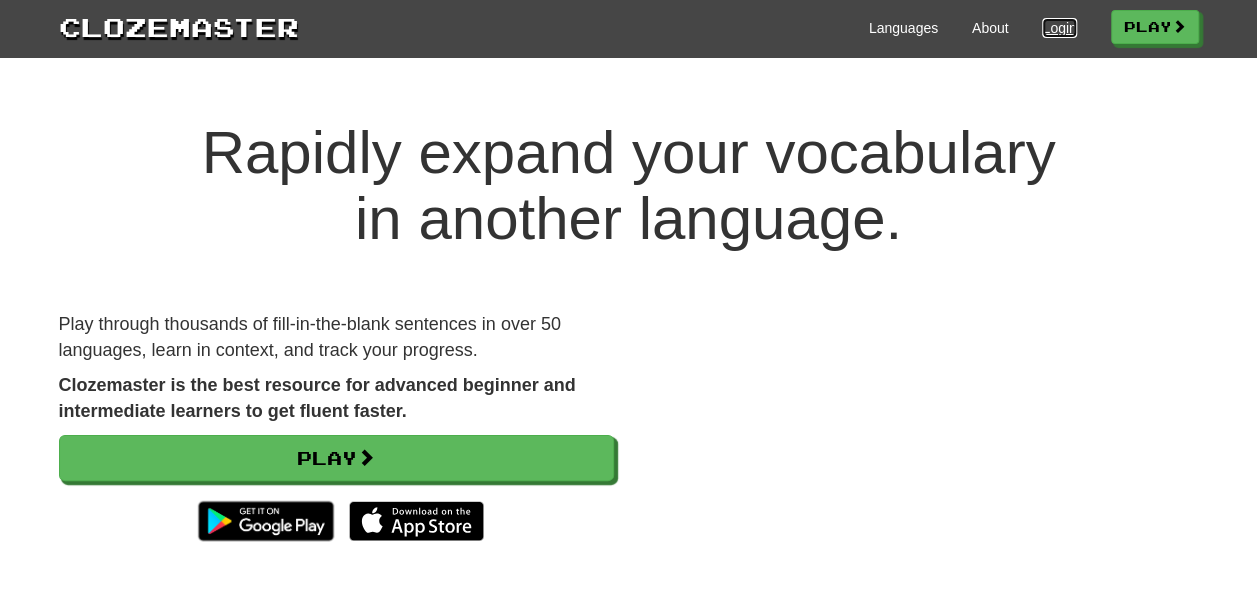 click on "Login" at bounding box center [1059, 28] 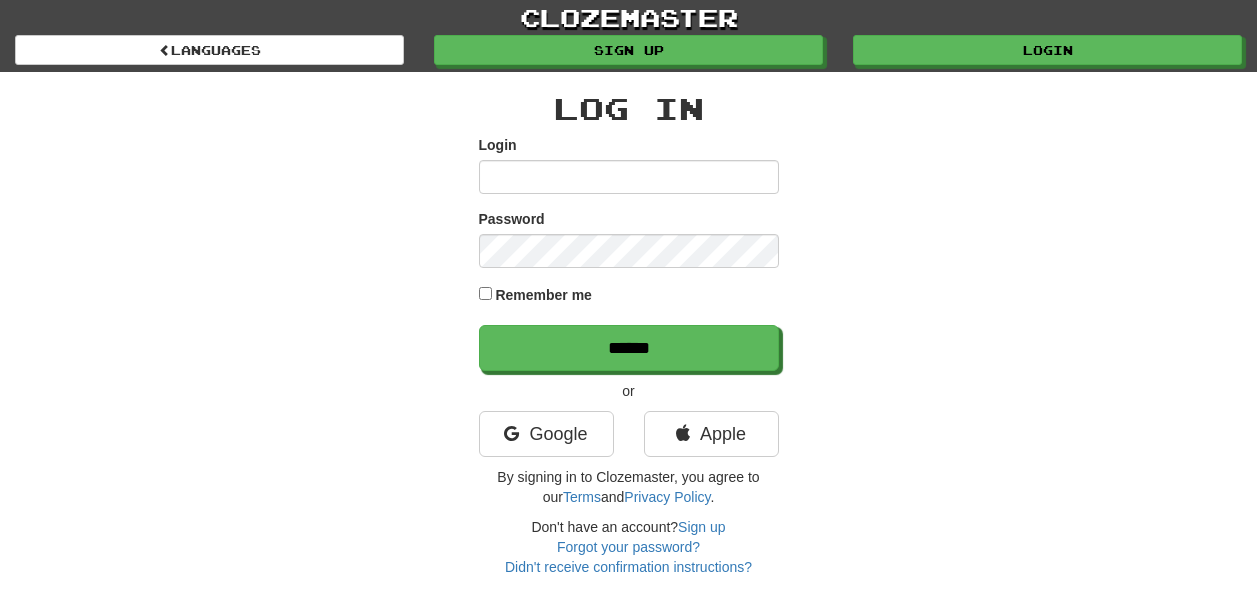 scroll, scrollTop: 0, scrollLeft: 0, axis: both 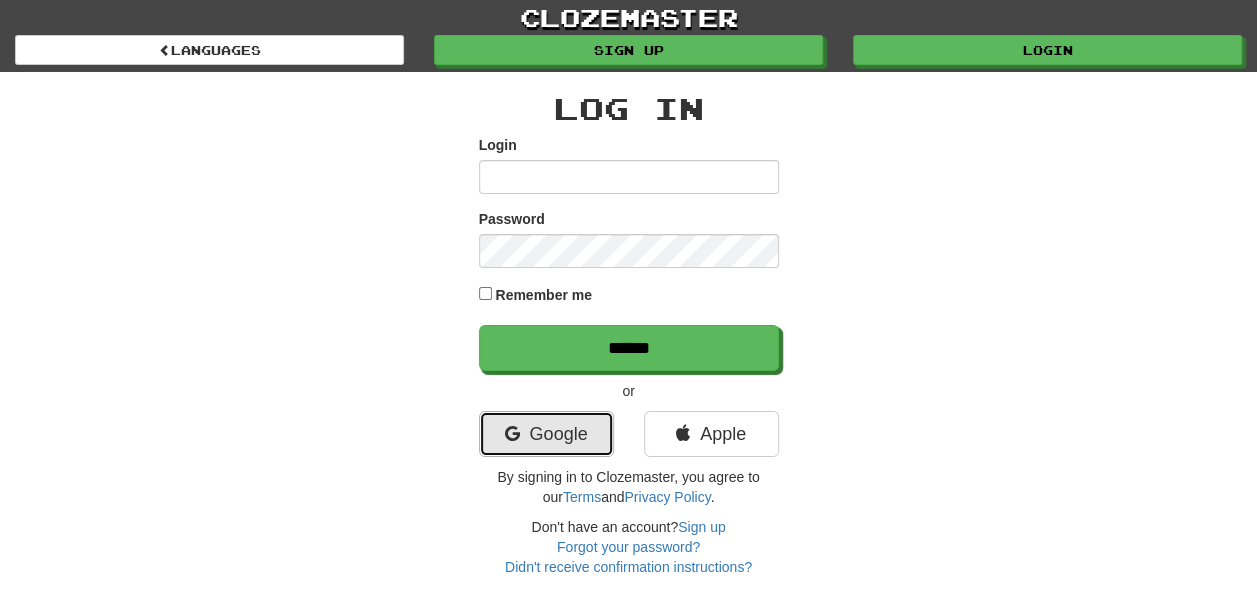 click on "Google" at bounding box center (546, 434) 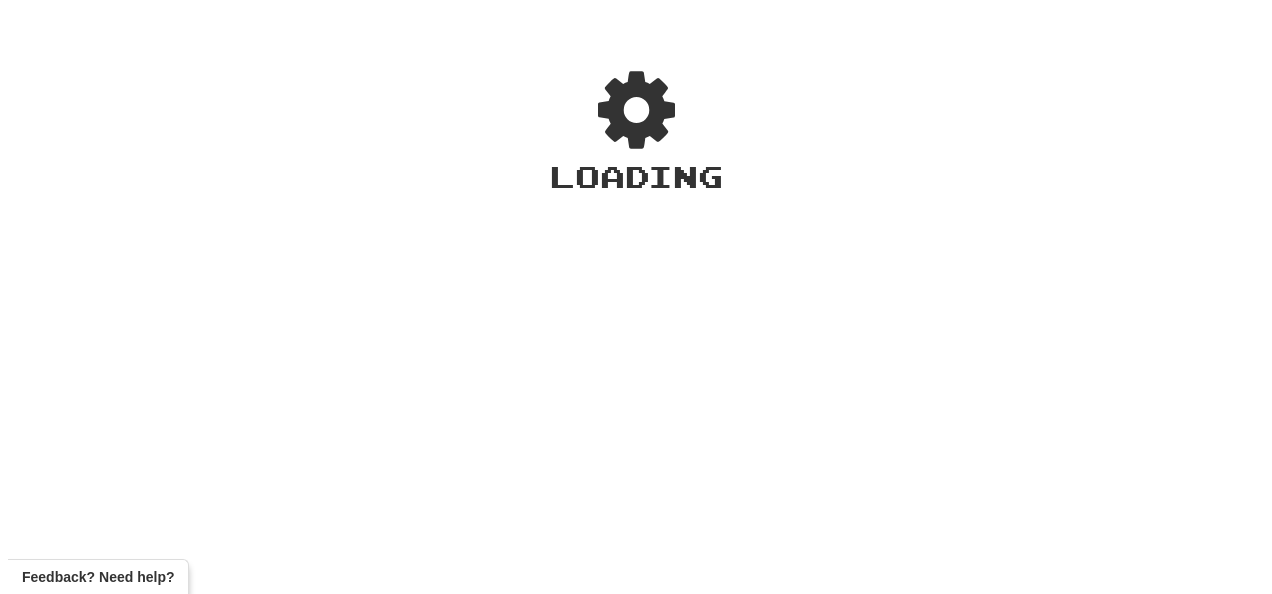 scroll, scrollTop: 0, scrollLeft: 0, axis: both 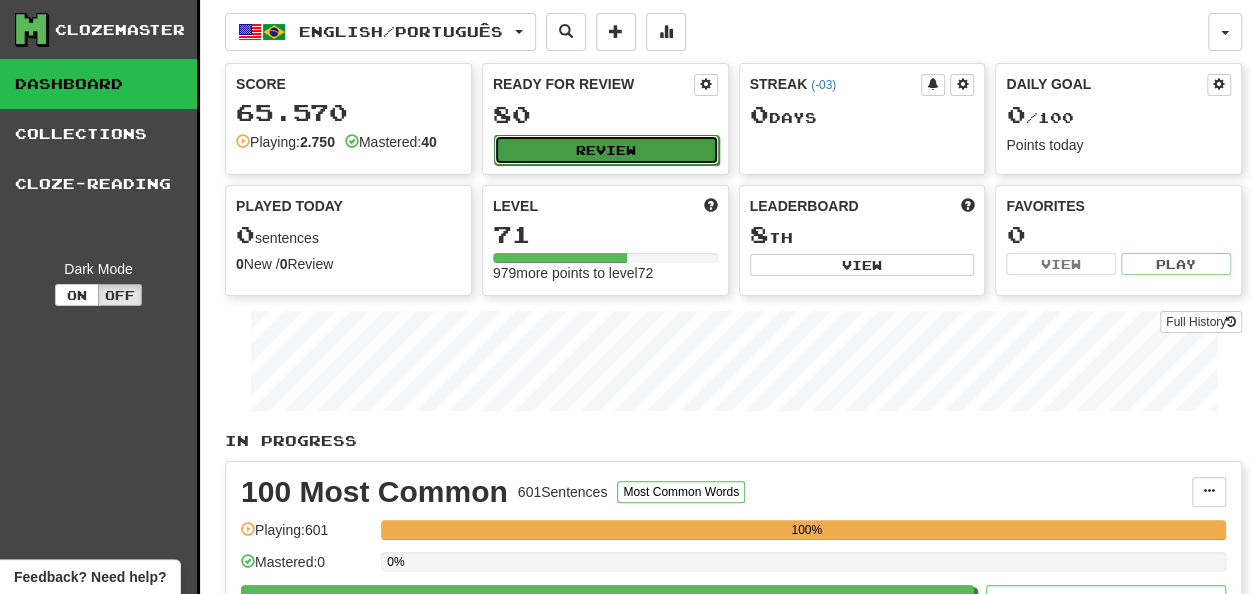 click on "Review" at bounding box center [606, 150] 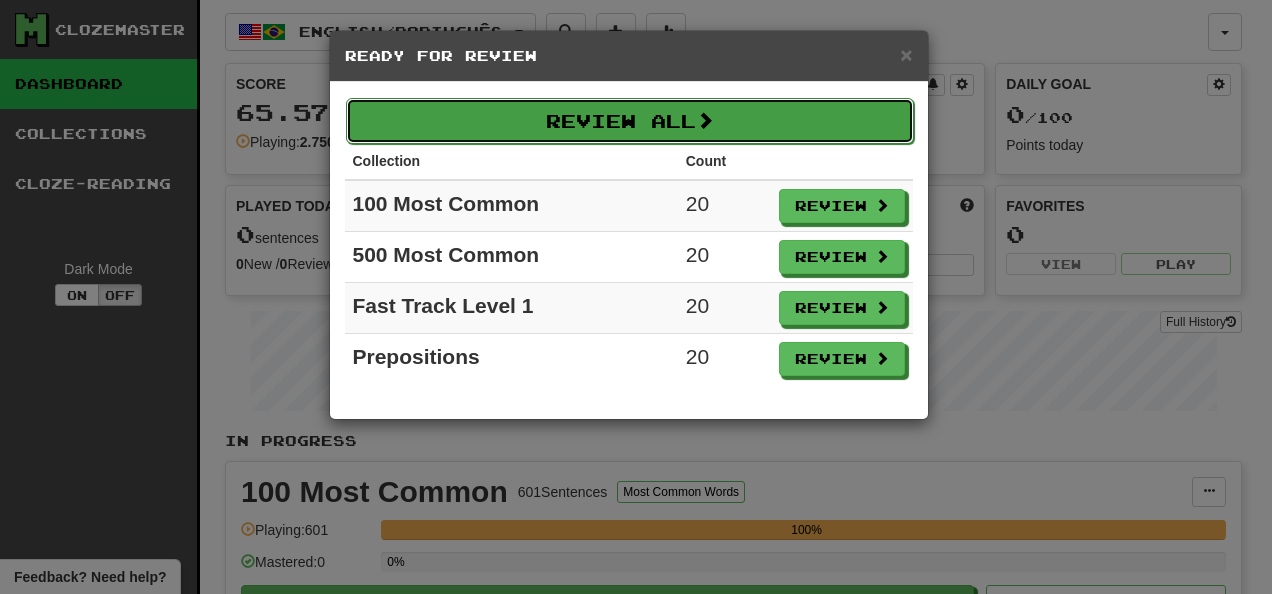 click on "Review All" at bounding box center [630, 121] 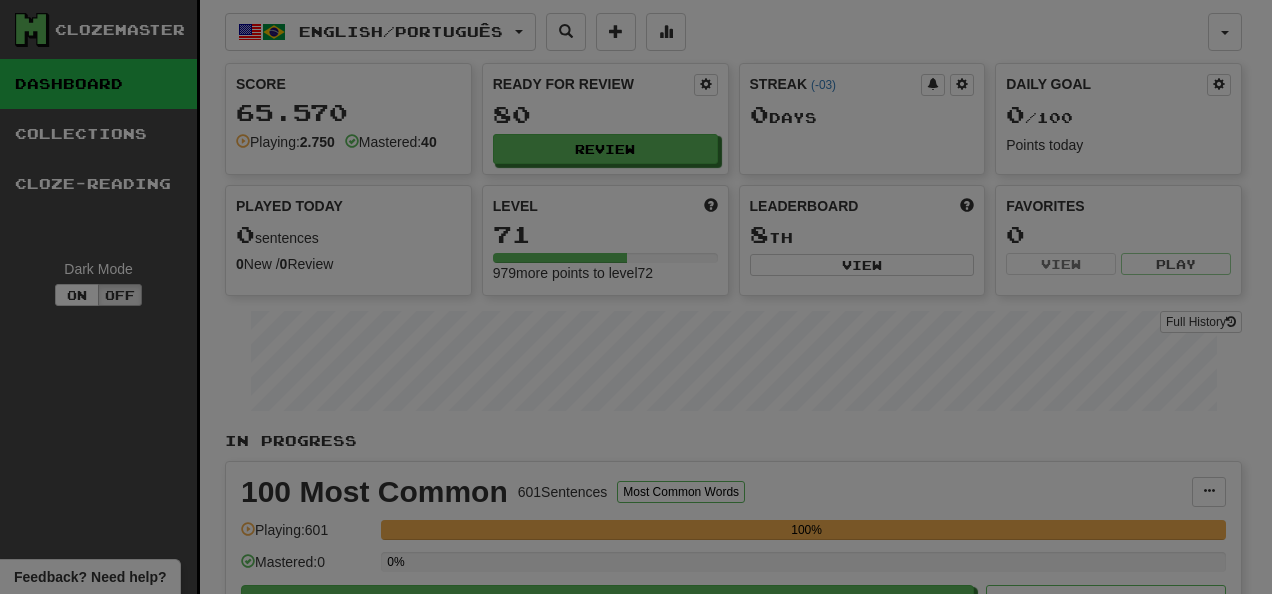 select on "**" 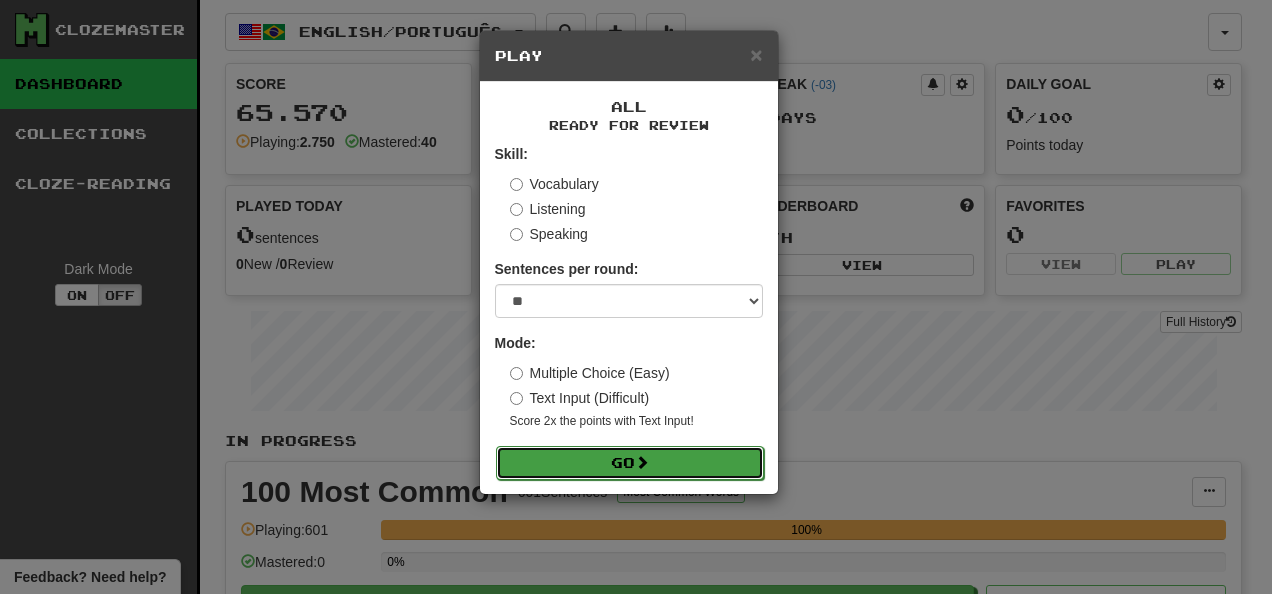 click on "Go" at bounding box center (630, 463) 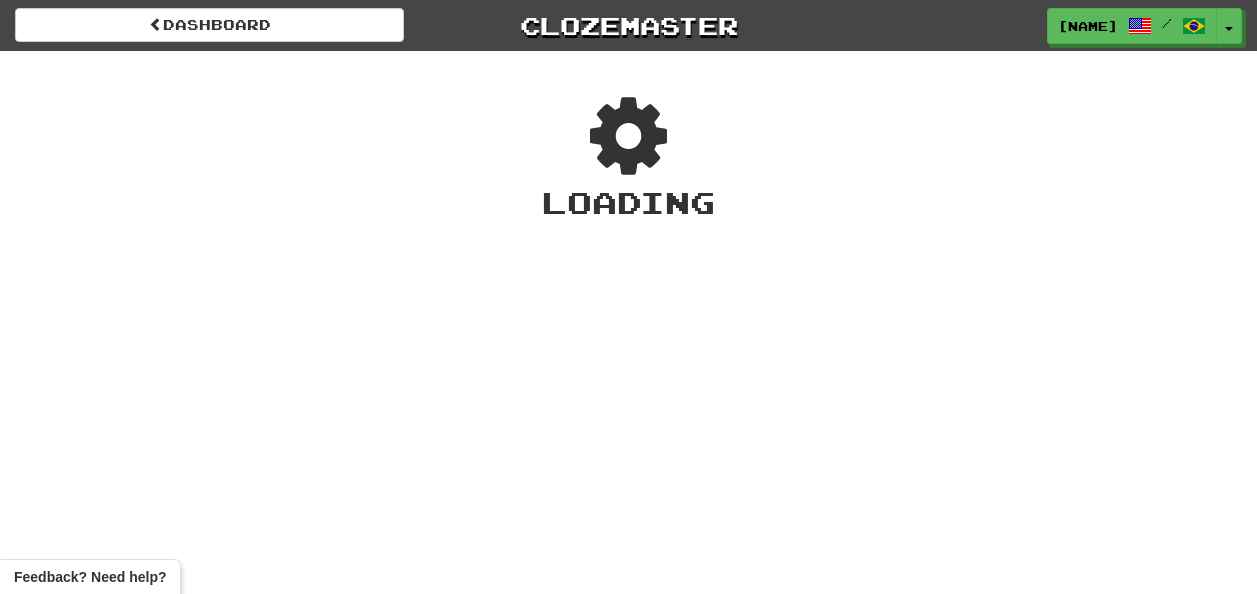 scroll, scrollTop: 0, scrollLeft: 0, axis: both 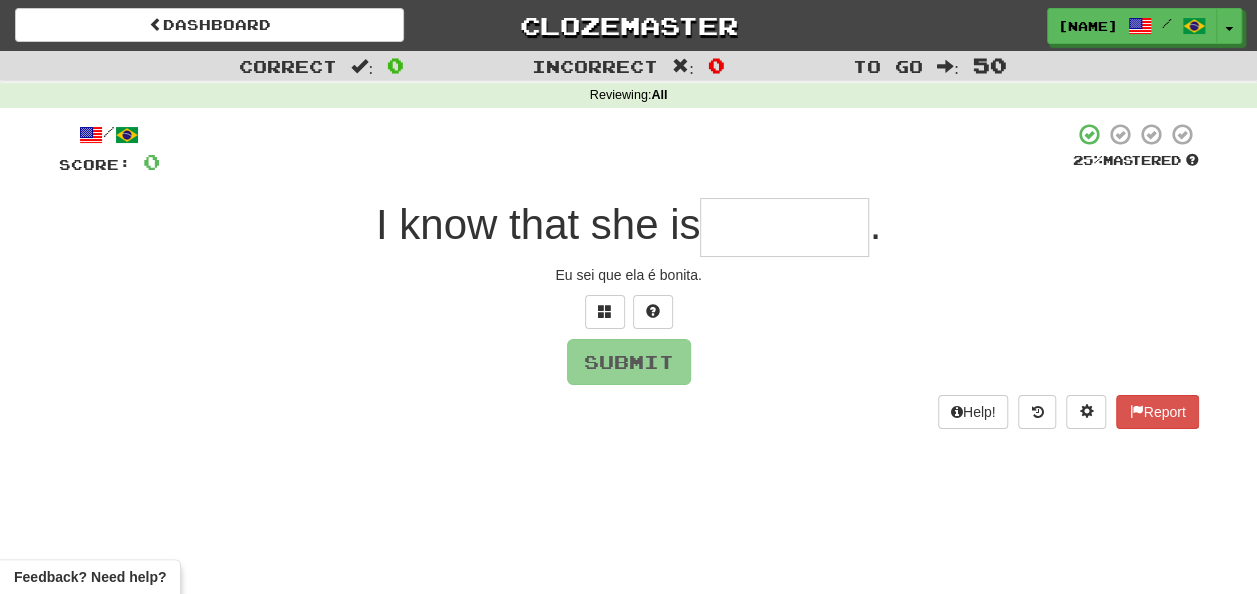 type on "*" 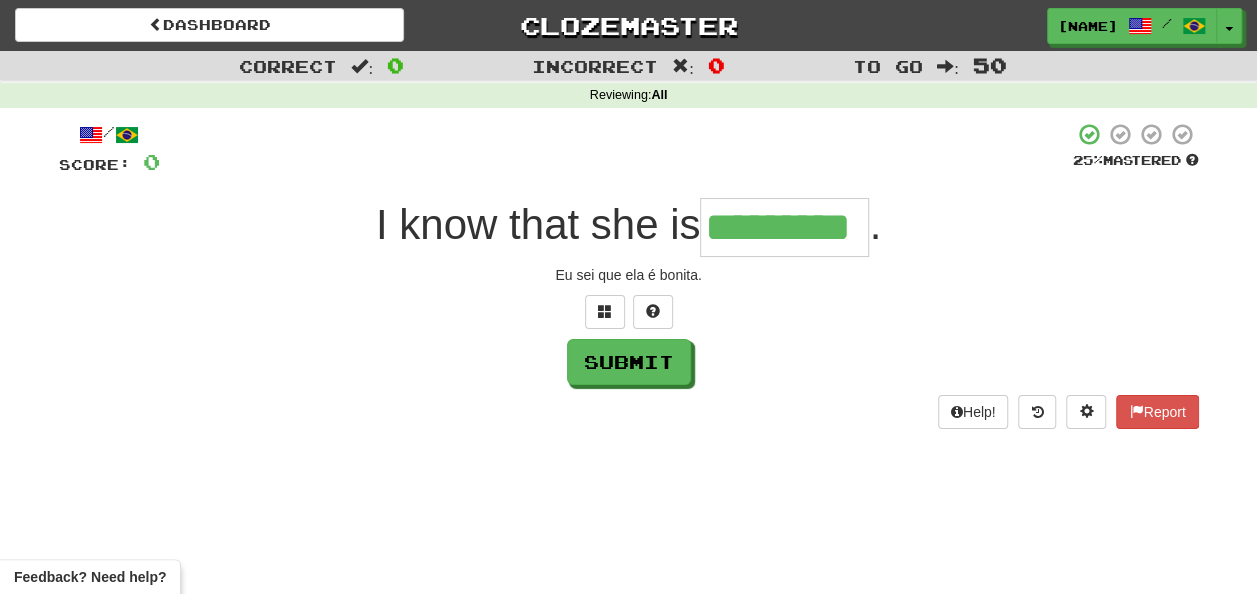 type on "*********" 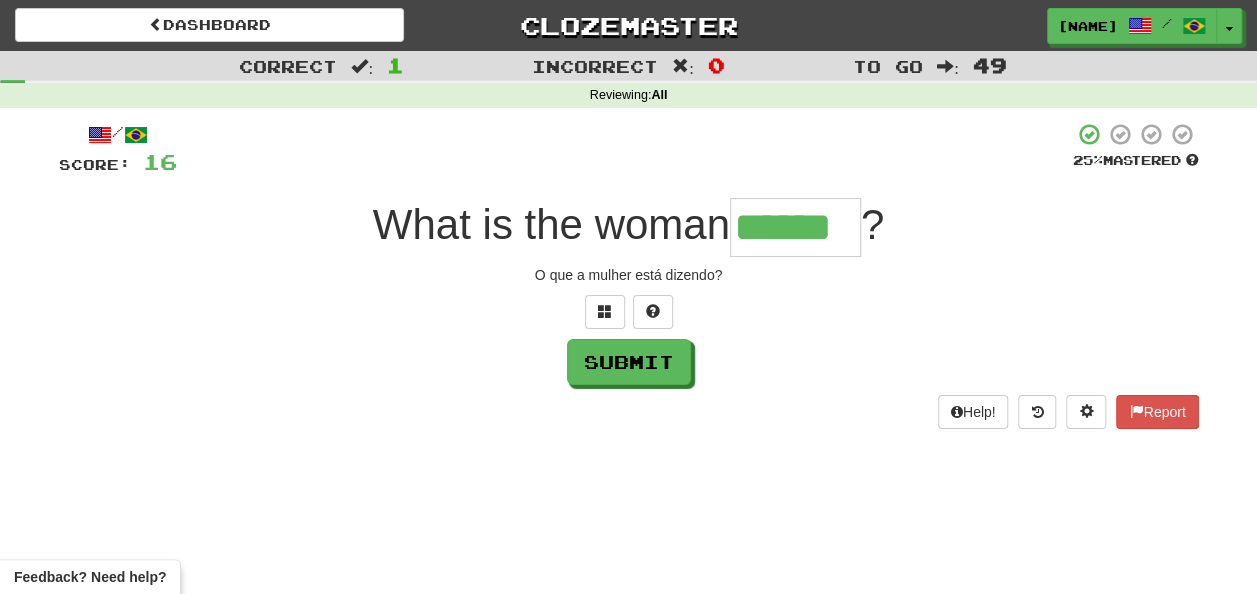 type on "******" 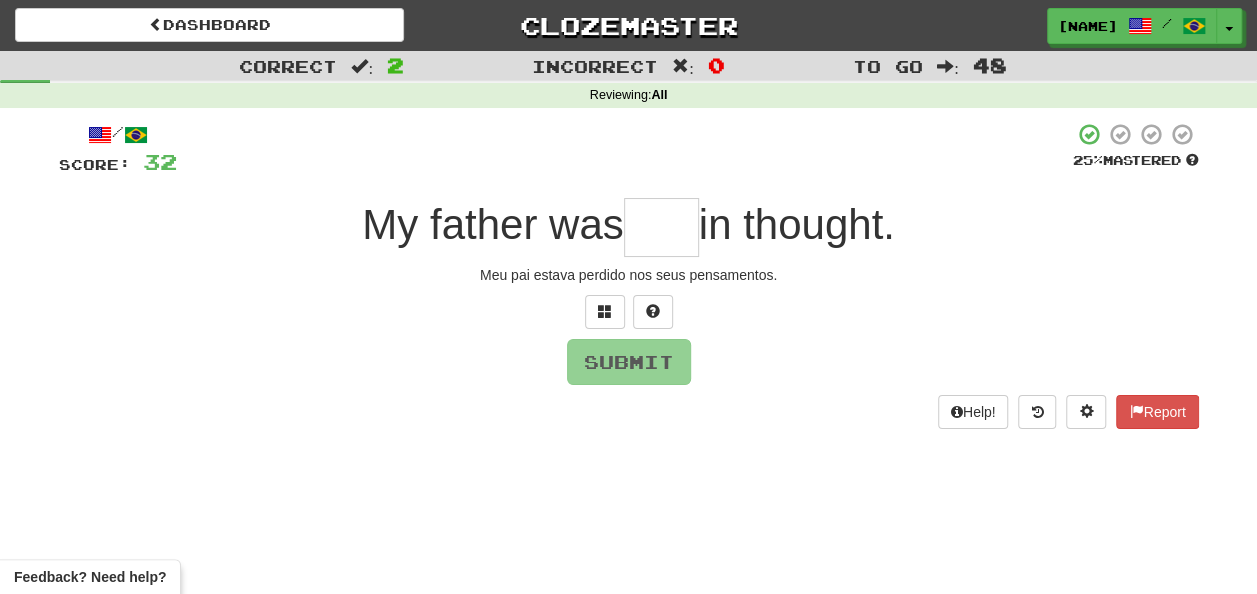 click at bounding box center (661, 227) 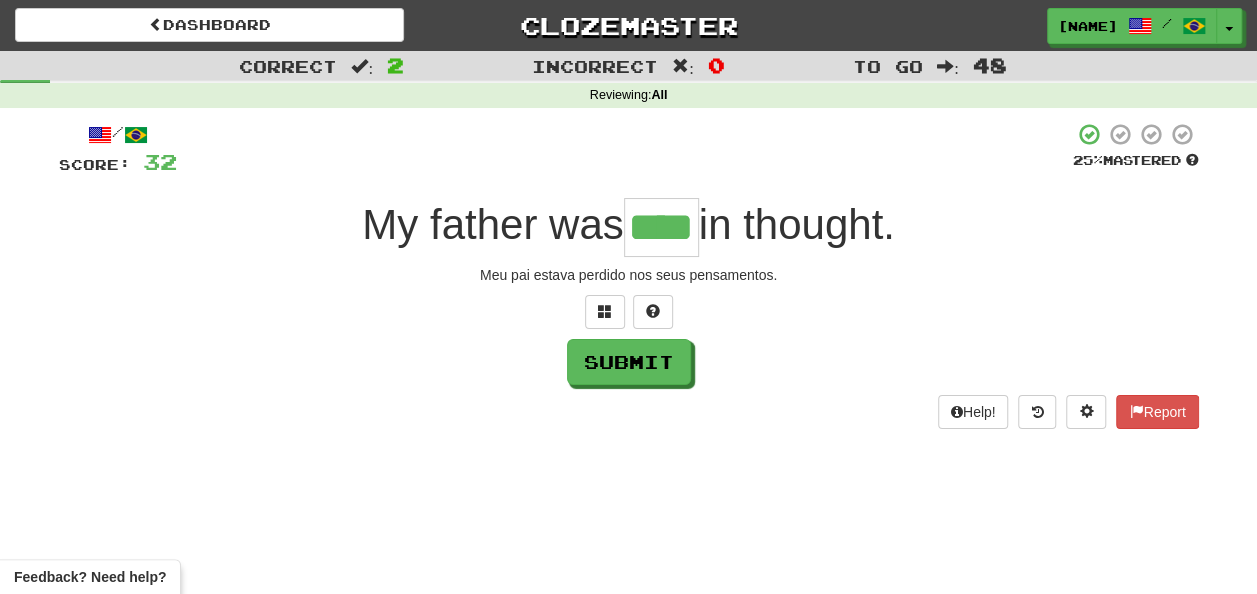 type on "****" 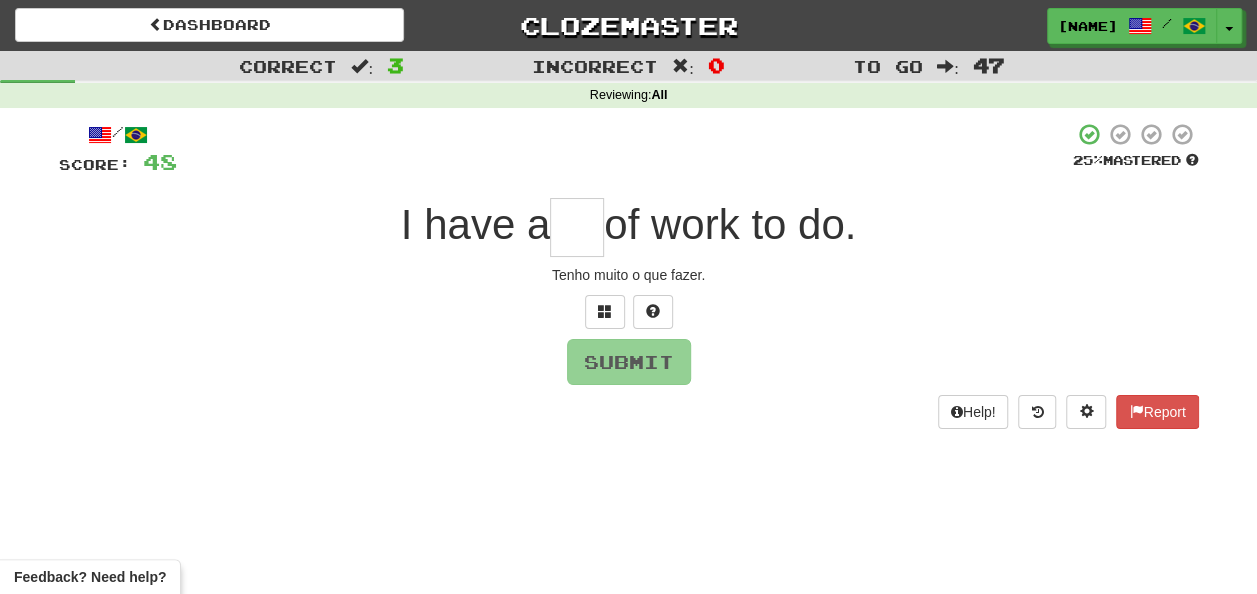 click at bounding box center (577, 227) 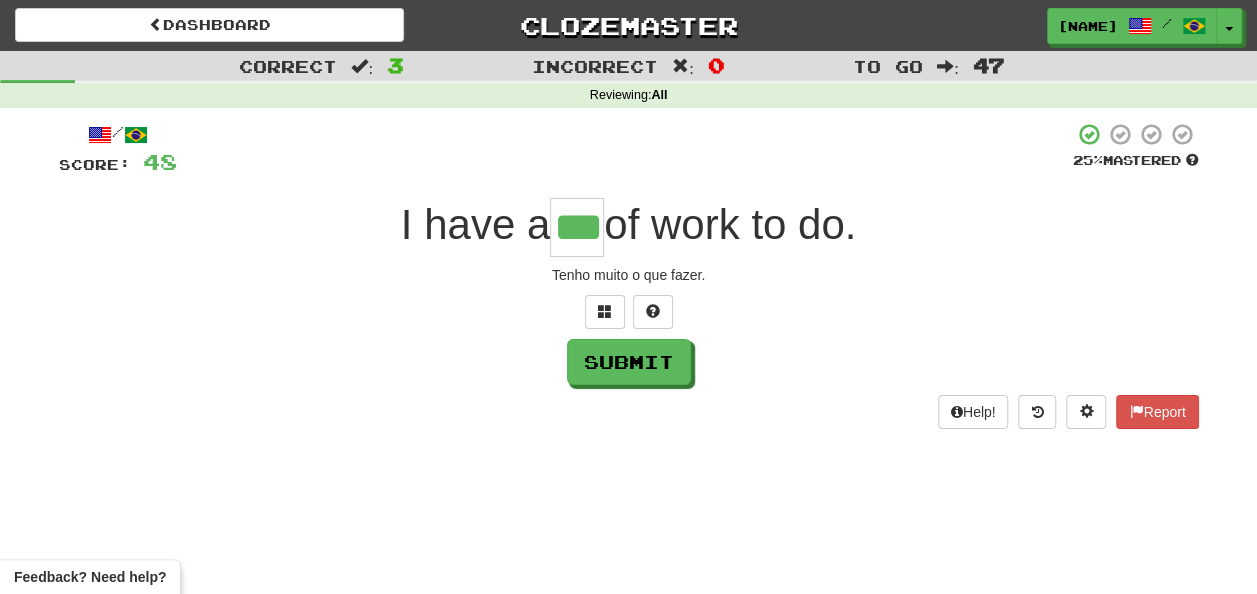 type on "***" 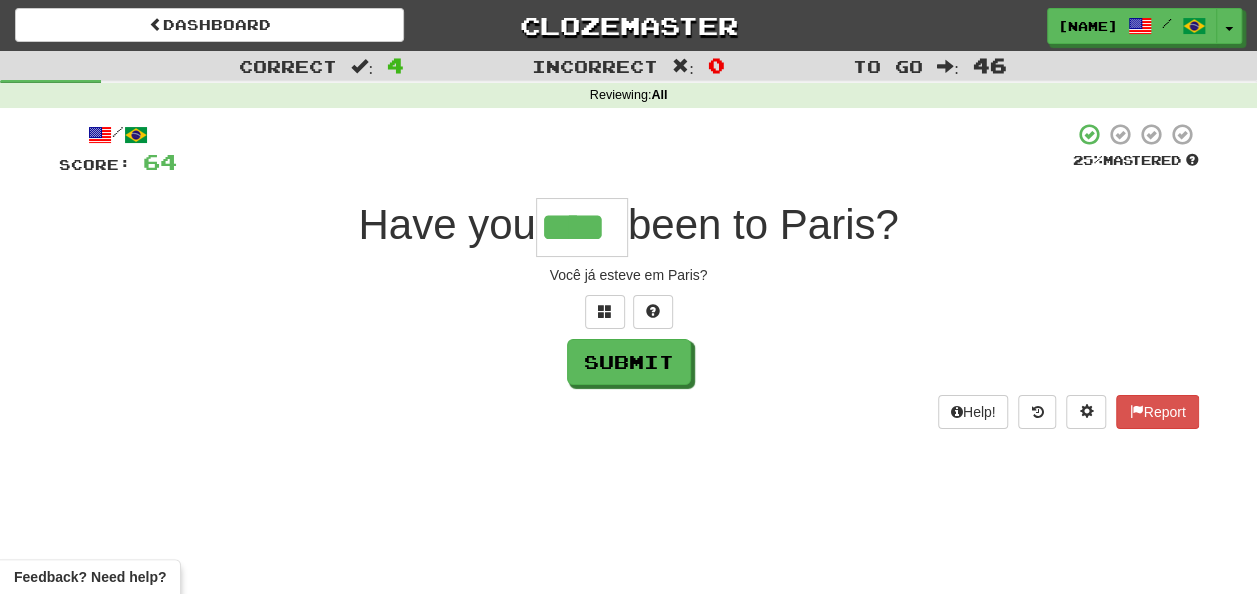 type on "****" 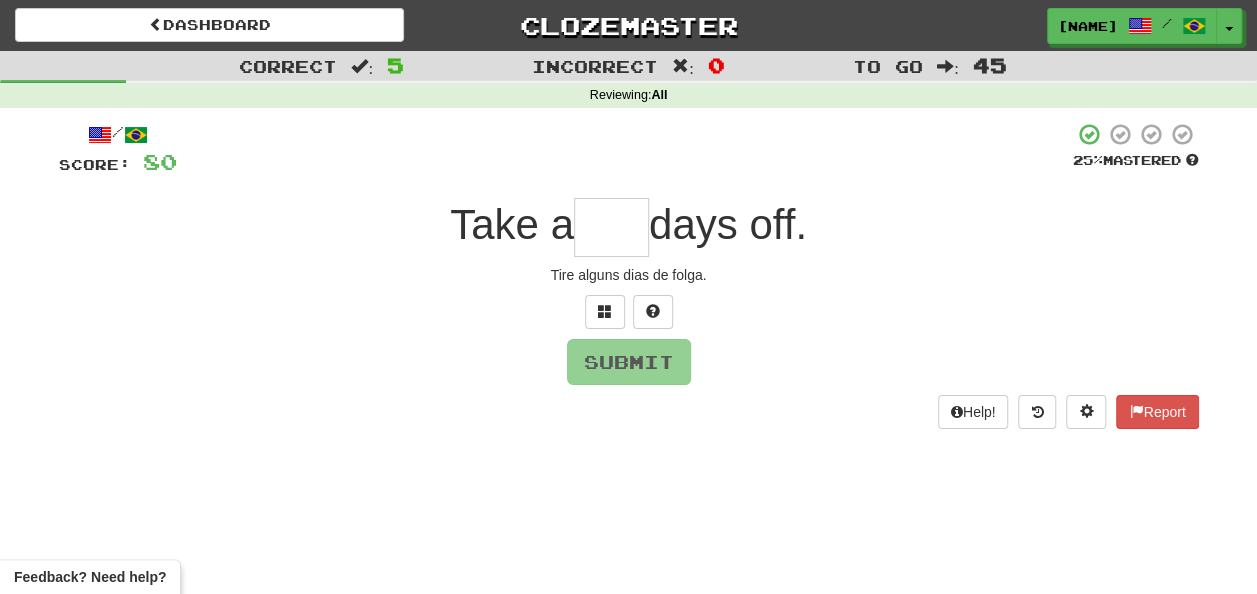 type on "*" 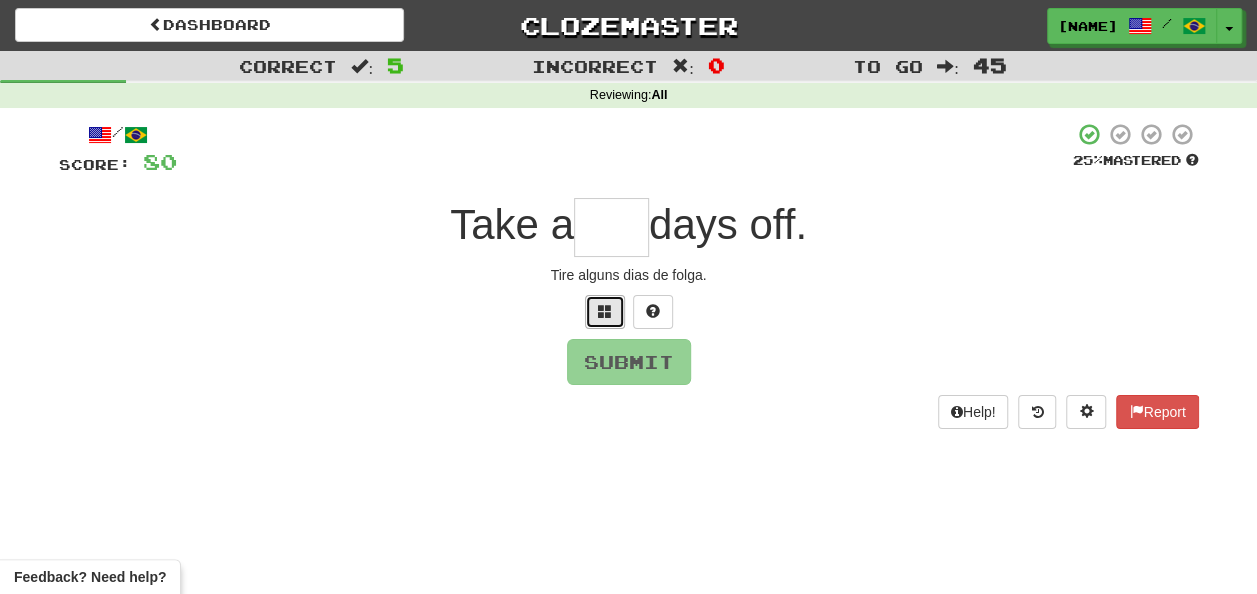 click at bounding box center (605, 312) 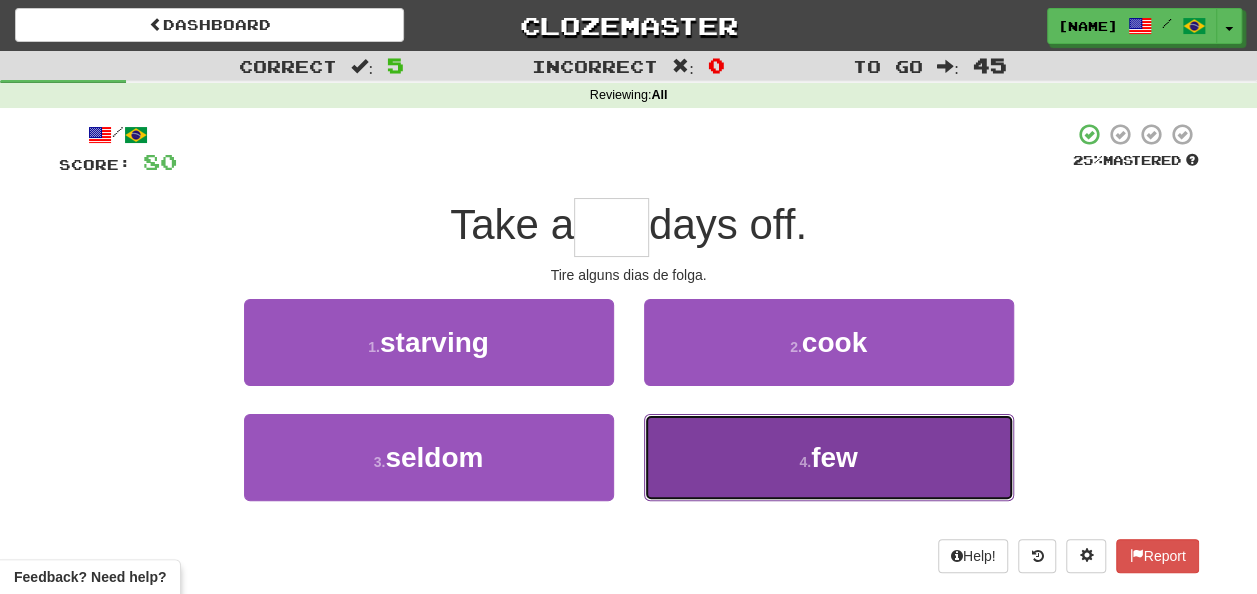 click on "4 .  few" at bounding box center (829, 457) 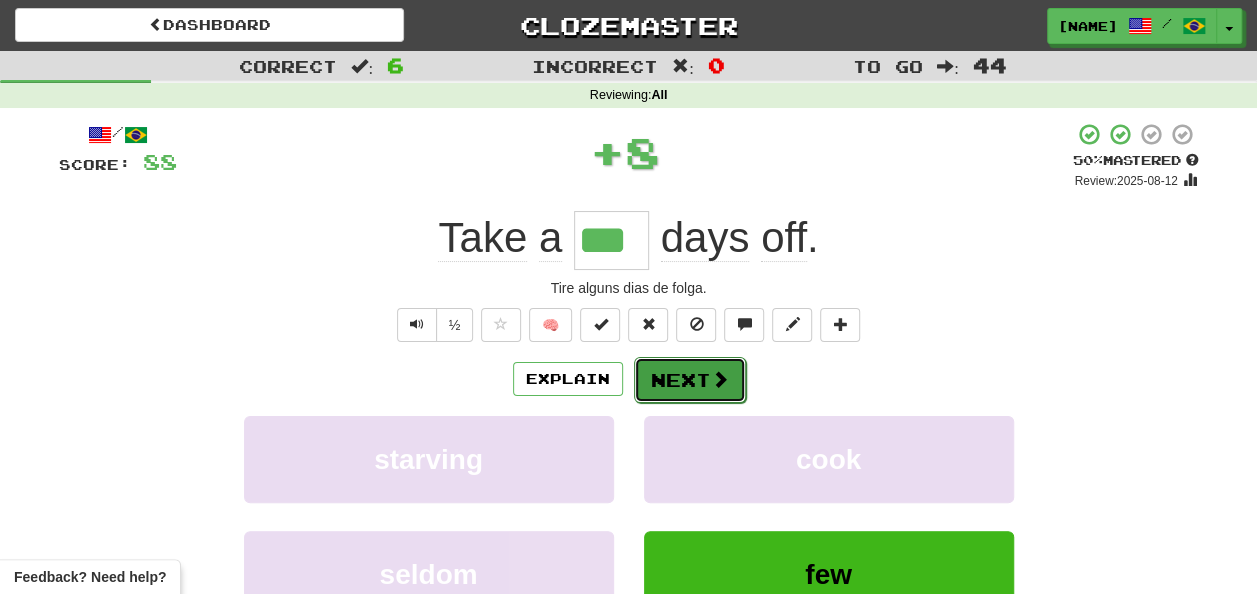 click on "Next" at bounding box center (690, 380) 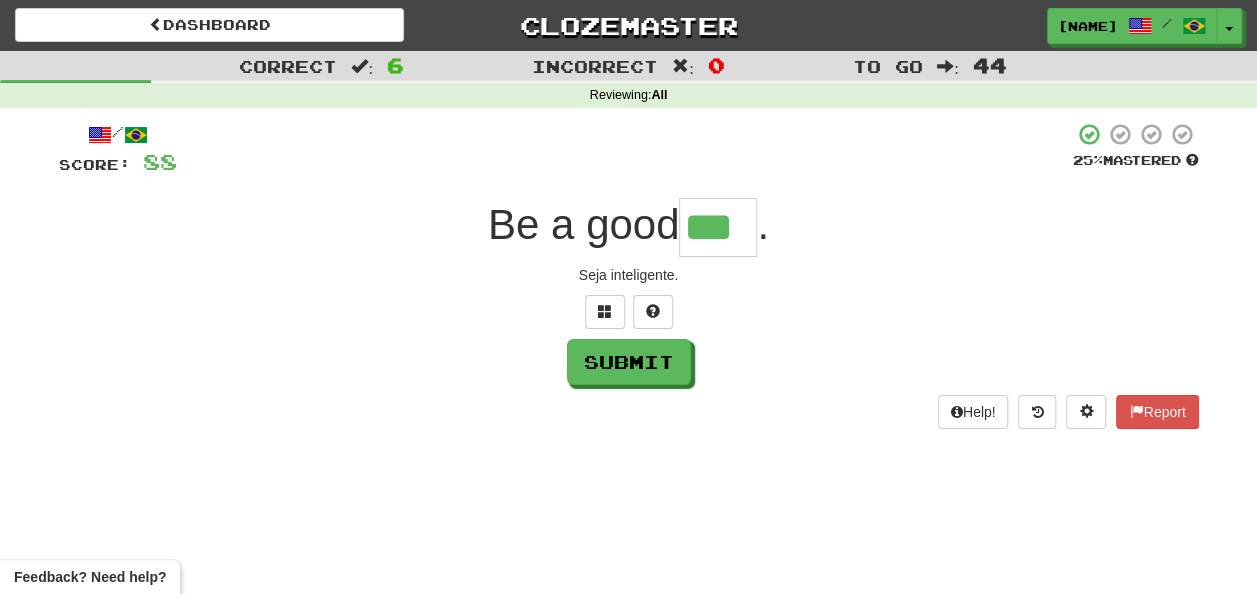 type on "***" 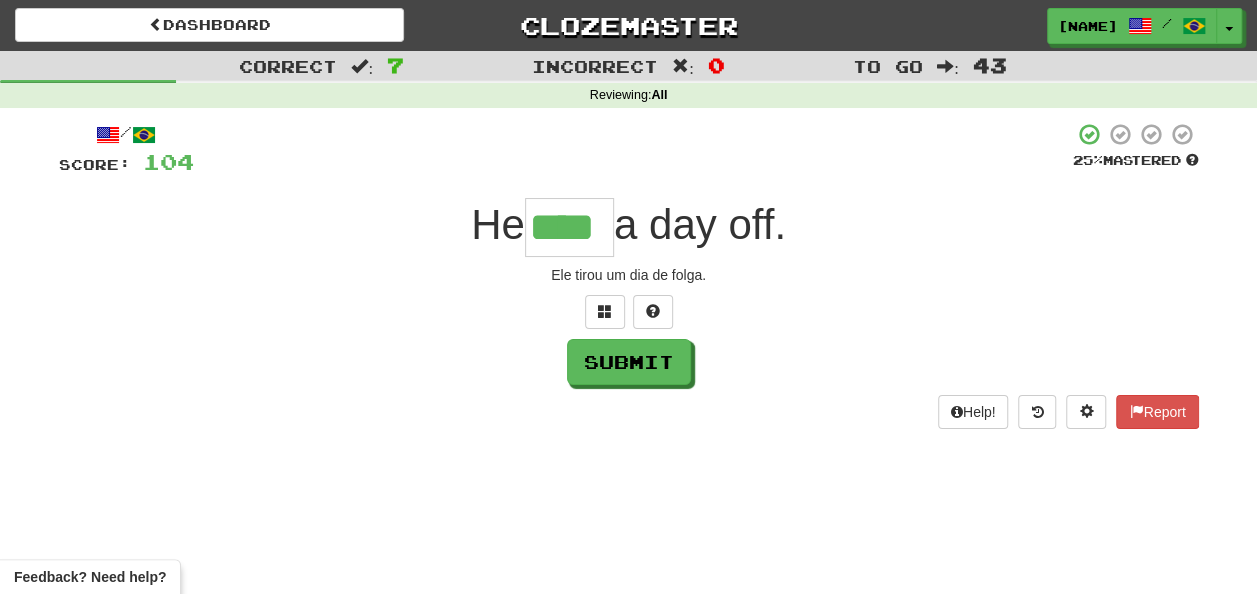 type on "****" 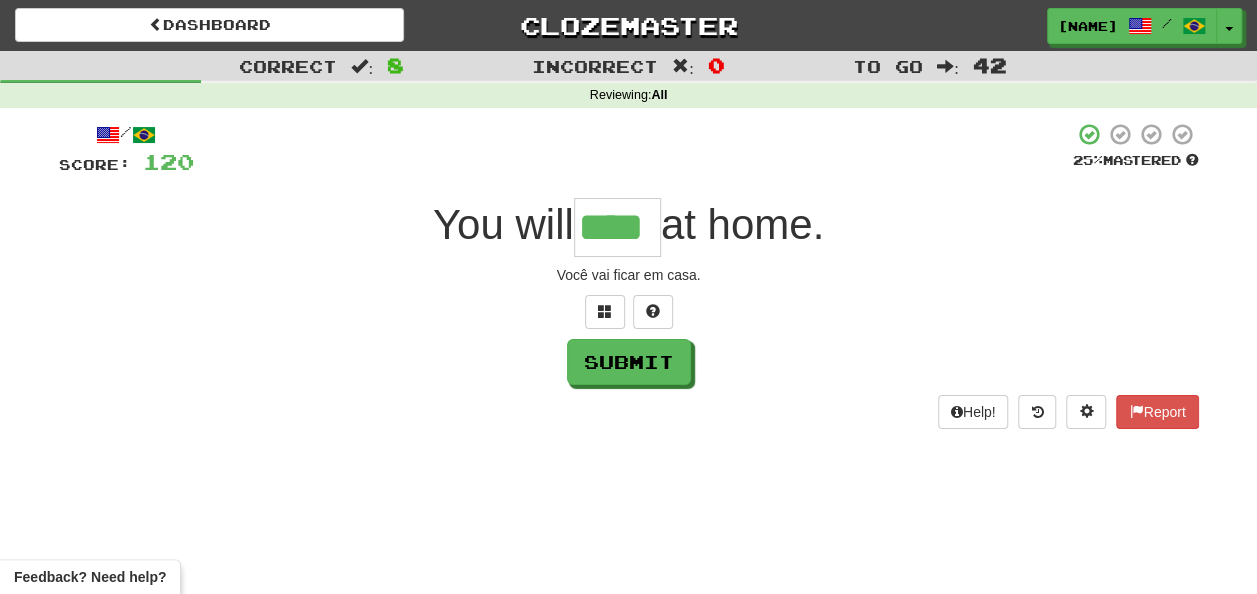 type on "****" 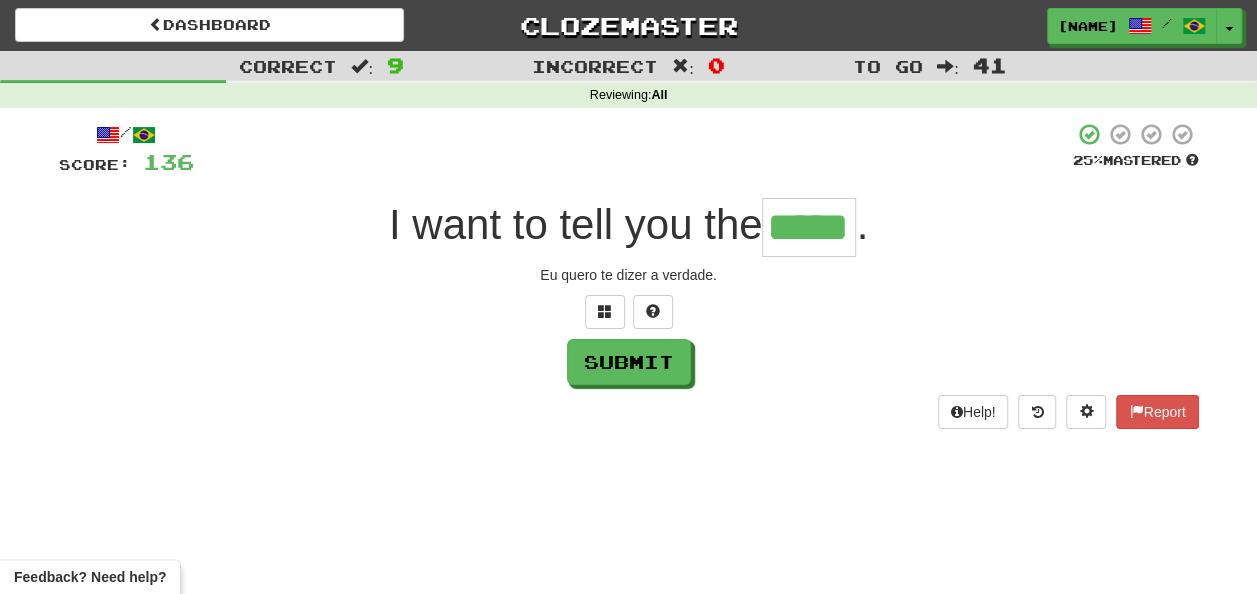 type on "*****" 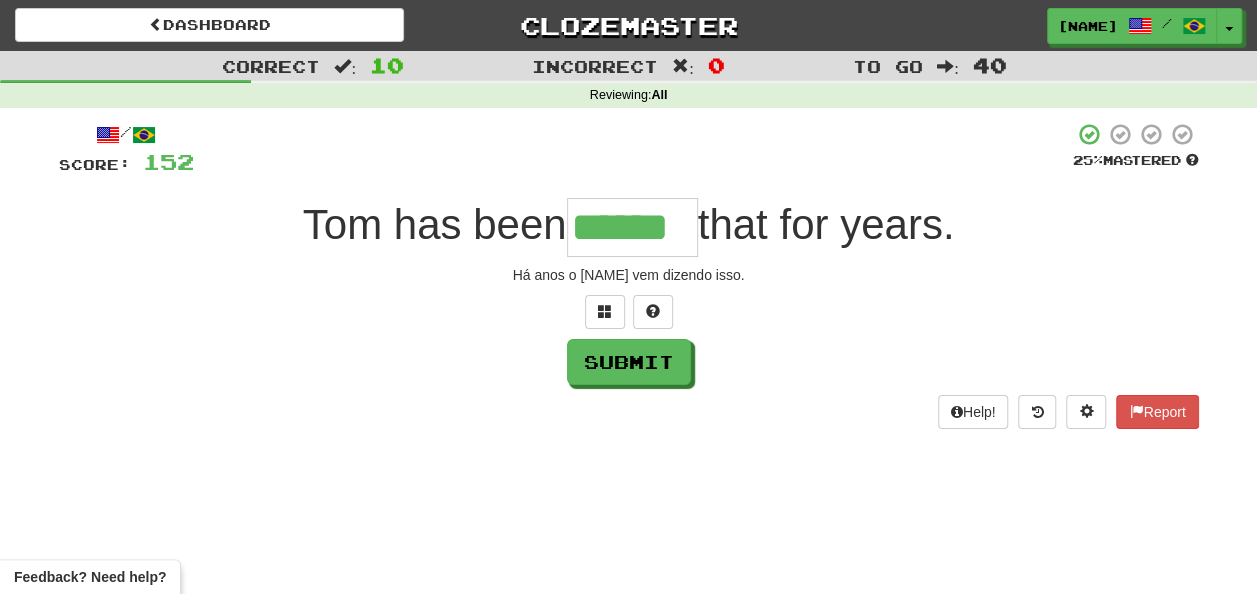 type on "******" 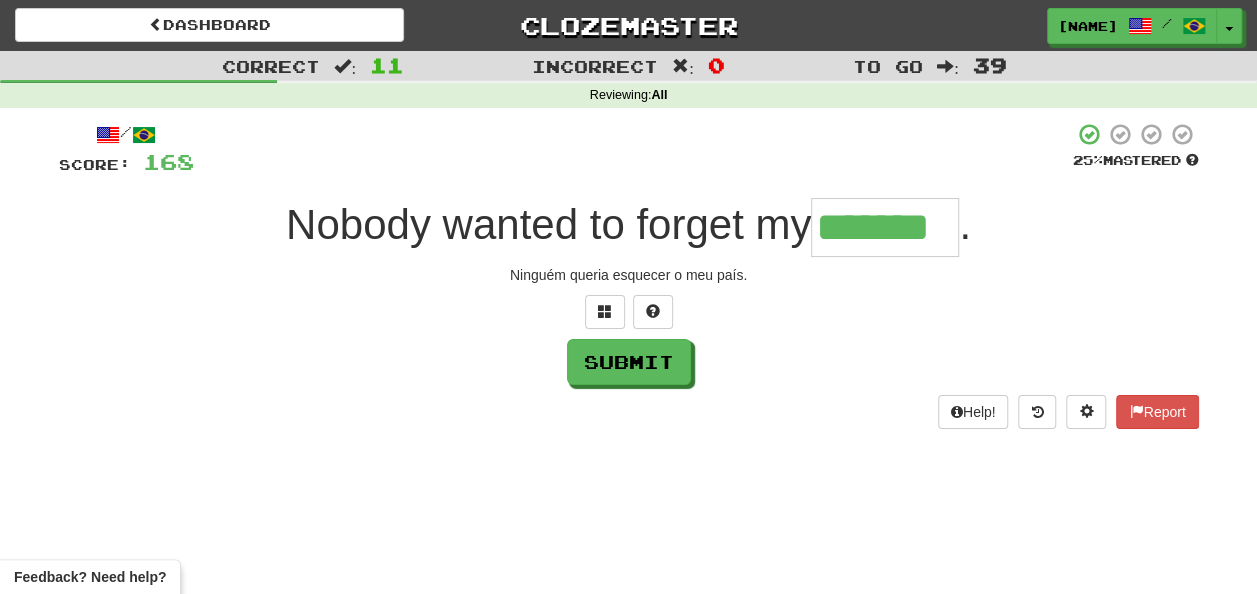 type on "*******" 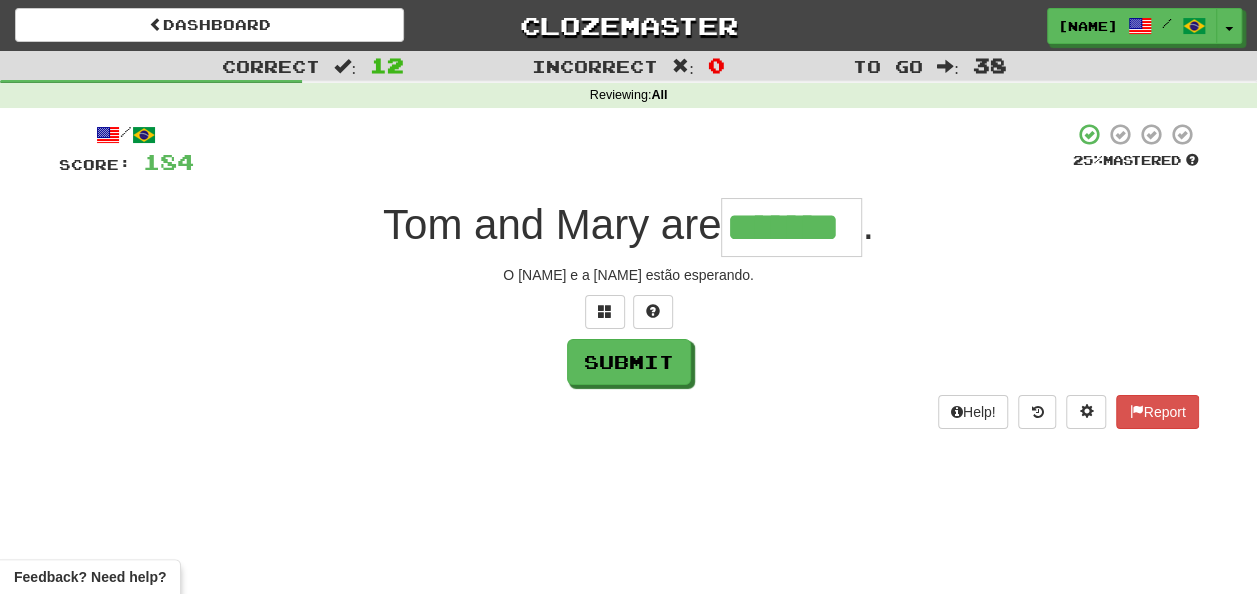 type on "*******" 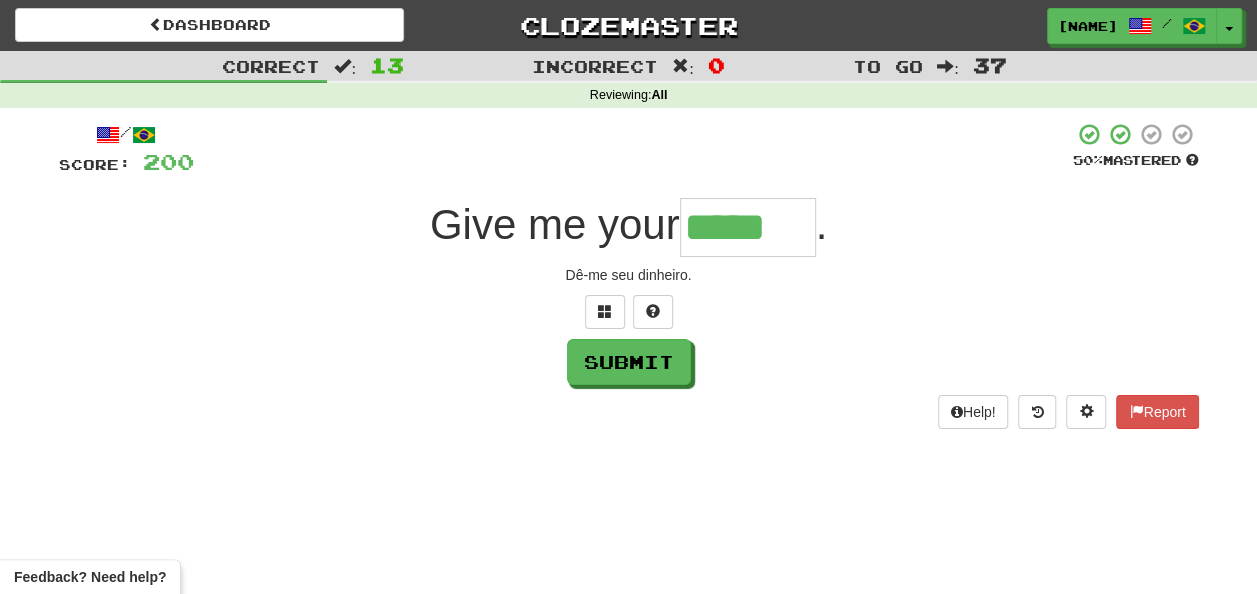 type on "*****" 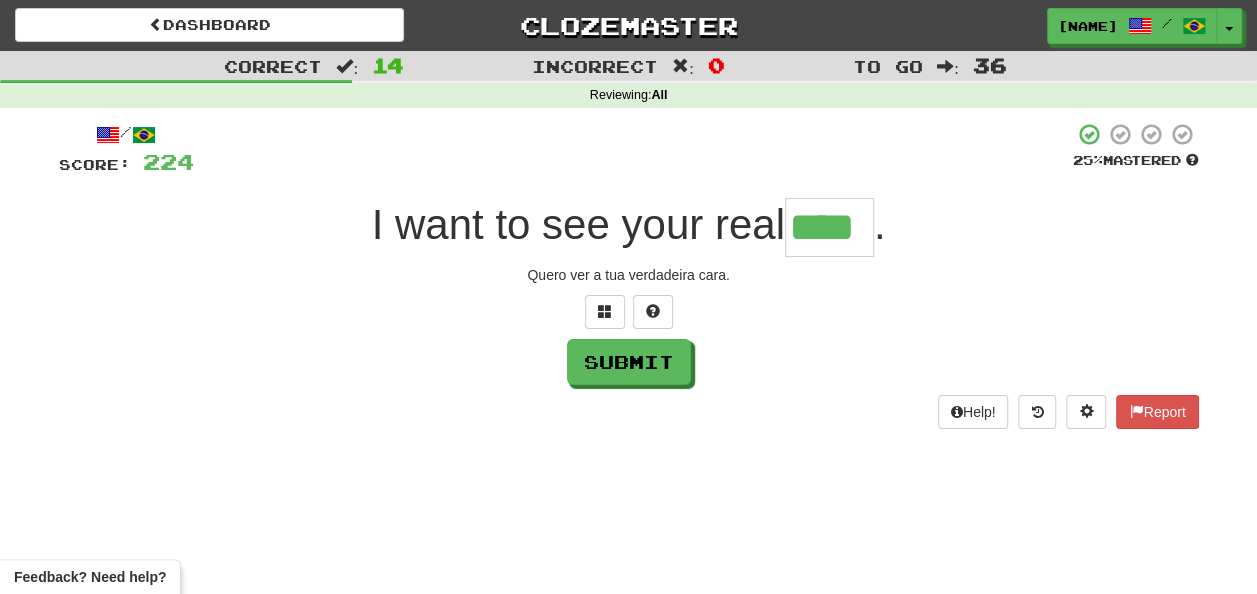type on "****" 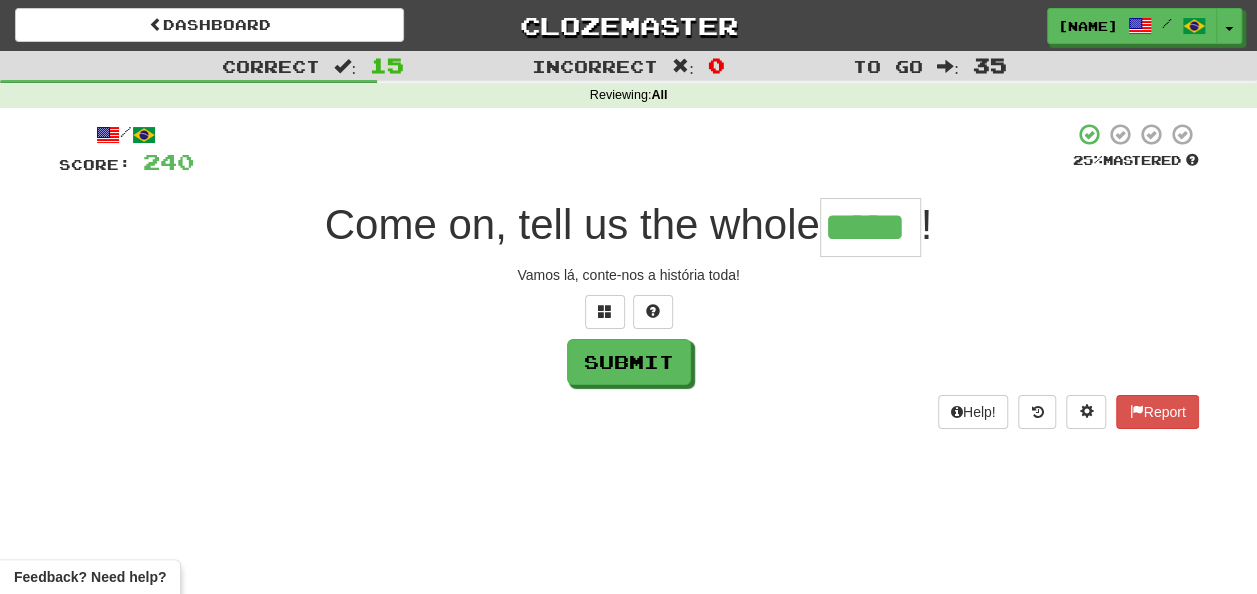 type on "*****" 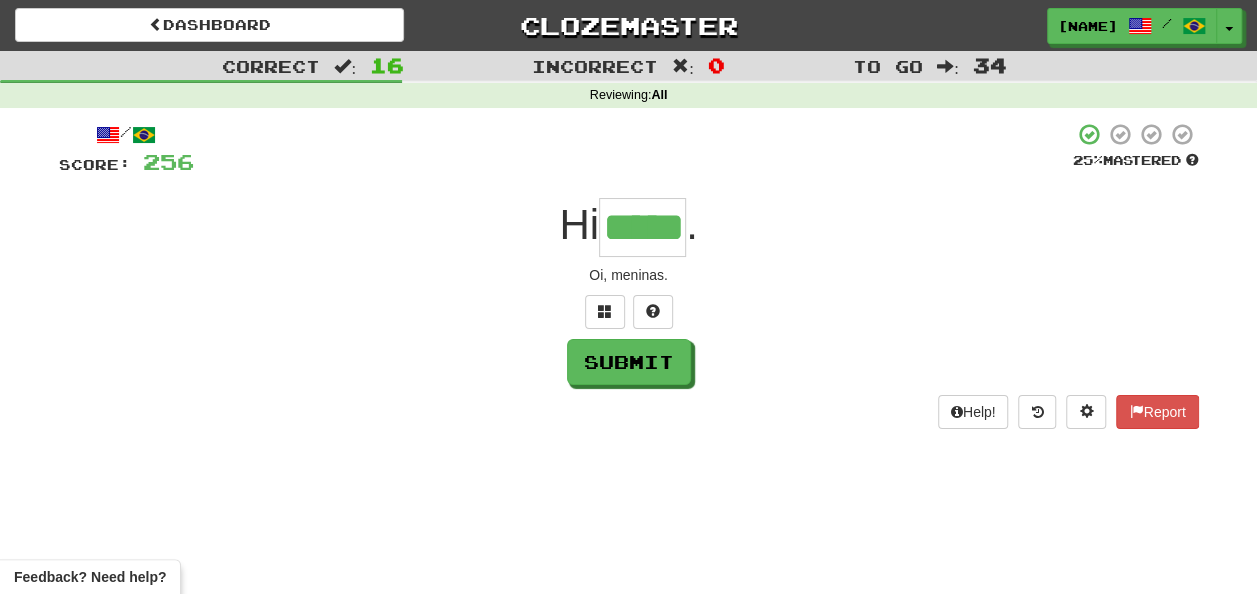 type on "*****" 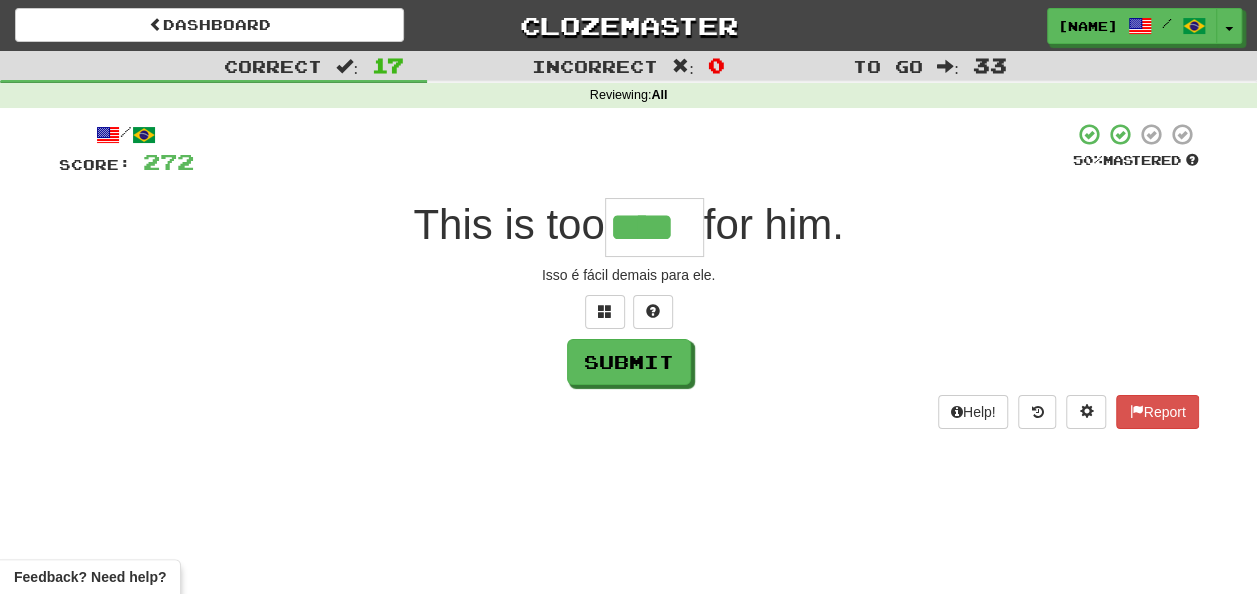 type on "****" 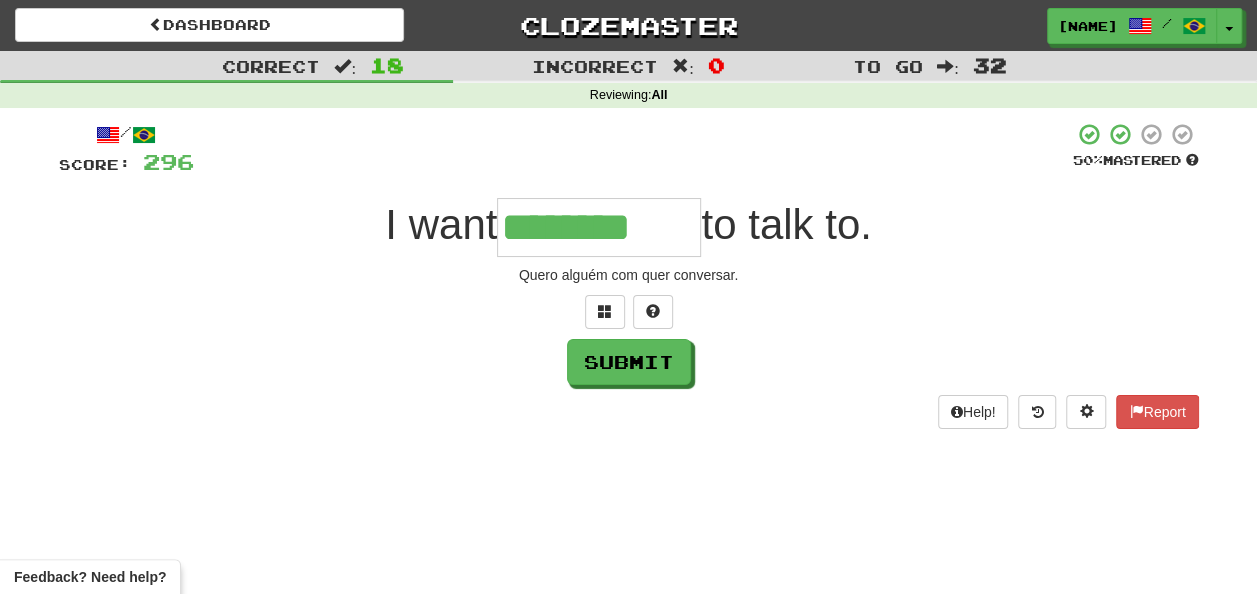 type on "********" 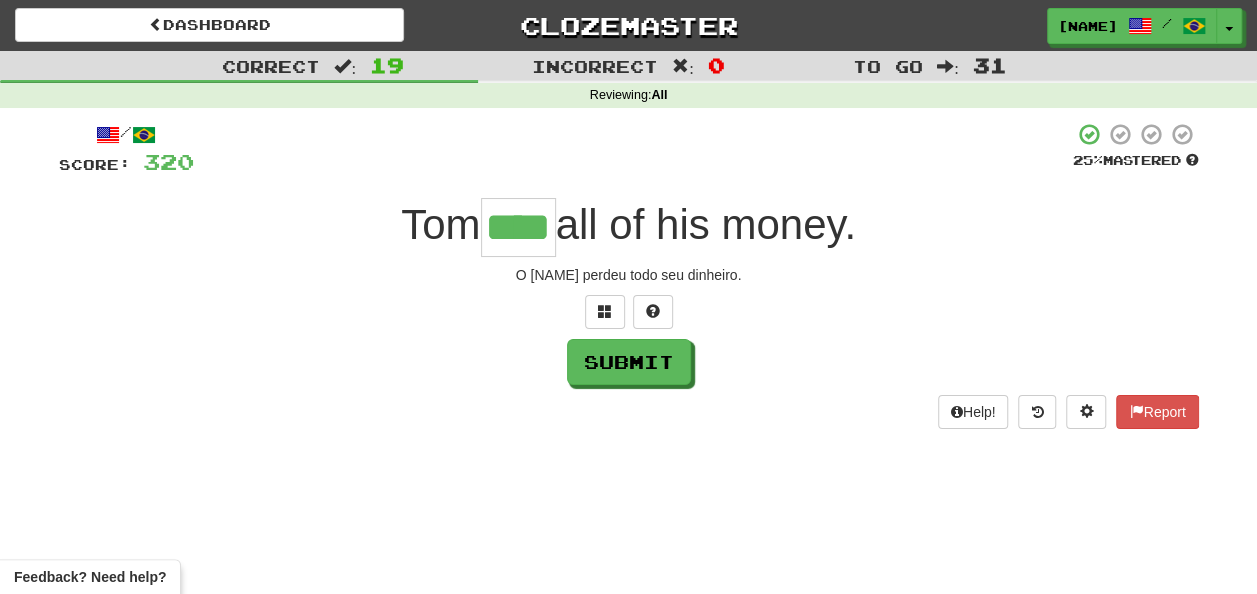 type on "****" 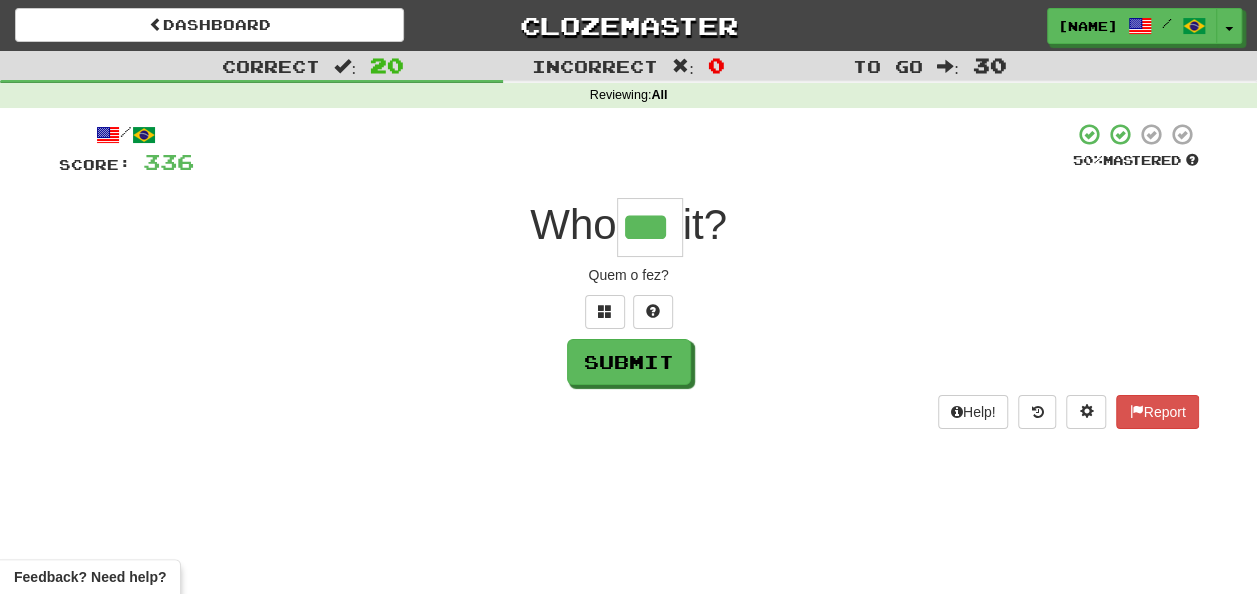 type on "***" 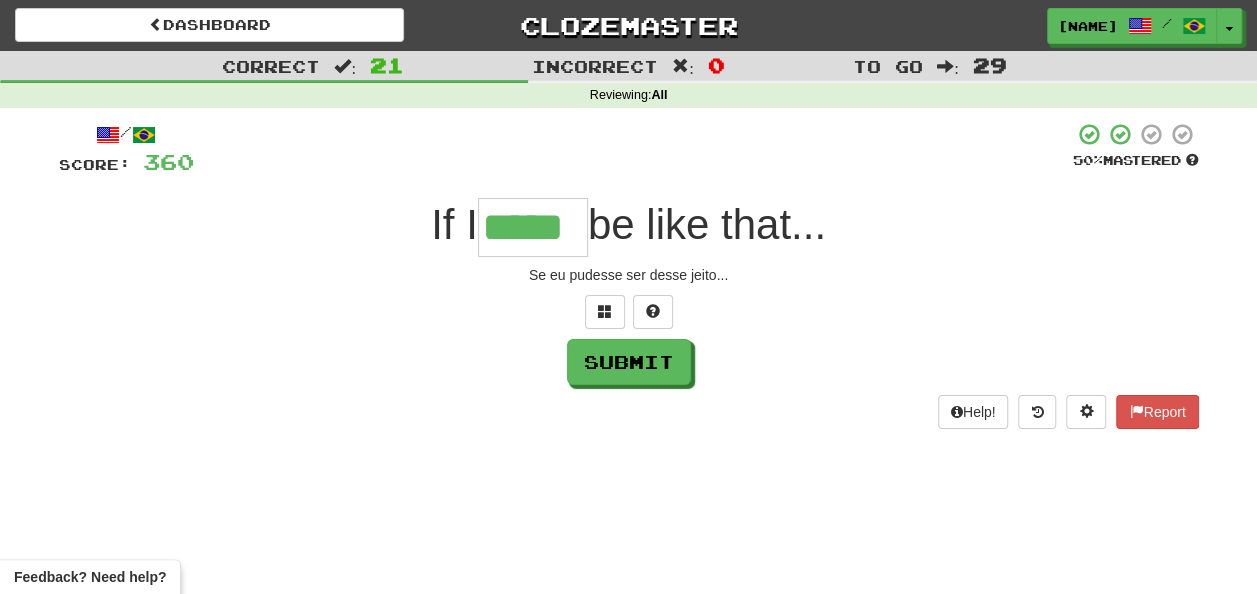 type on "*****" 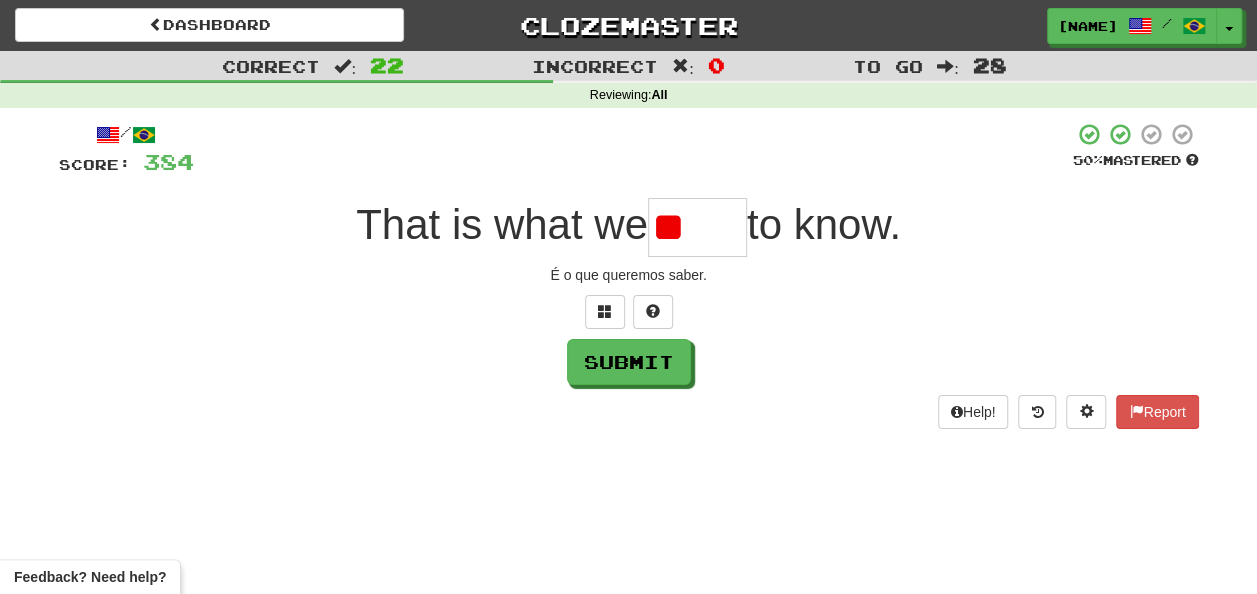 type on "*" 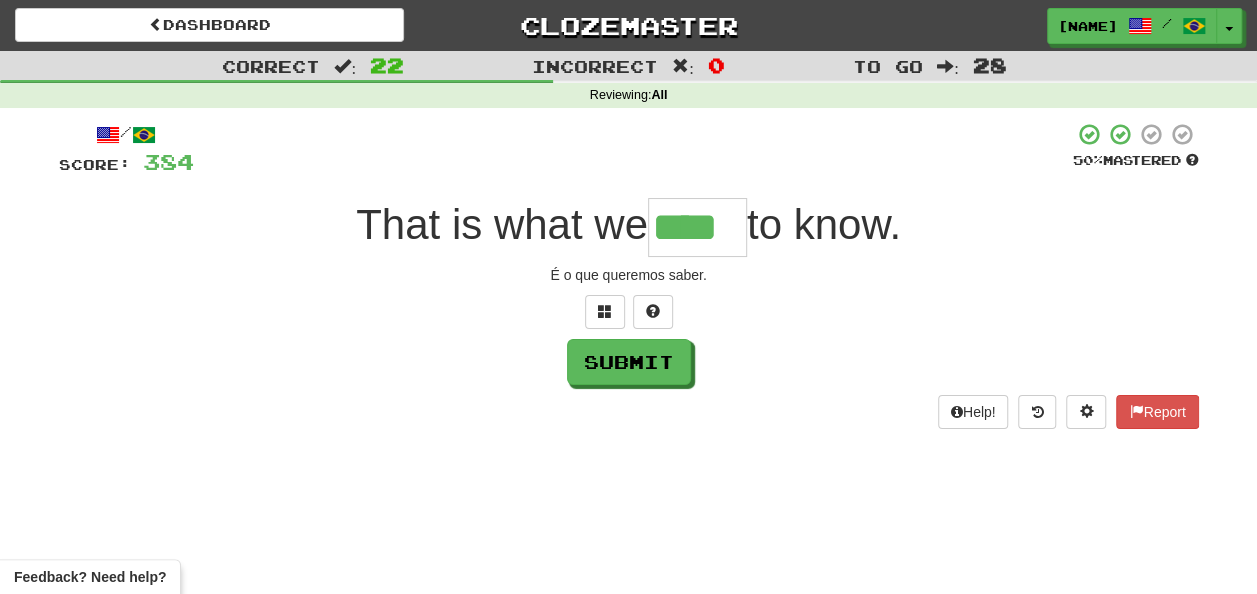 type on "****" 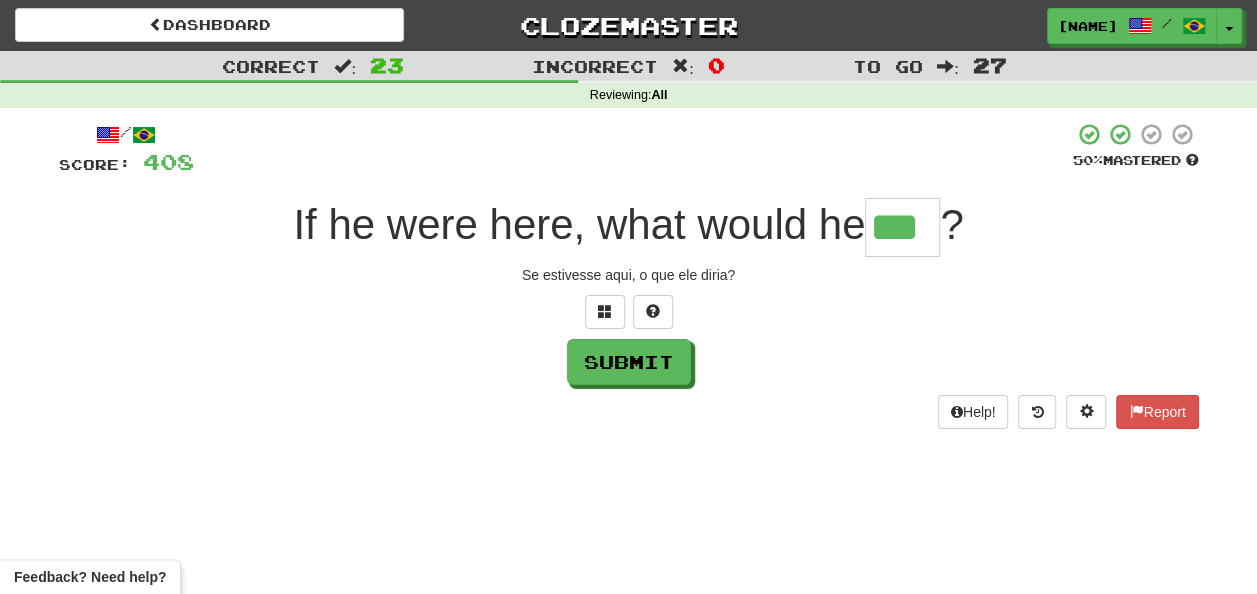 type on "***" 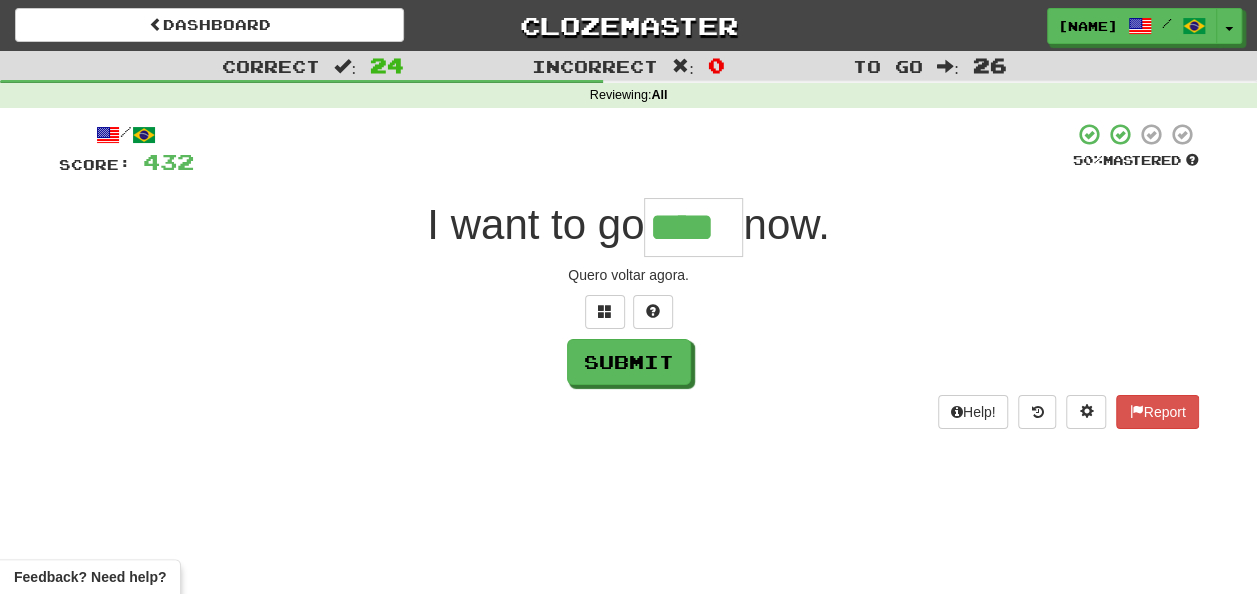 type on "****" 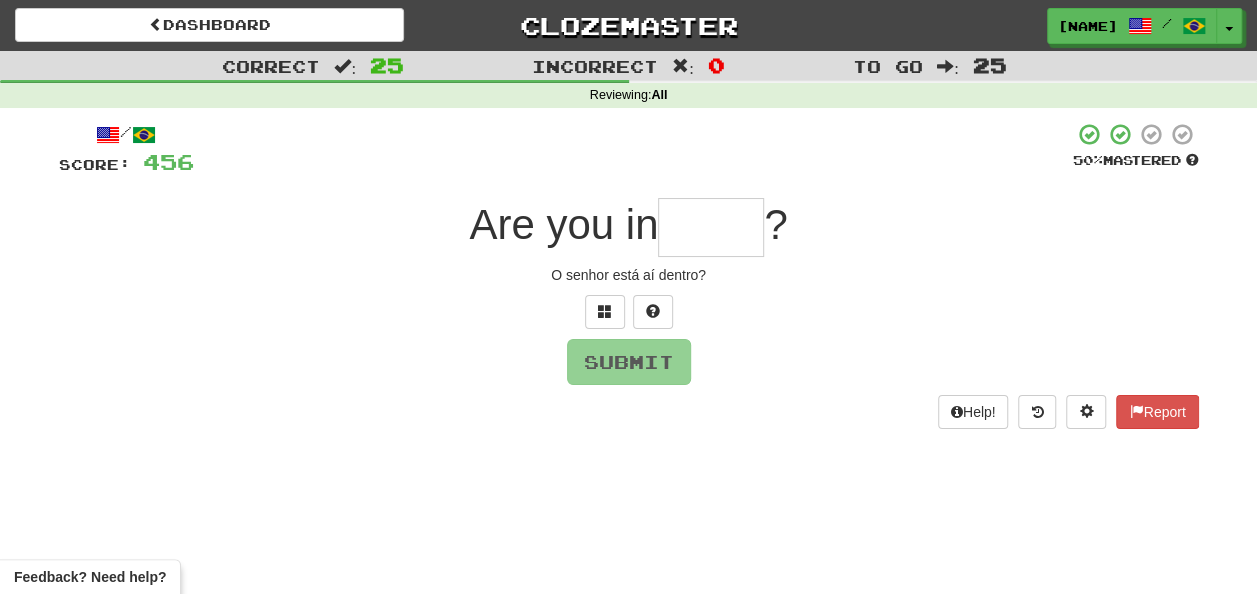 type on "*" 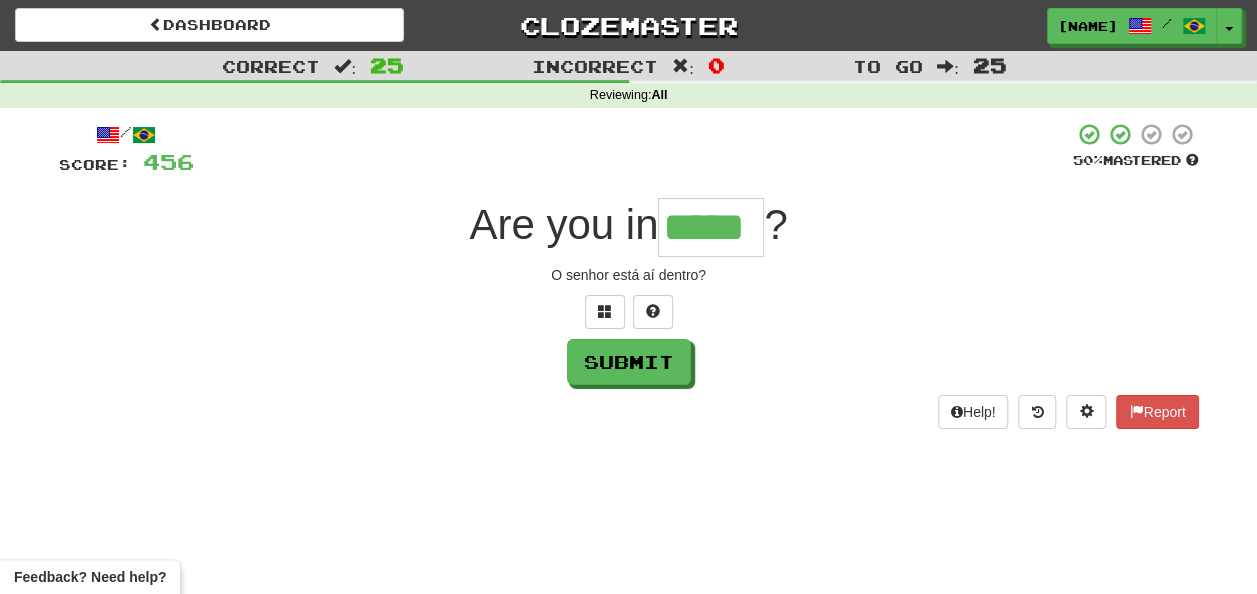 type on "*****" 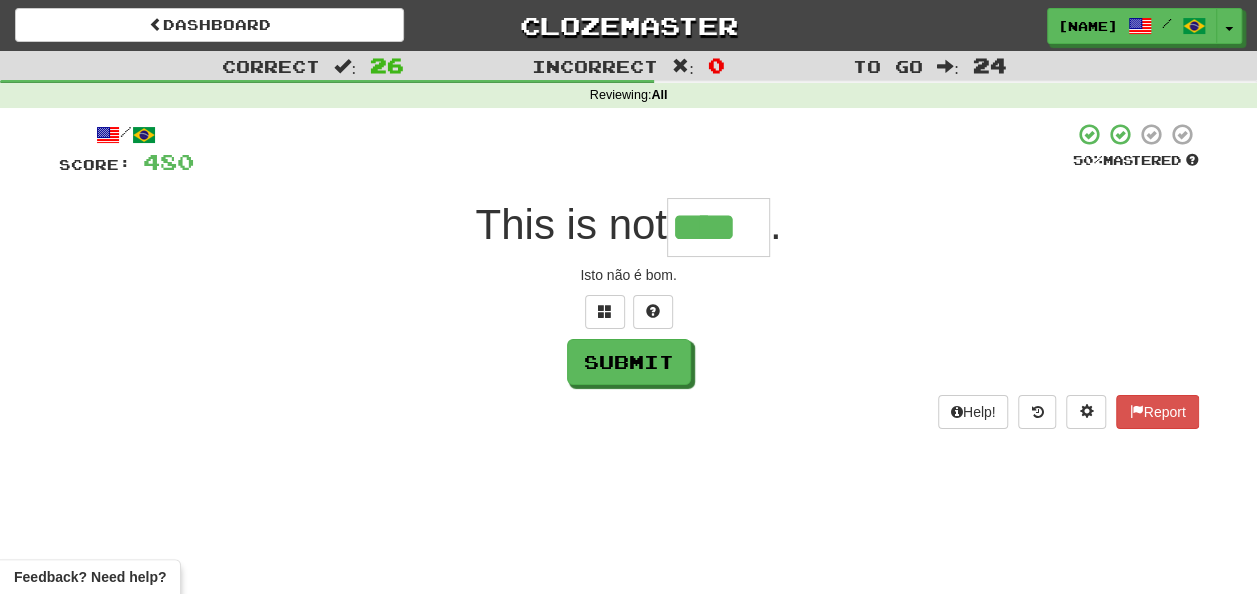 type on "****" 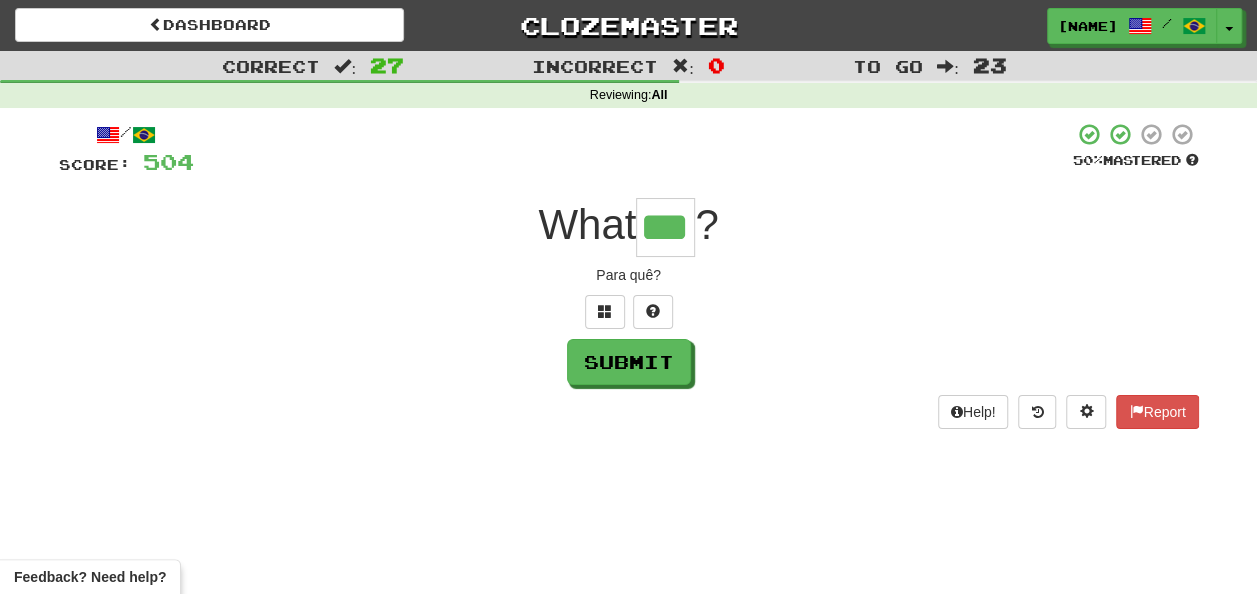 type on "***" 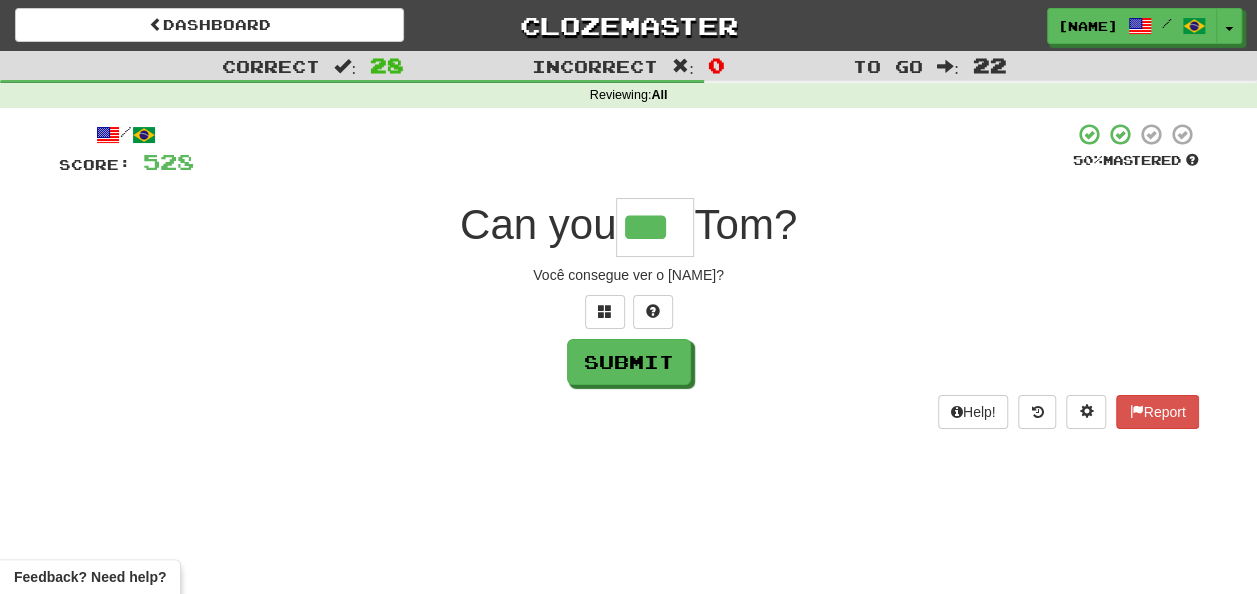 type on "***" 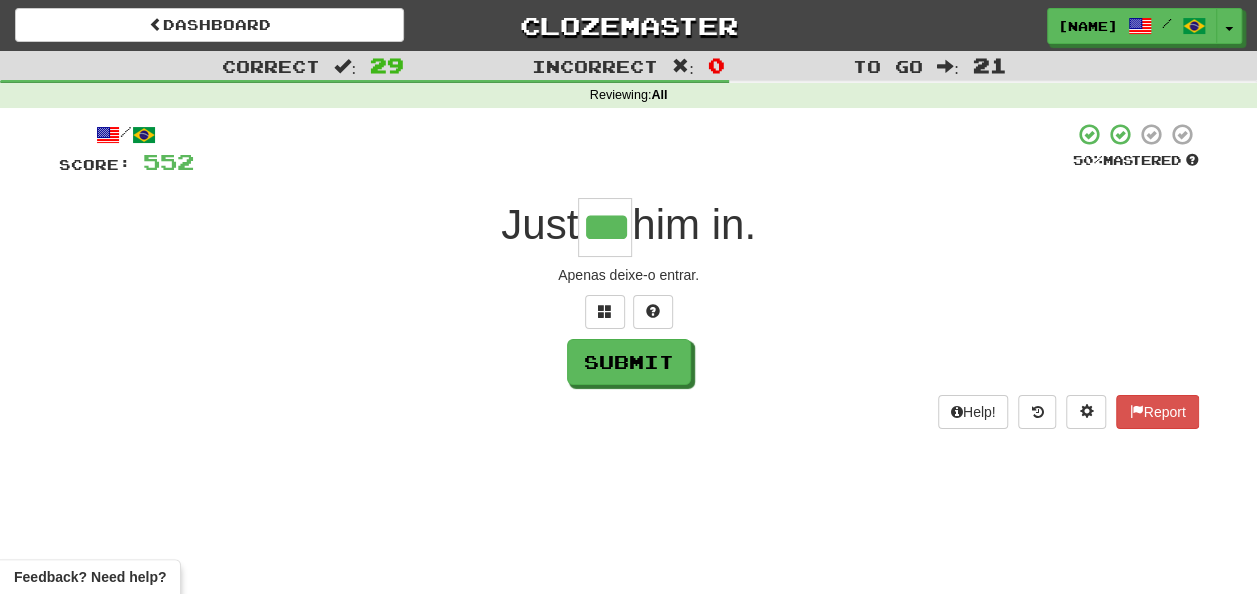 type on "***" 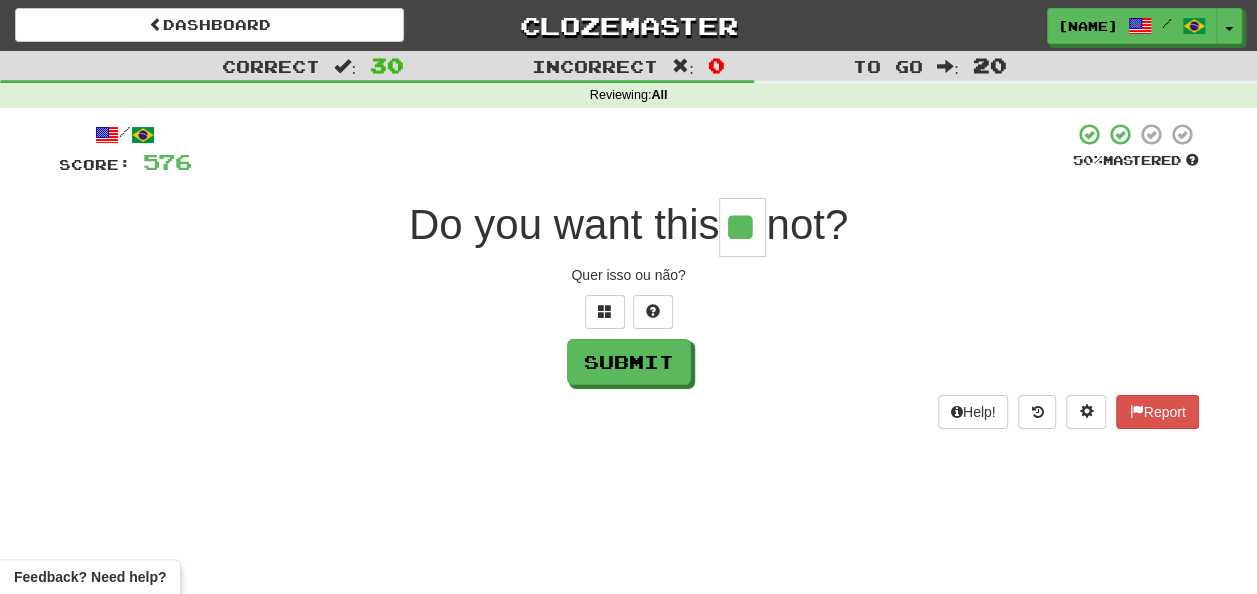 type on "**" 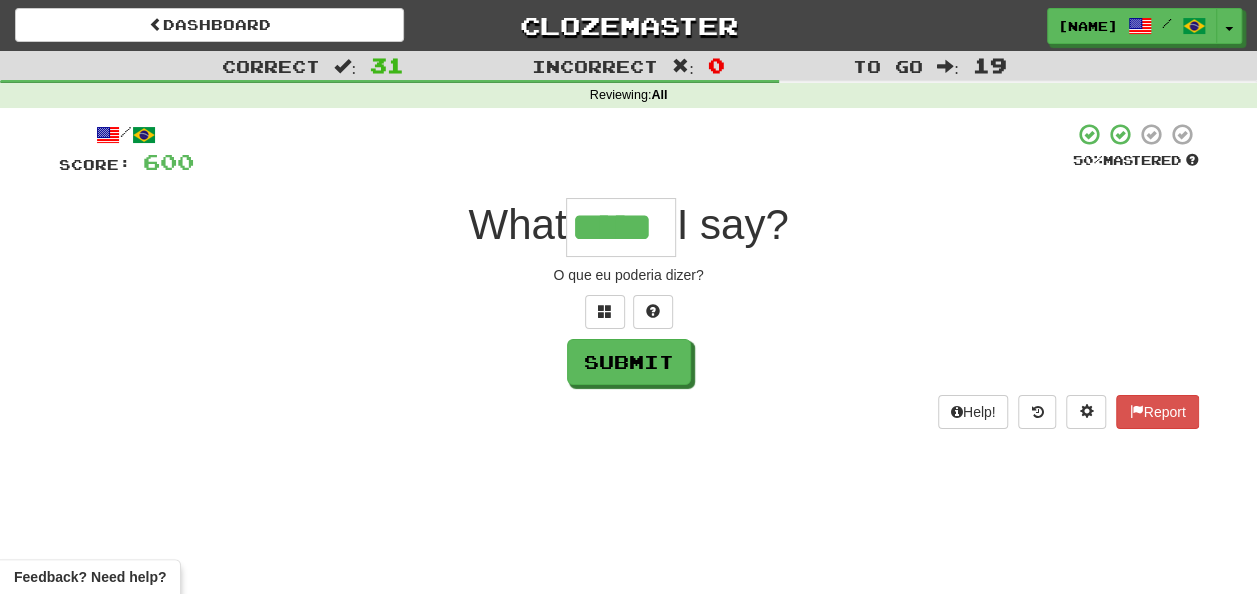 type on "*****" 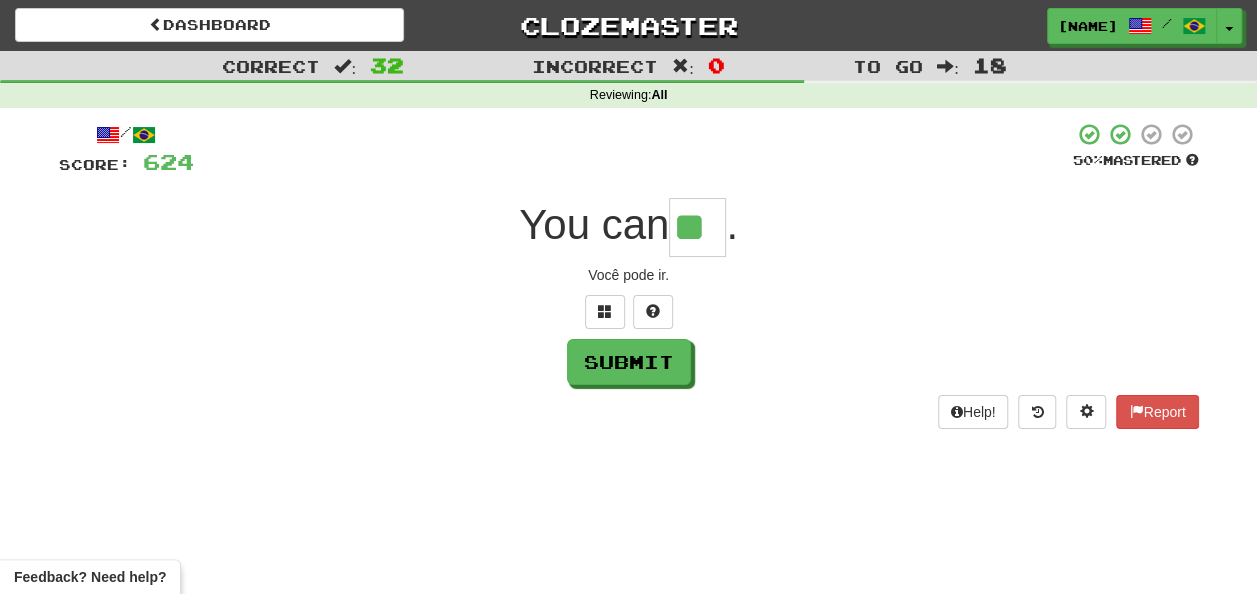 type on "**" 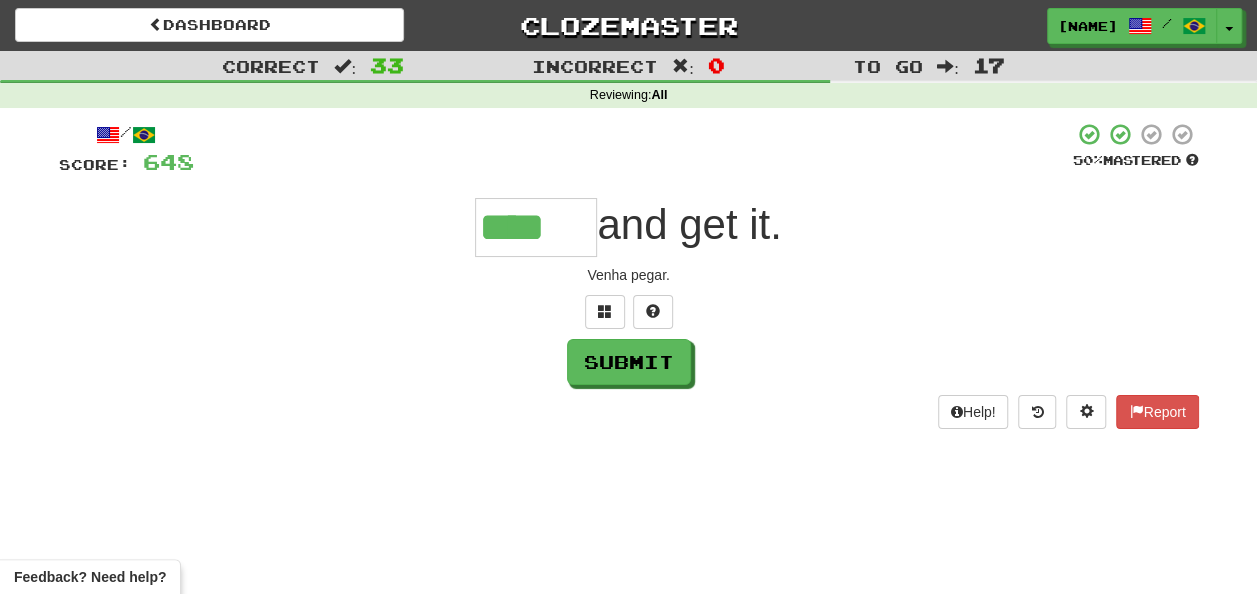 type on "****" 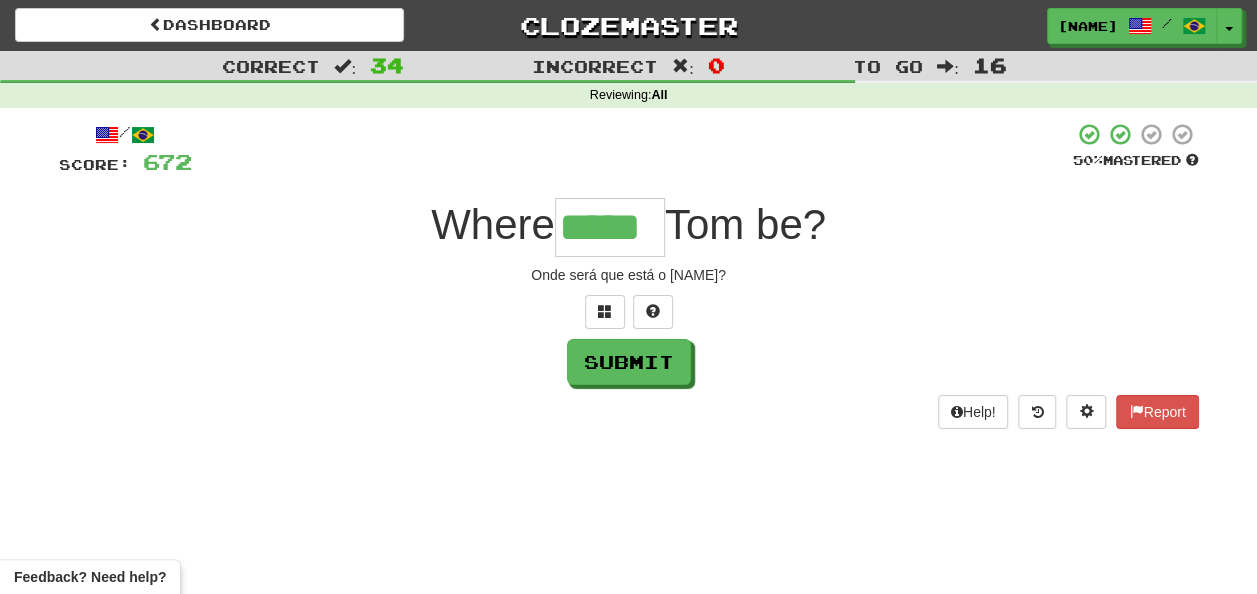 type on "*****" 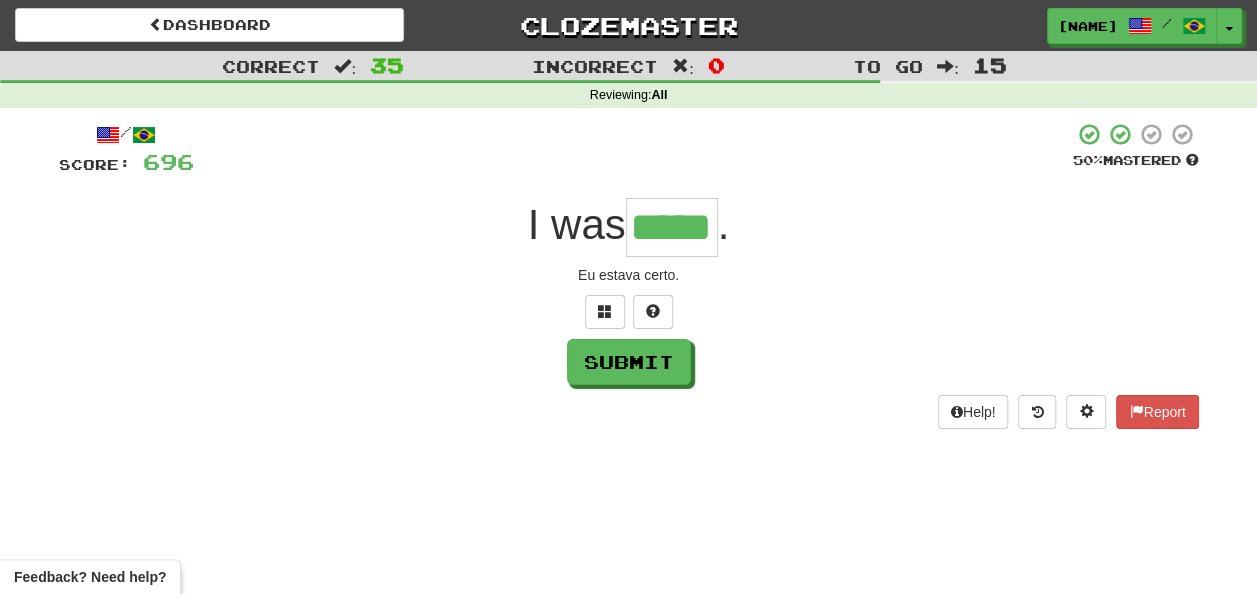 type on "*****" 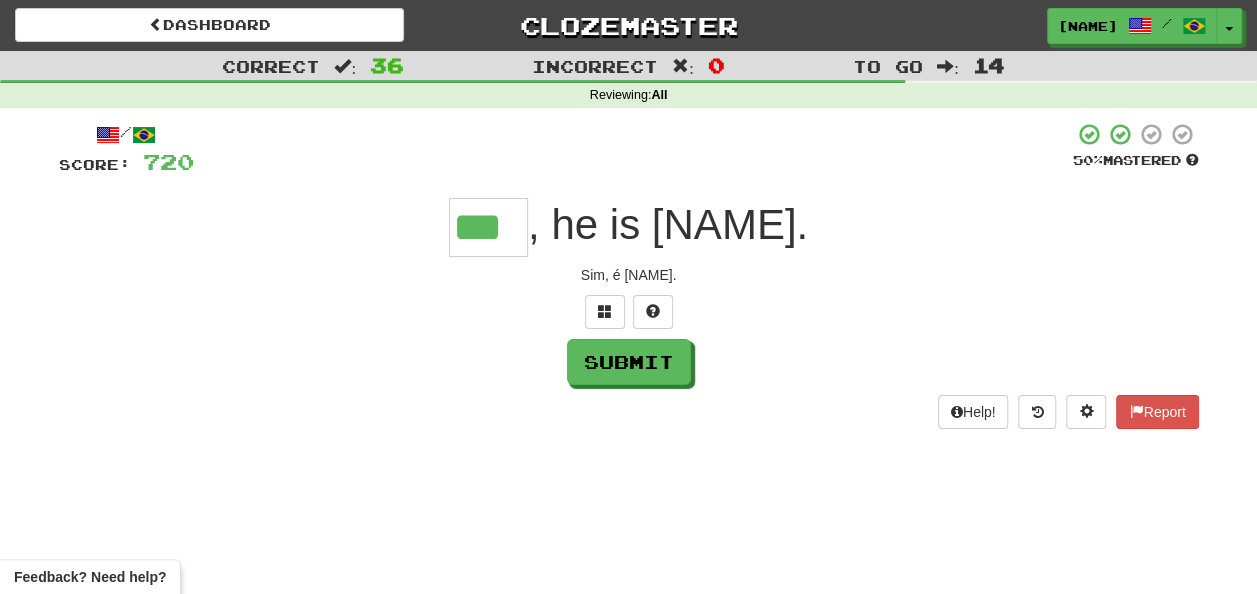 type on "***" 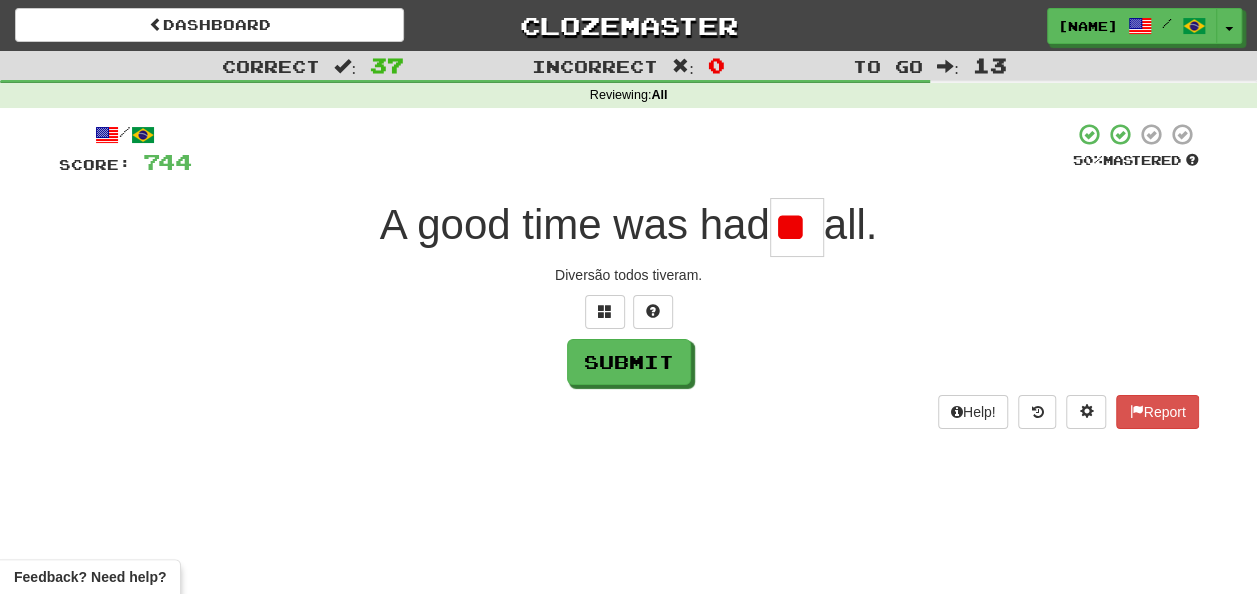 type on "*" 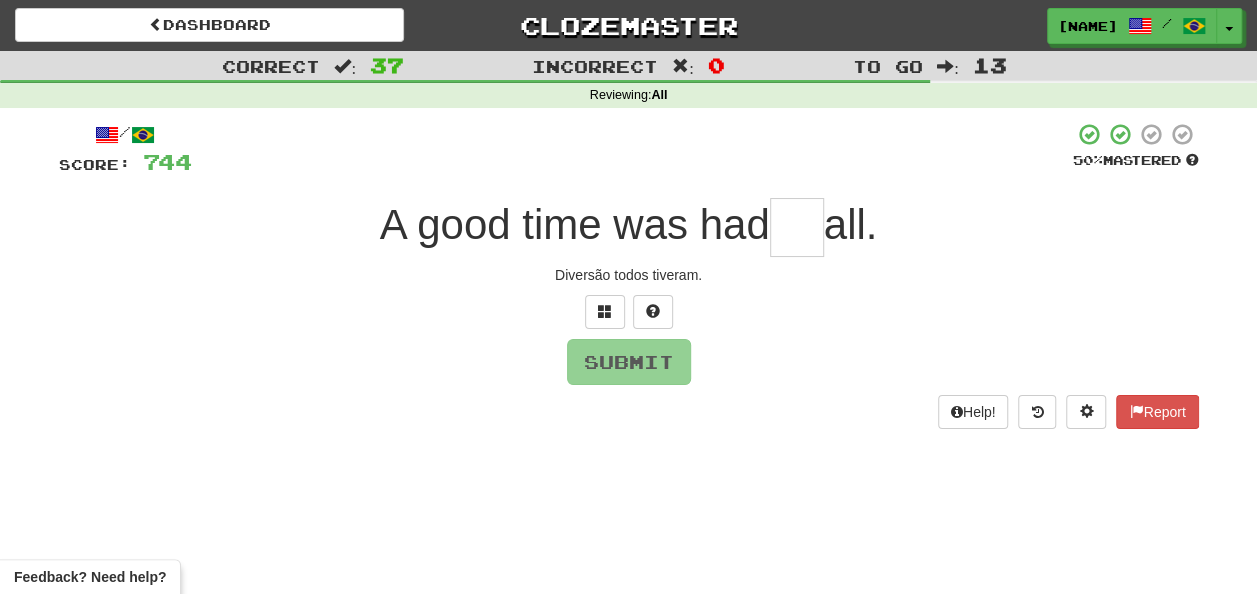 type on "*" 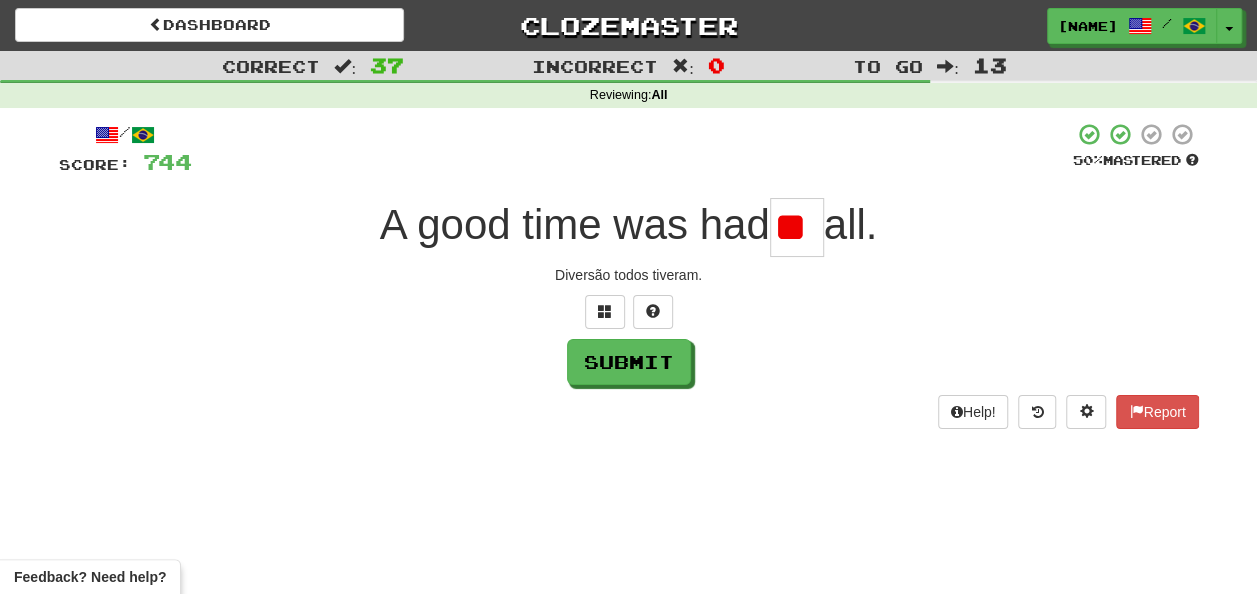 type on "*" 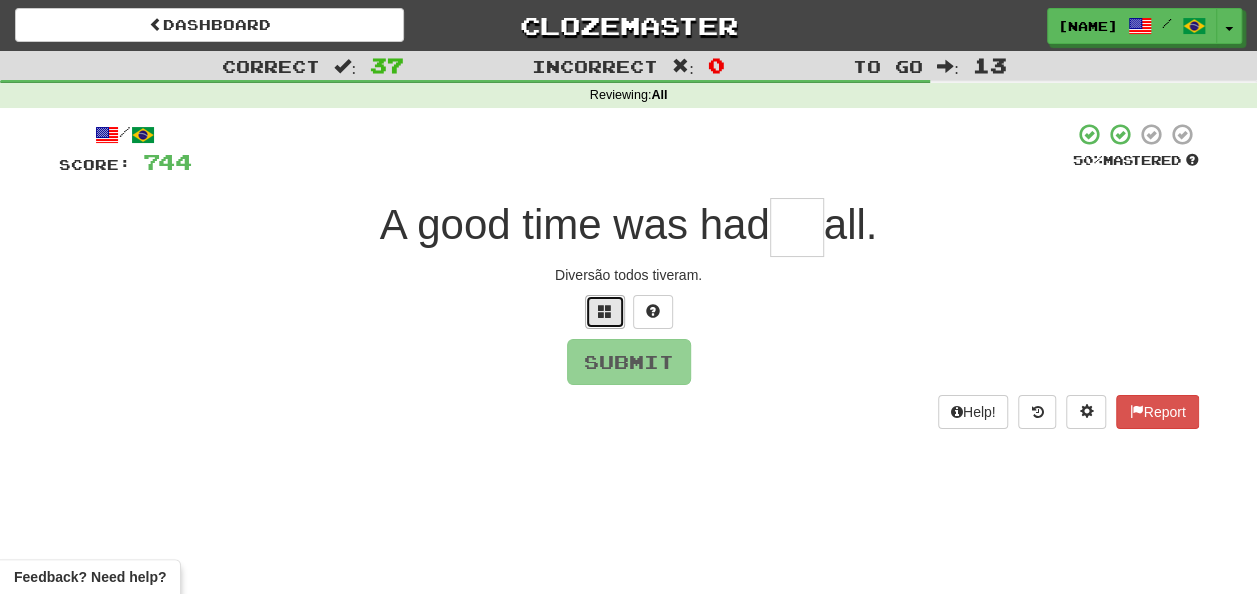 click at bounding box center [605, 311] 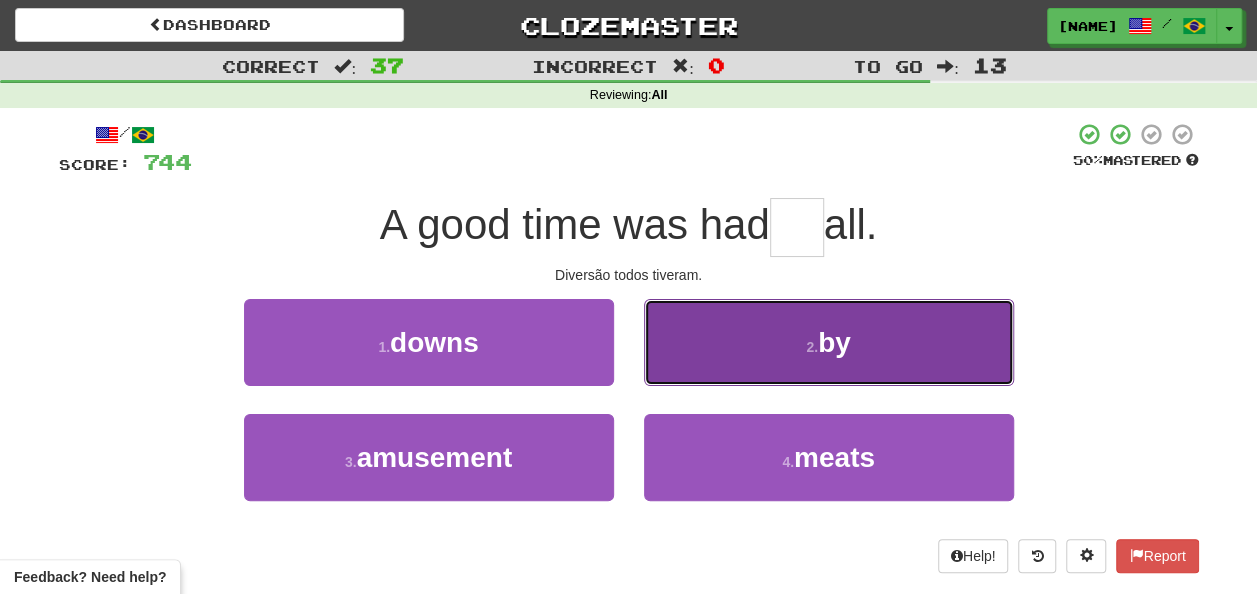click on "2 .  by" at bounding box center (829, 342) 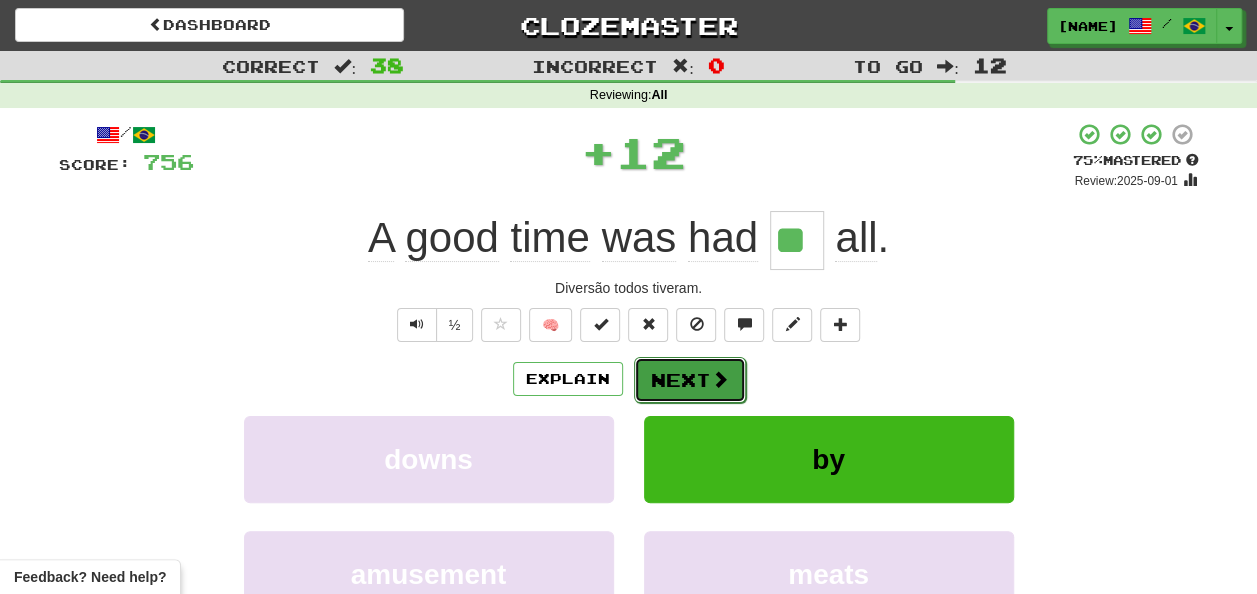 click on "Next" at bounding box center [690, 380] 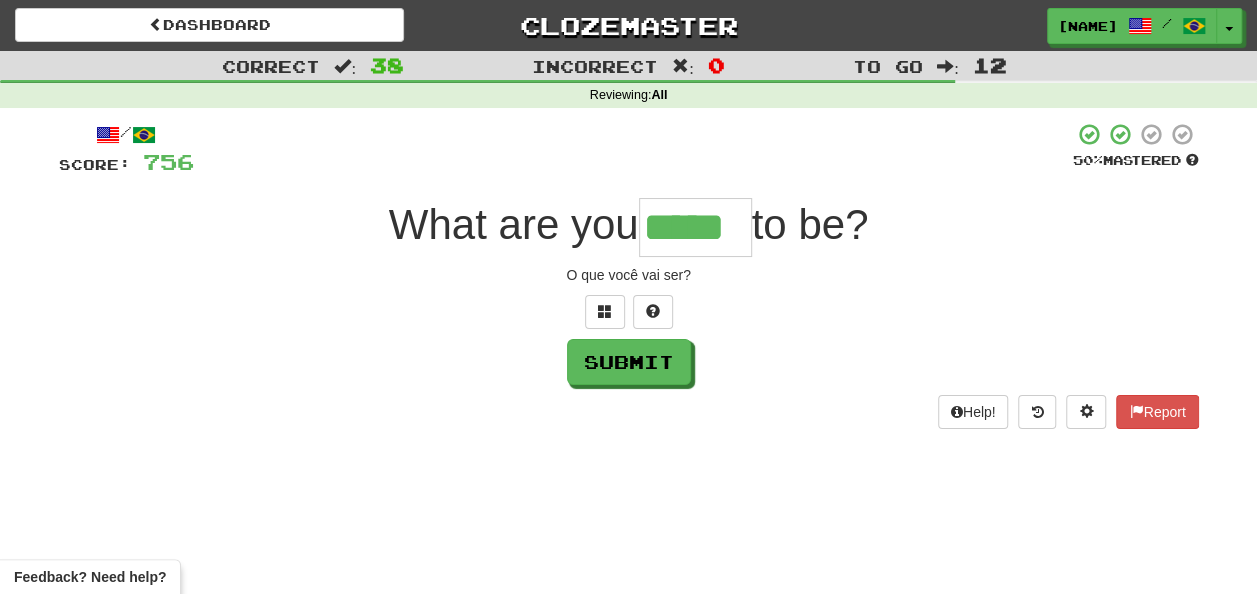 type on "*****" 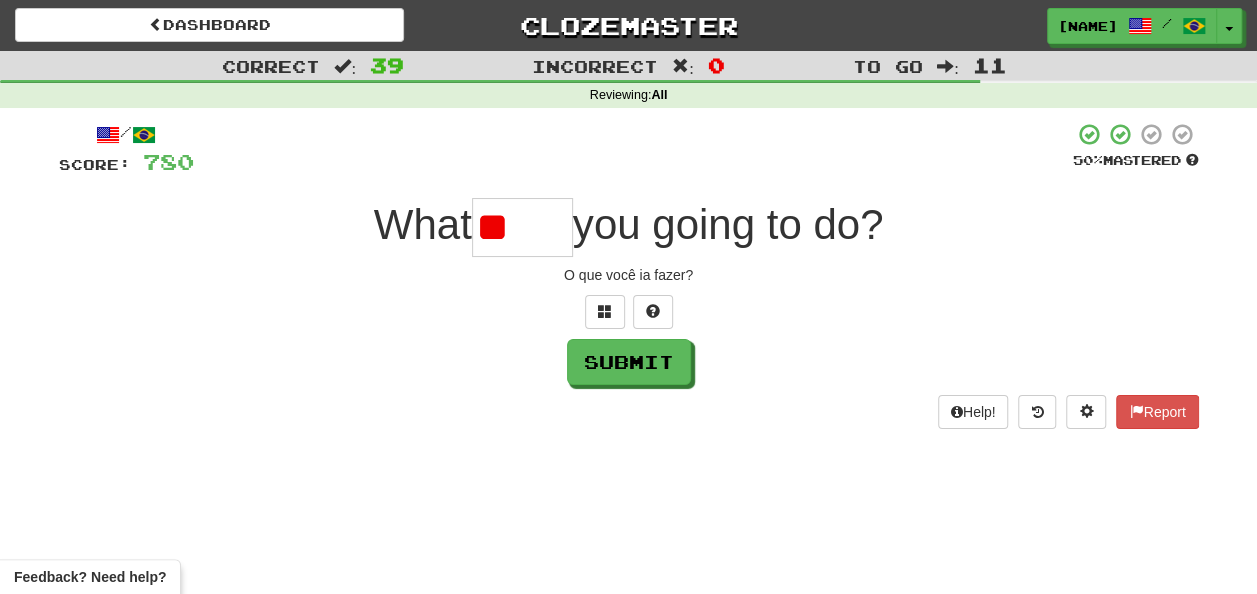 type on "*" 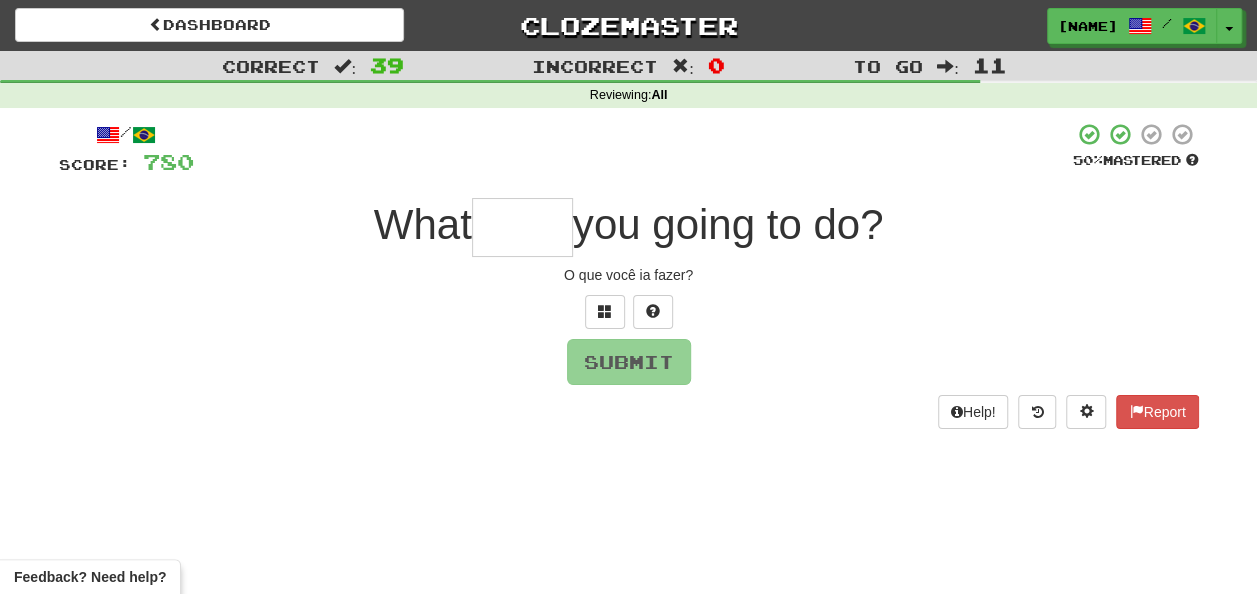 type on "*" 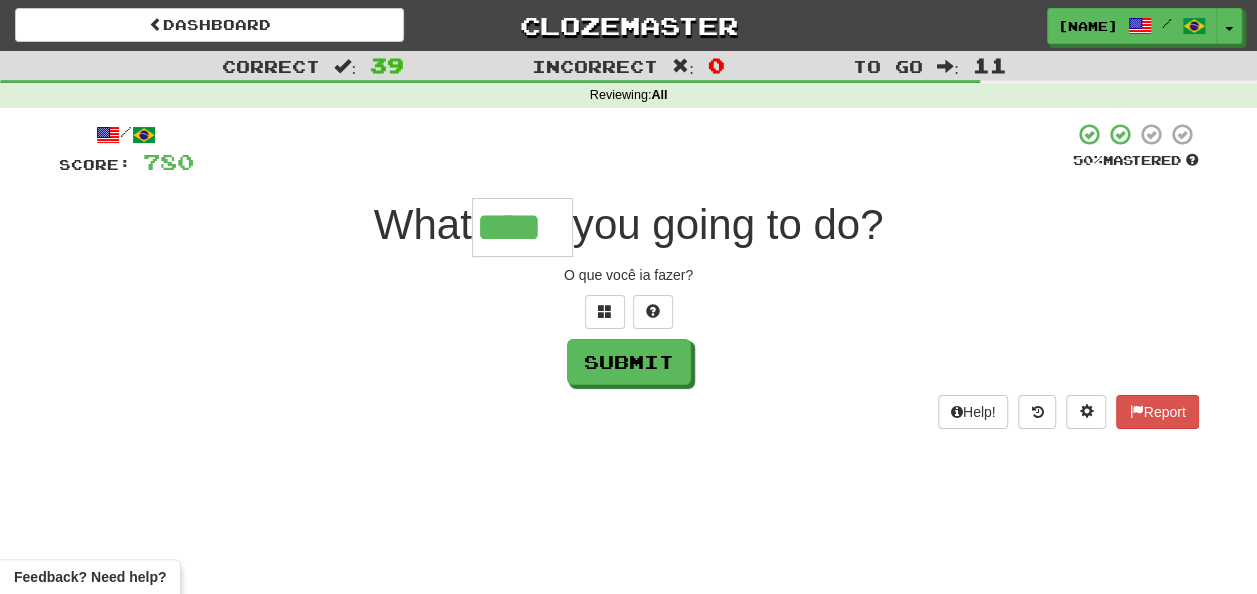 type on "****" 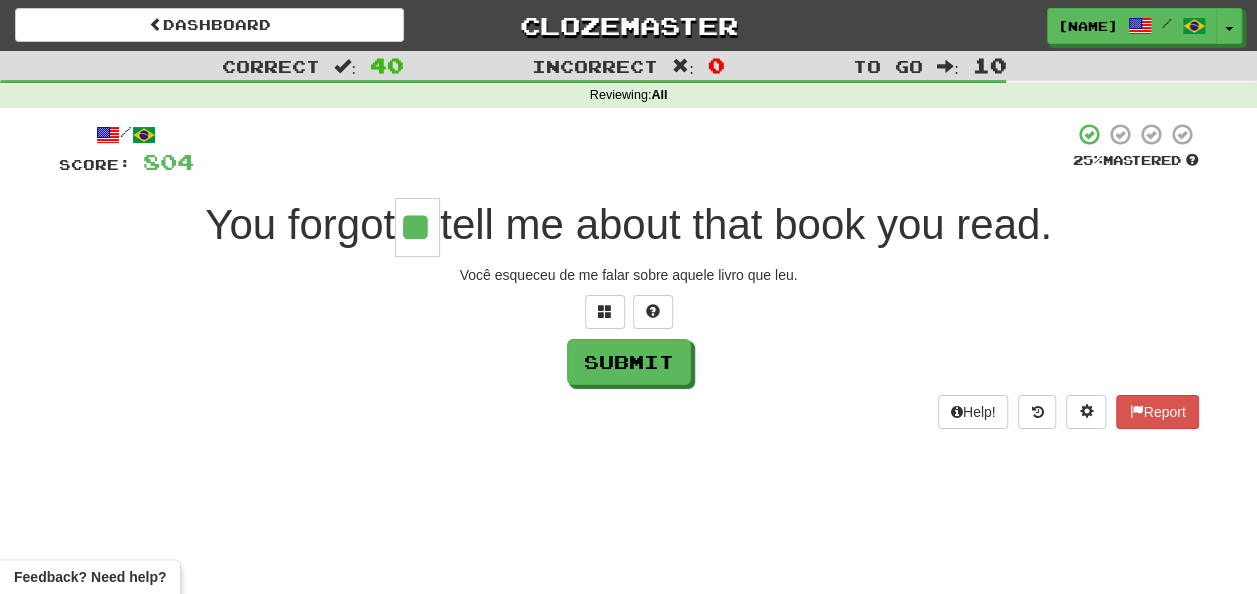 type on "**" 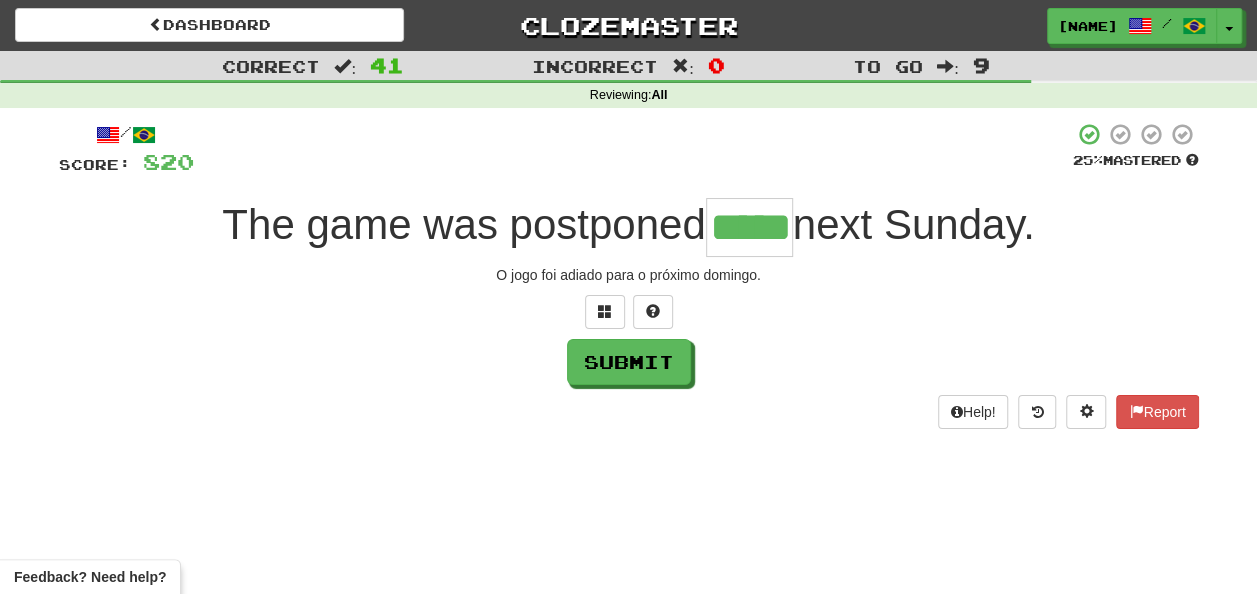 type on "*****" 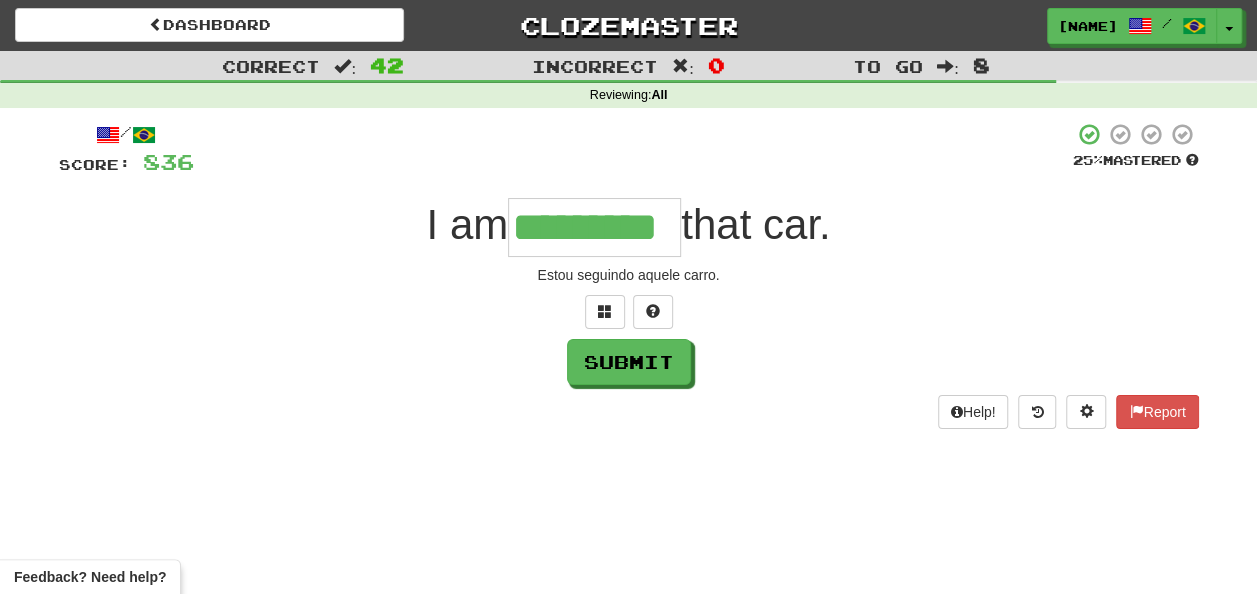 type on "*********" 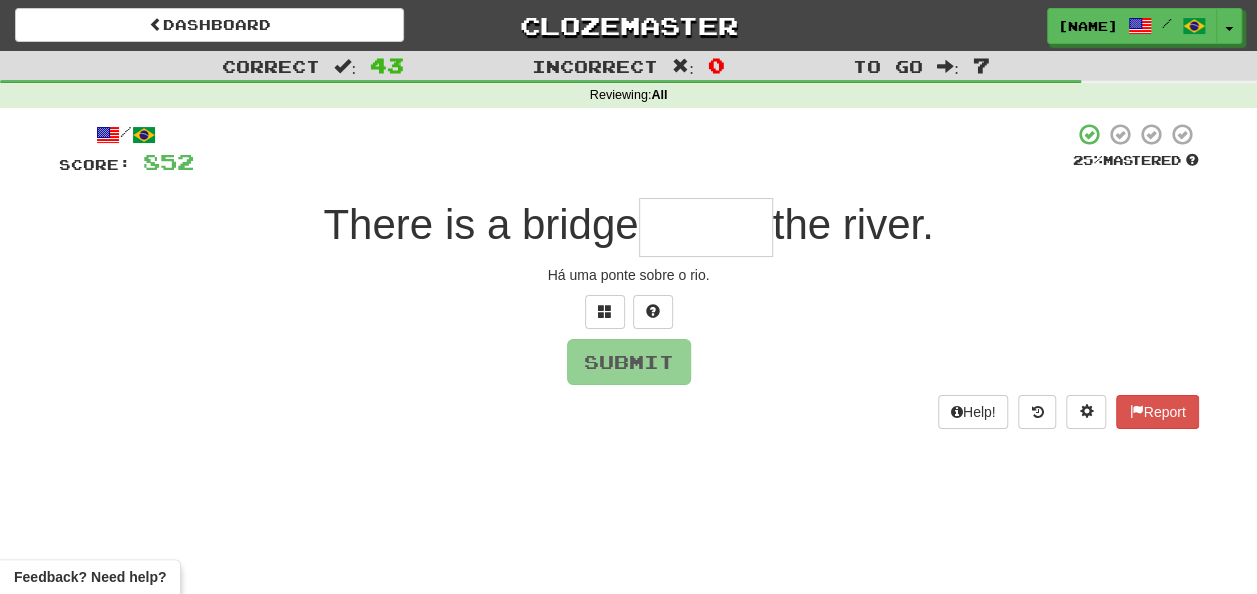 type on "*" 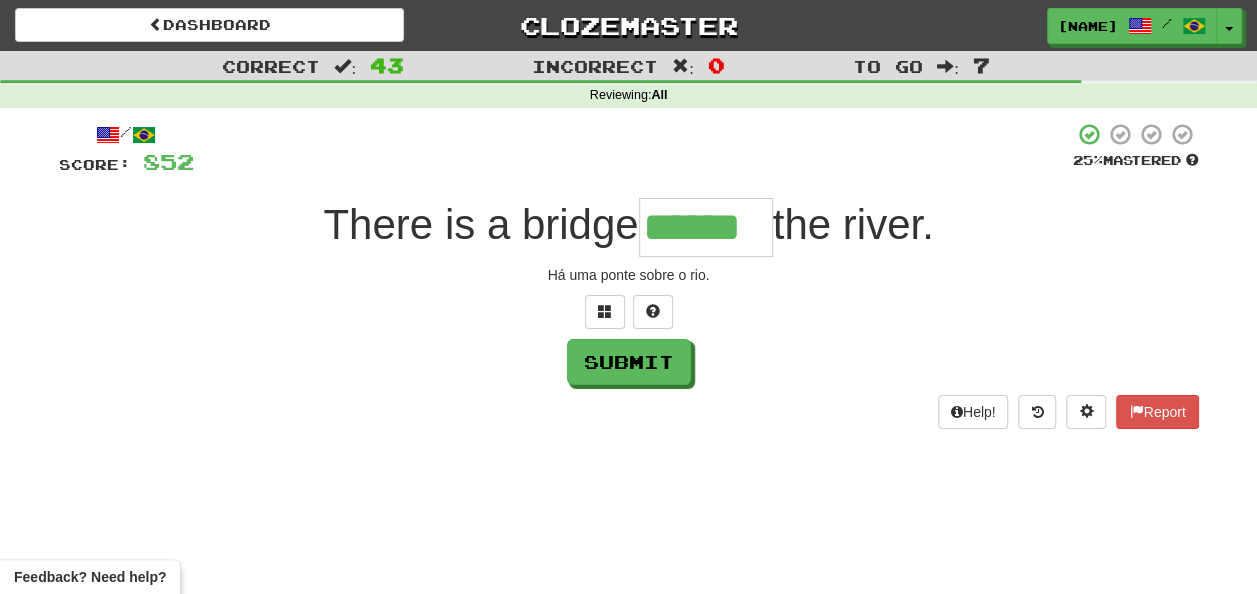 type on "******" 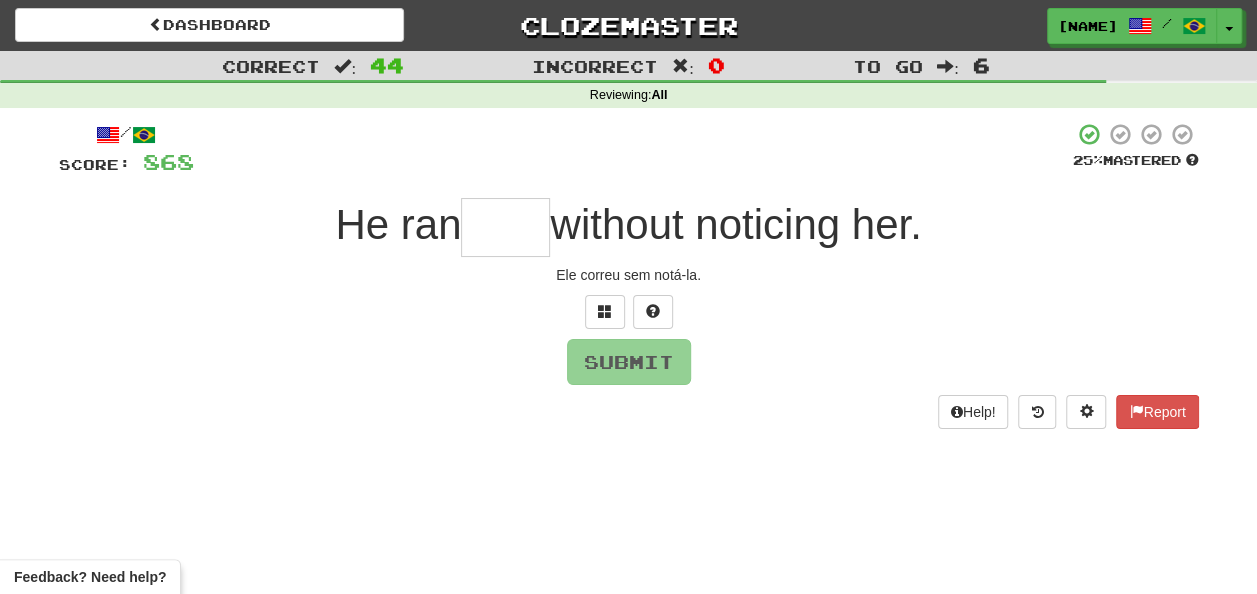 type on "*" 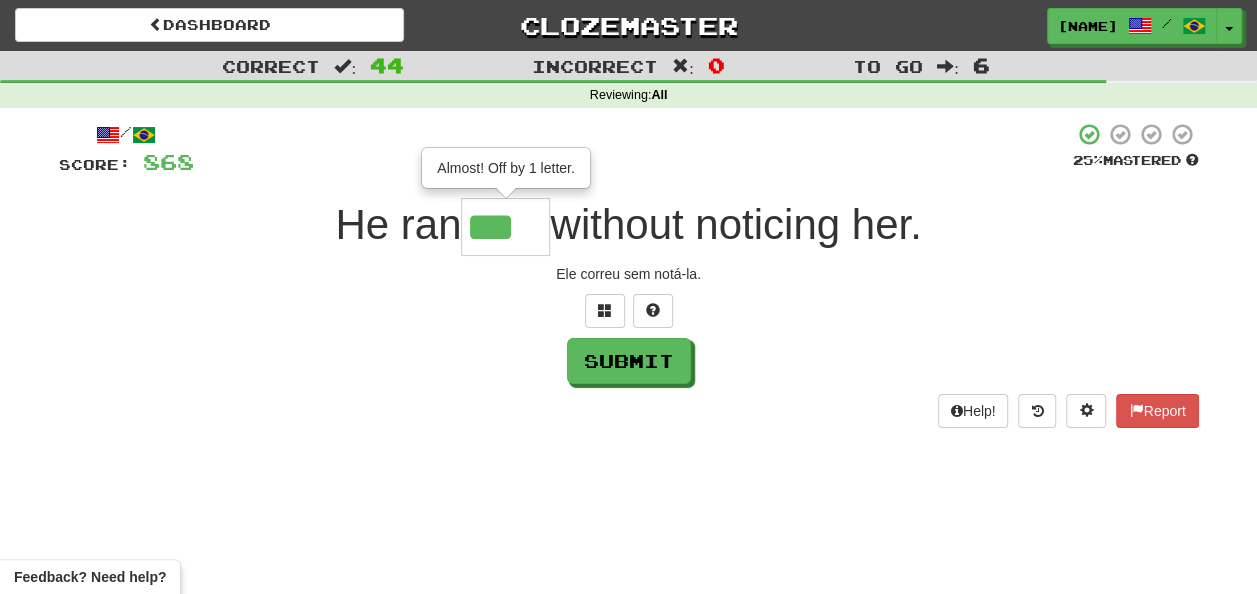 scroll, scrollTop: 0, scrollLeft: 0, axis: both 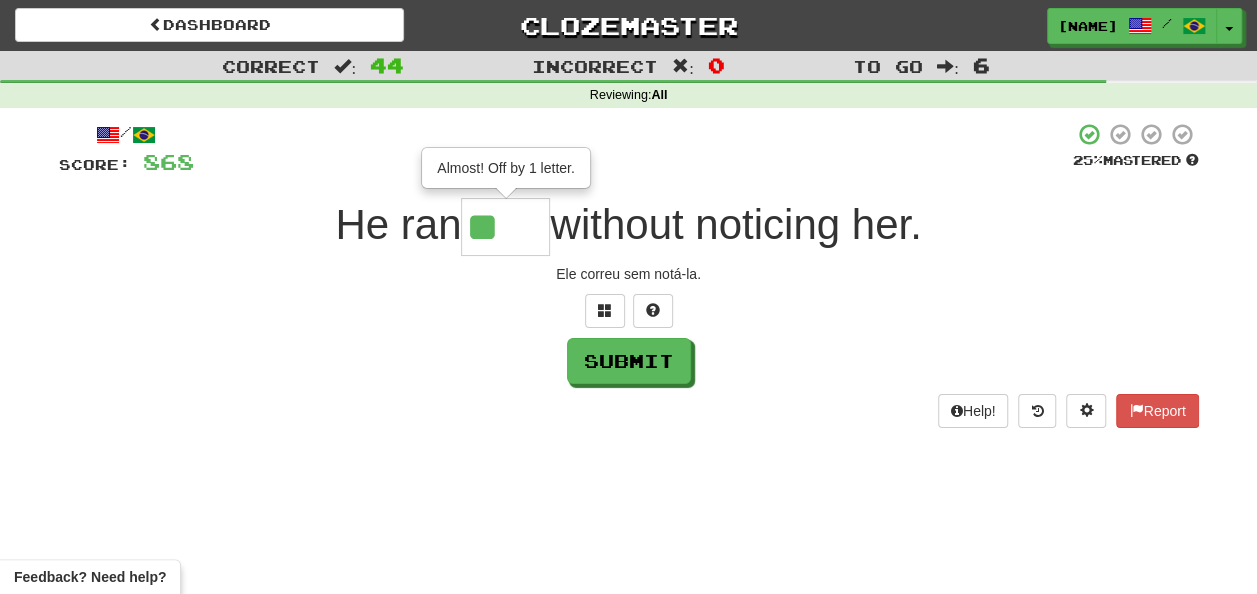 type on "*" 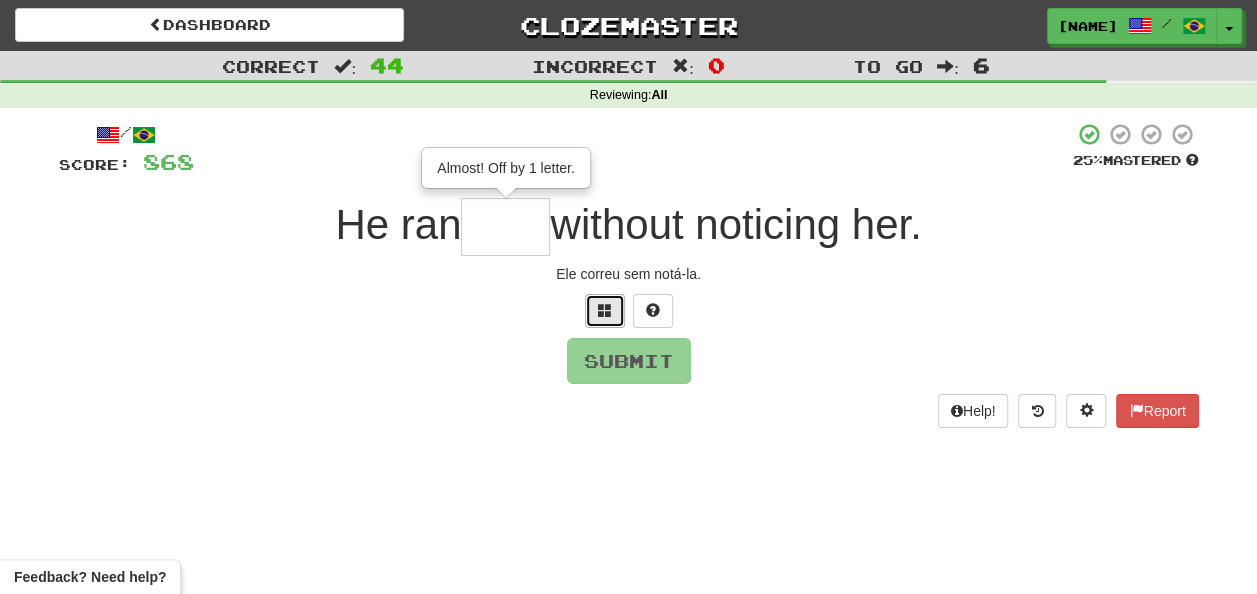 click at bounding box center (605, 310) 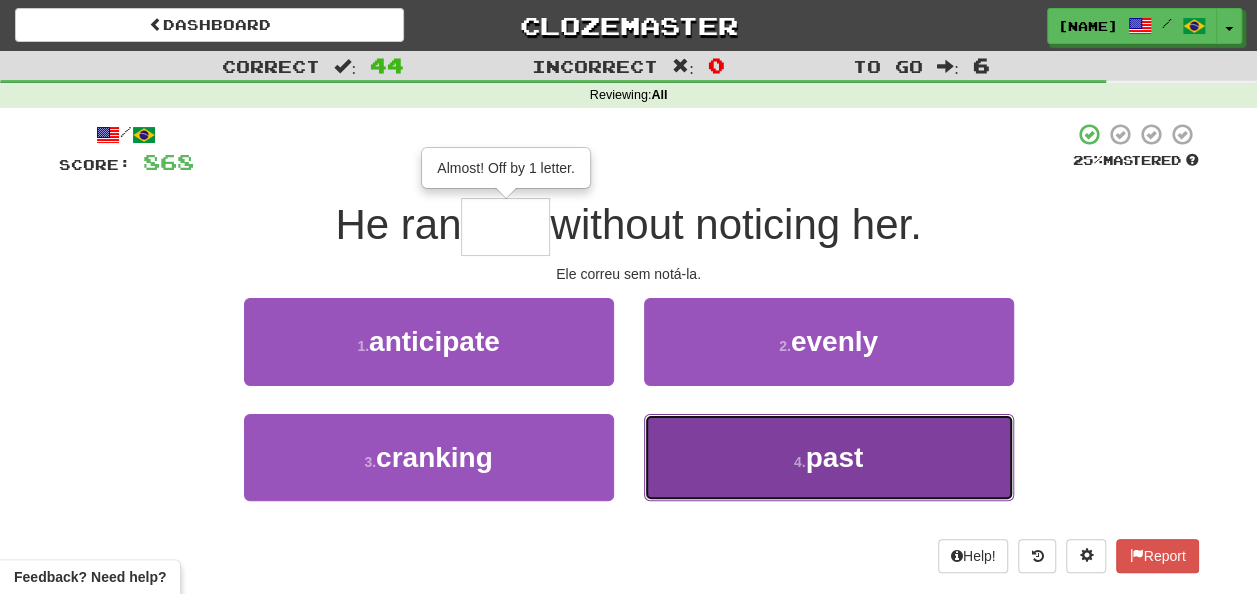 click on "4 .  past" at bounding box center [829, 457] 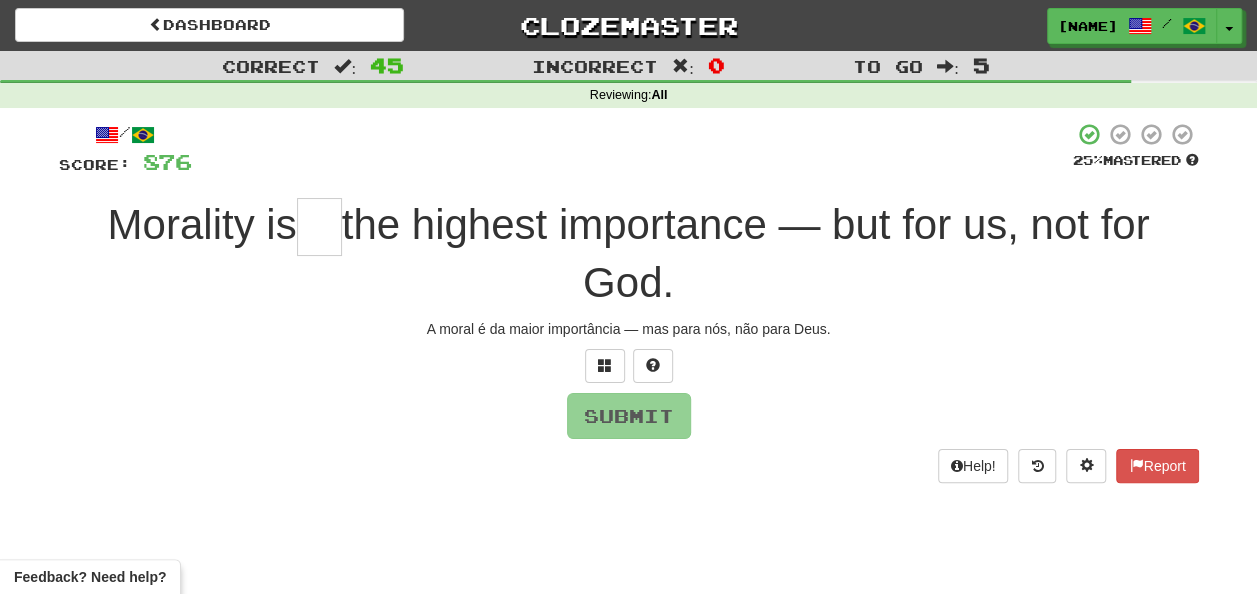 type on "*" 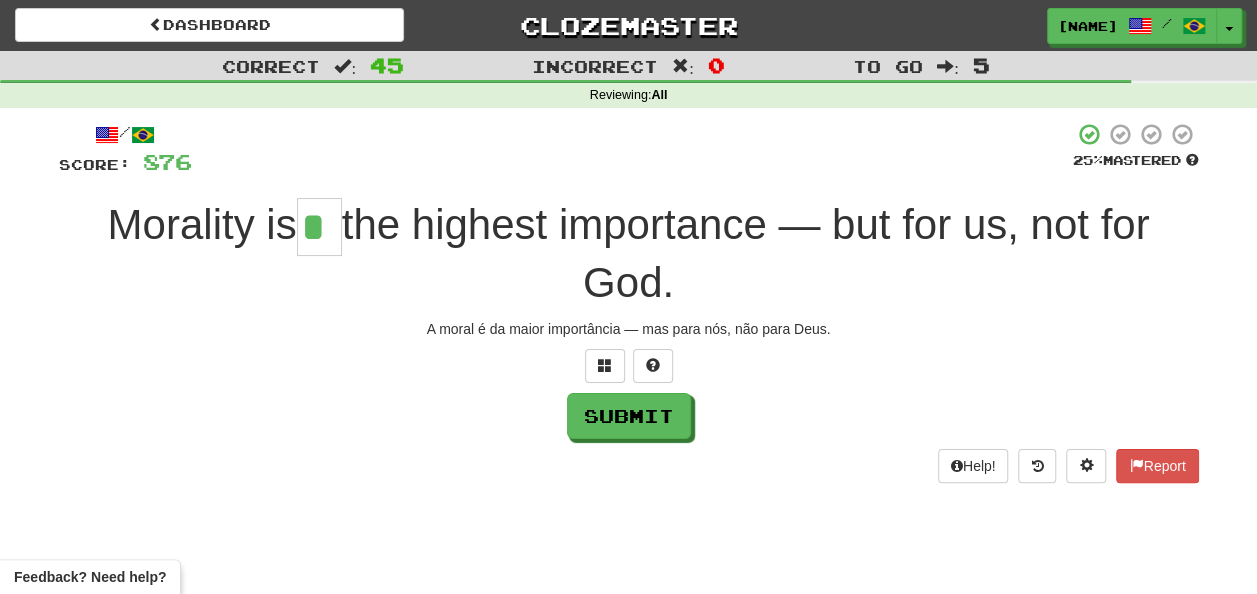 scroll, scrollTop: 0, scrollLeft: 0, axis: both 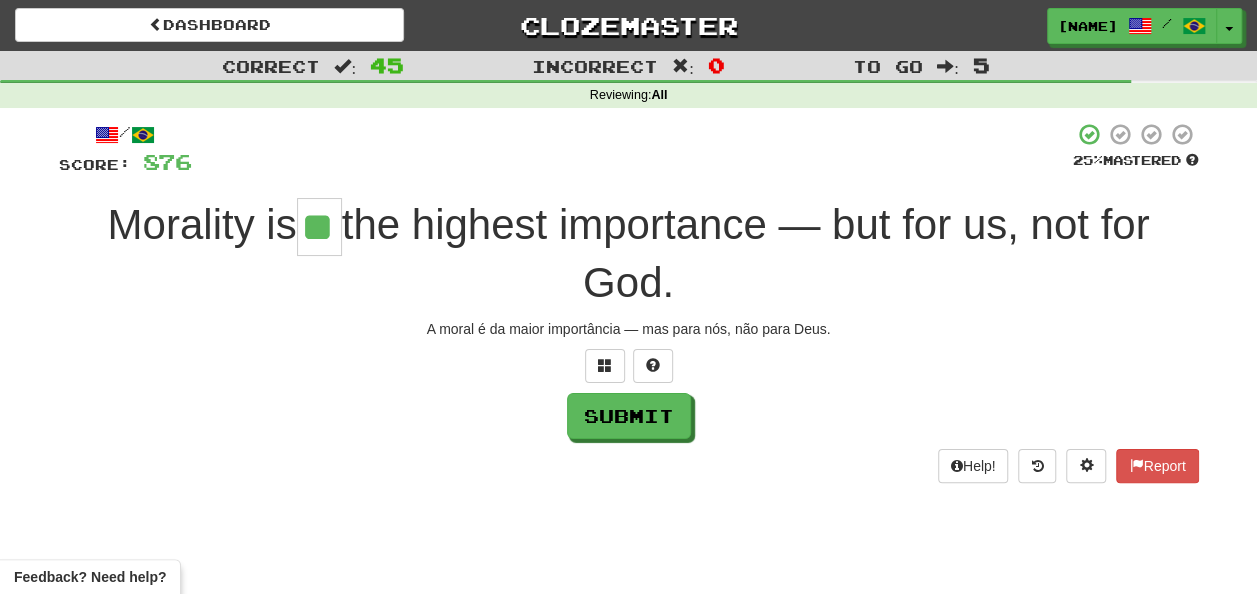 type on "**" 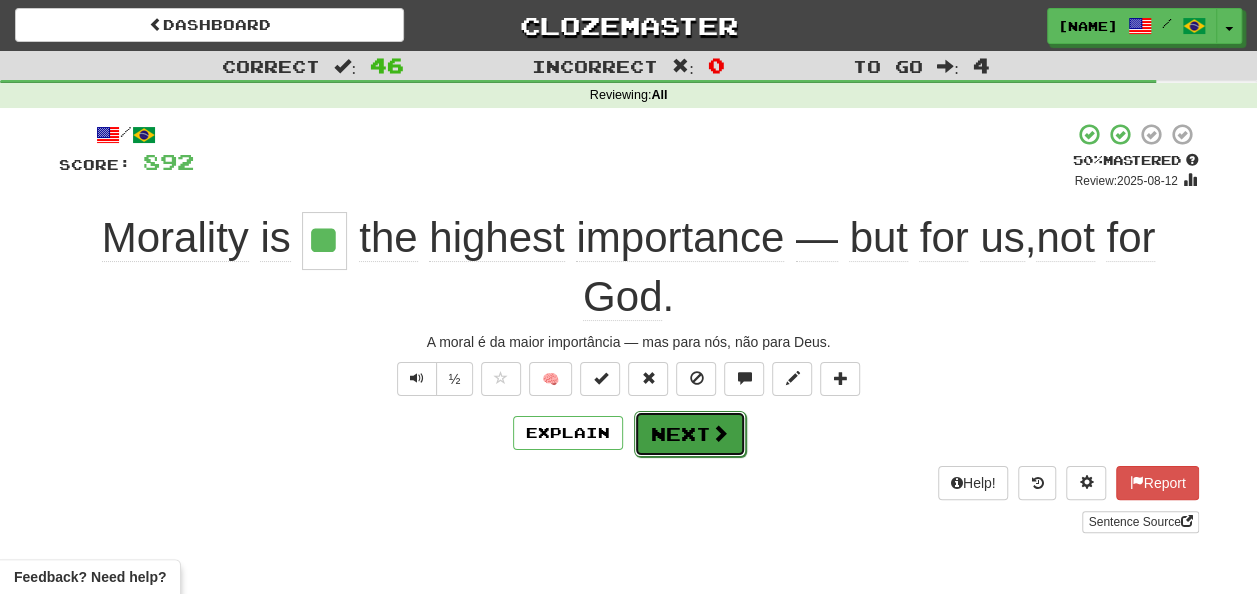 click on "Next" at bounding box center (690, 434) 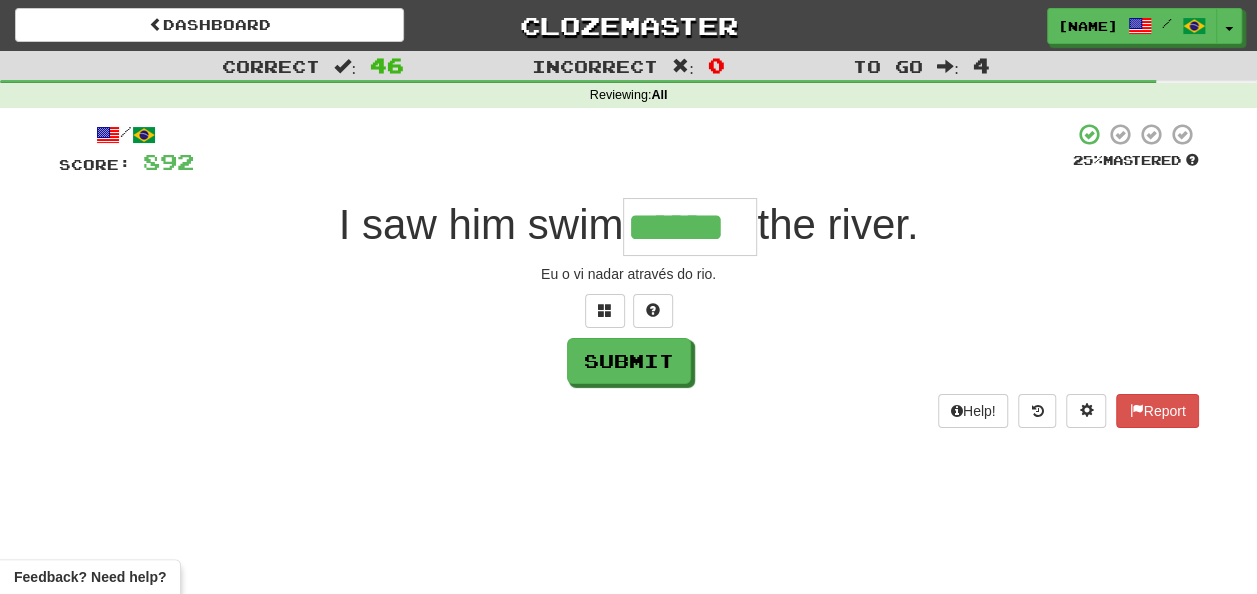 type on "******" 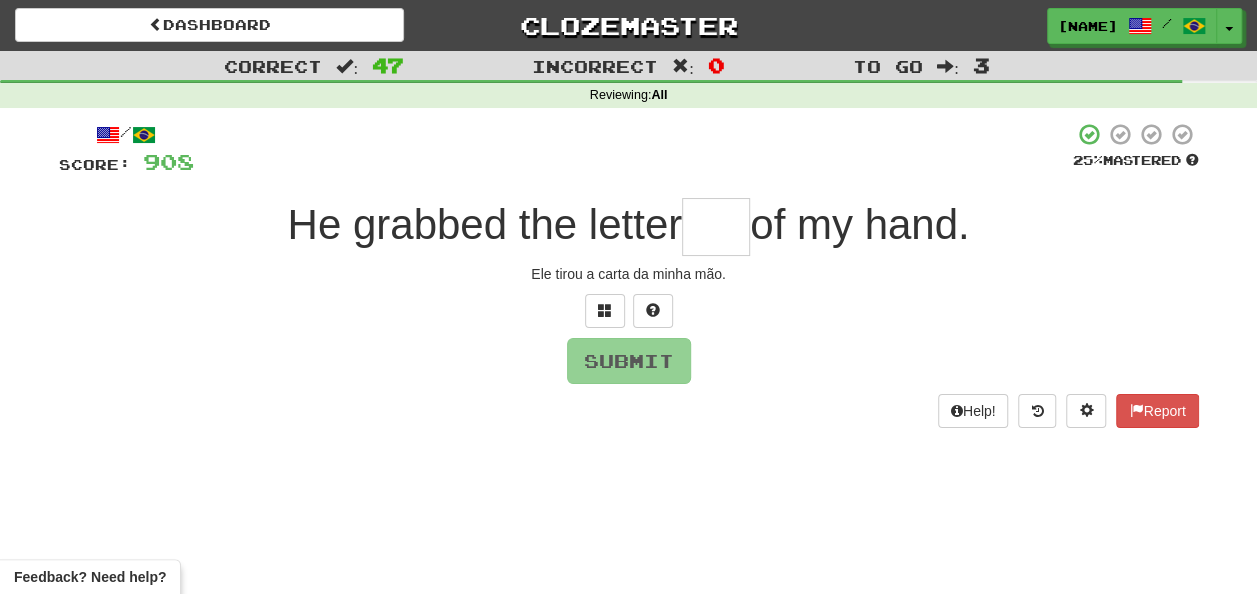 type on "*" 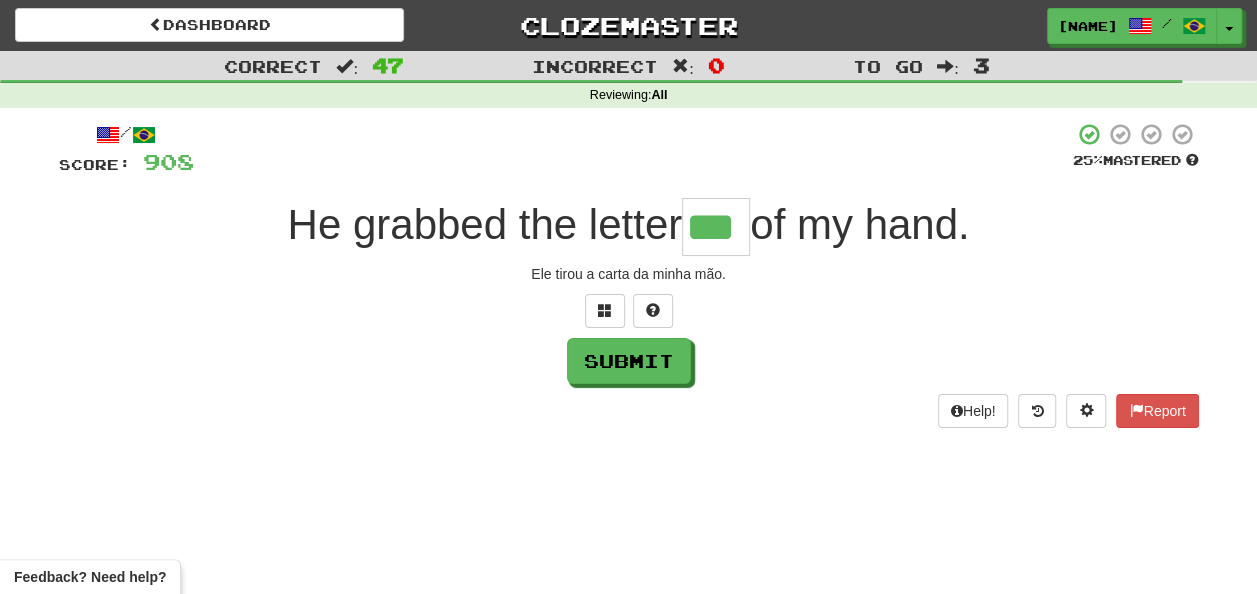type on "***" 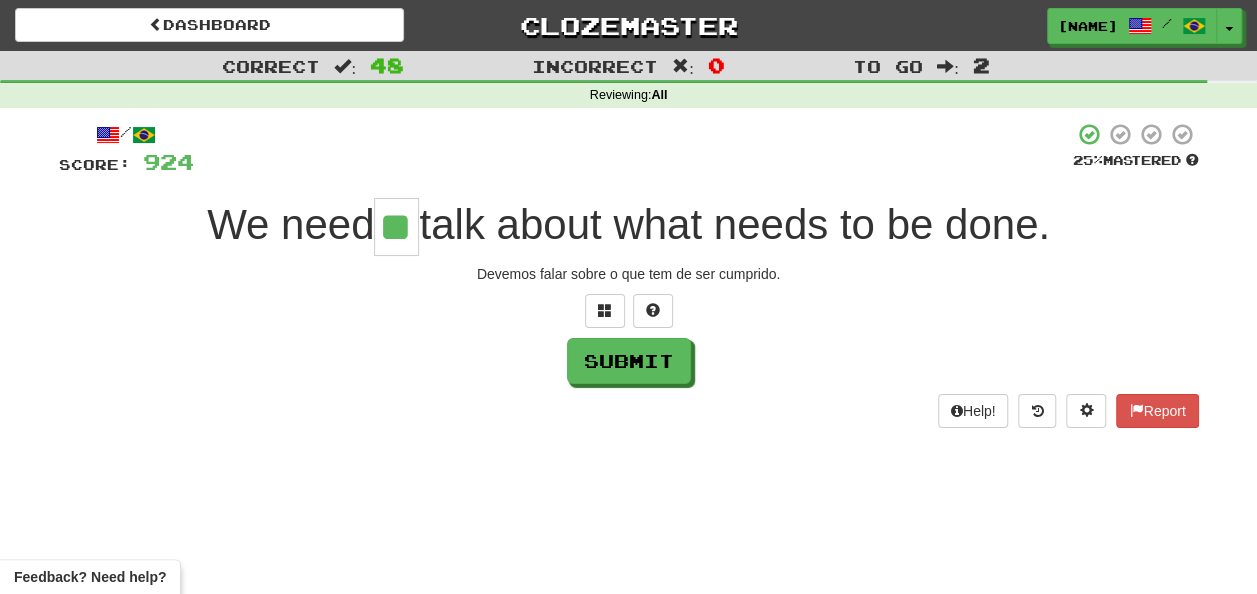 type on "**" 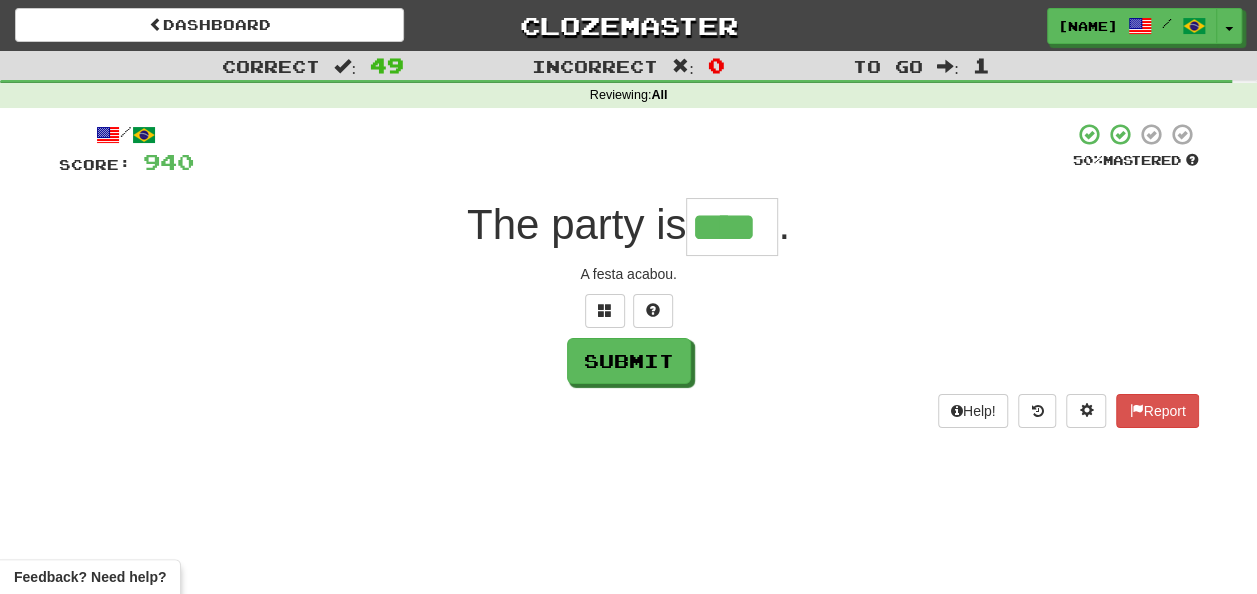 type on "****" 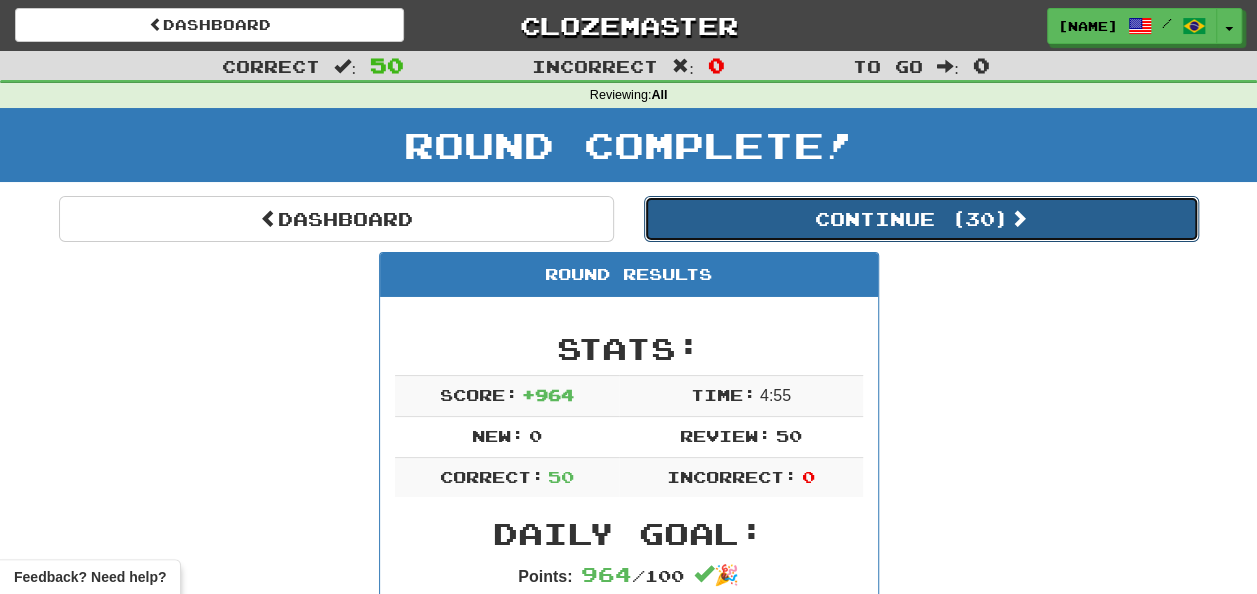 click on "Continue ( 30 )" at bounding box center [921, 219] 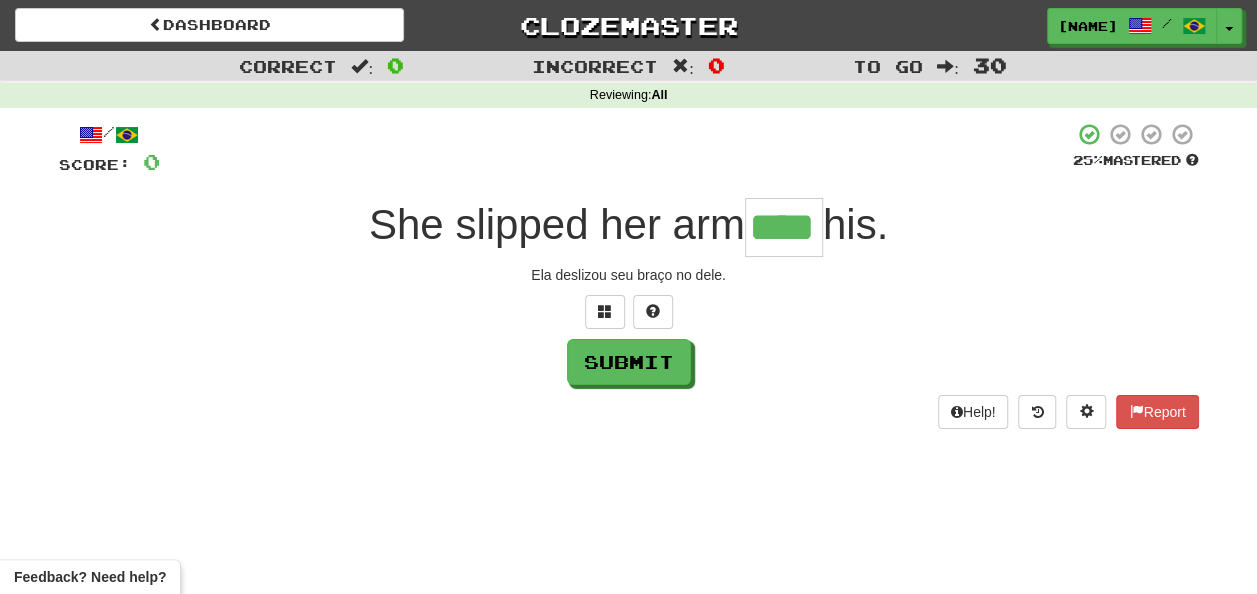 type on "****" 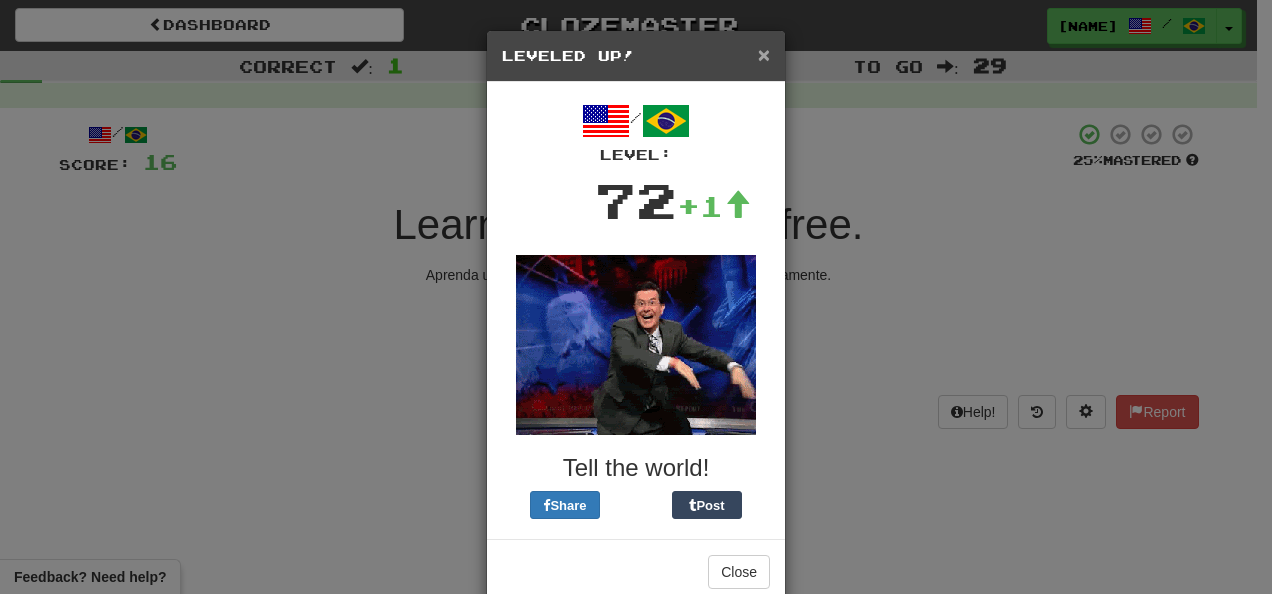 click on "×" at bounding box center (764, 54) 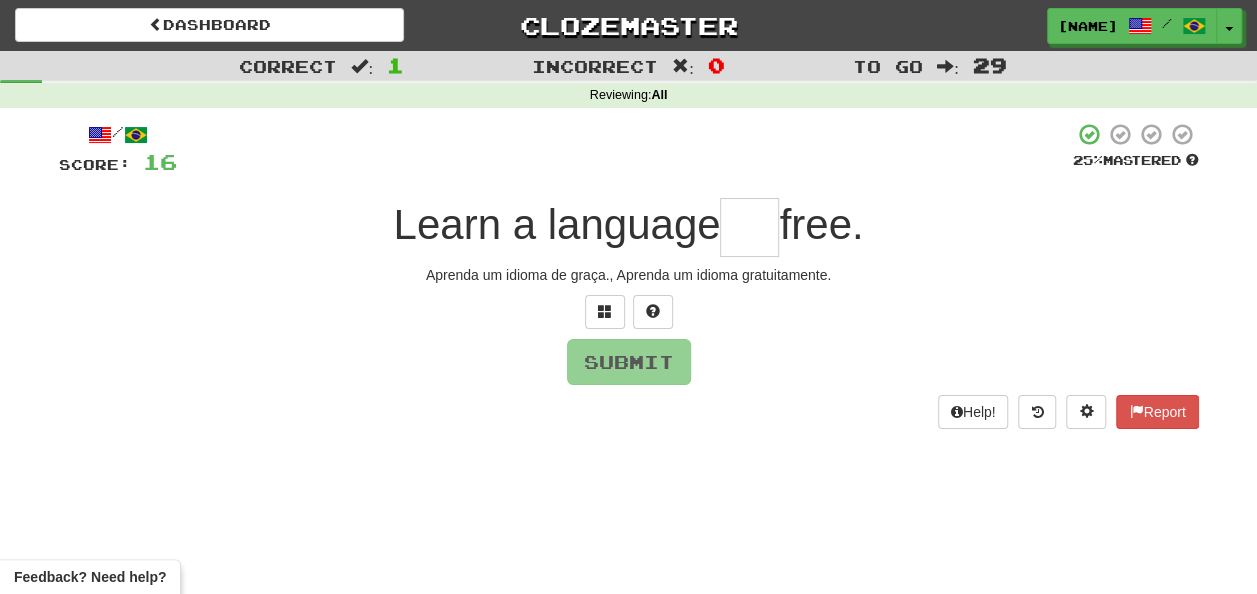 click at bounding box center (749, 227) 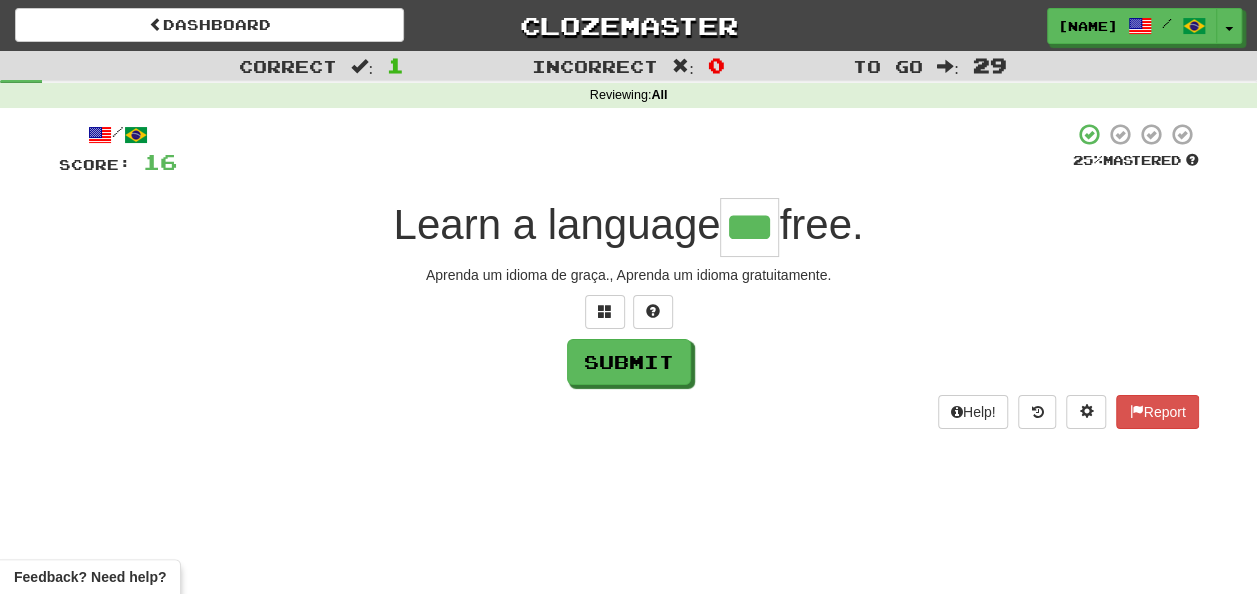 type on "***" 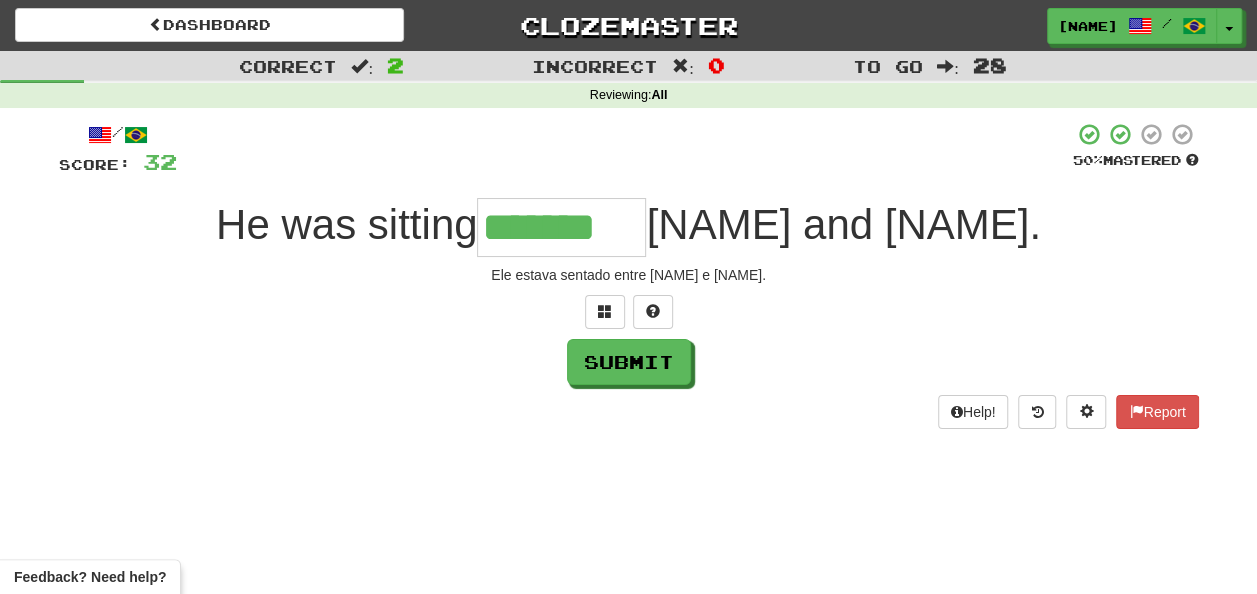 type on "*******" 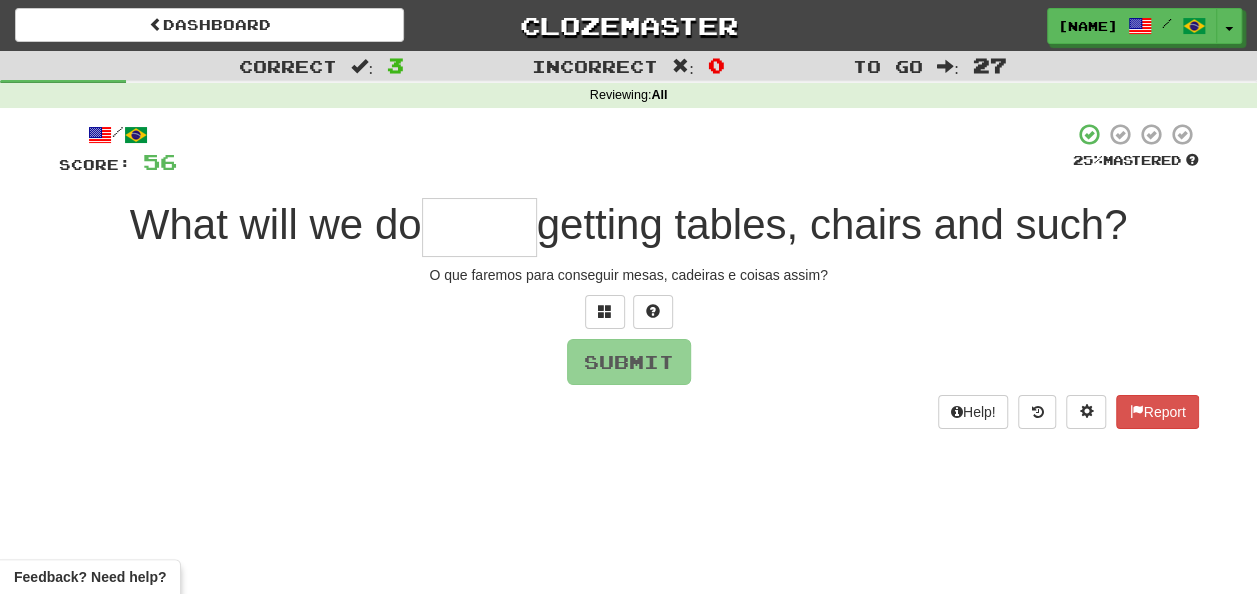type on "*" 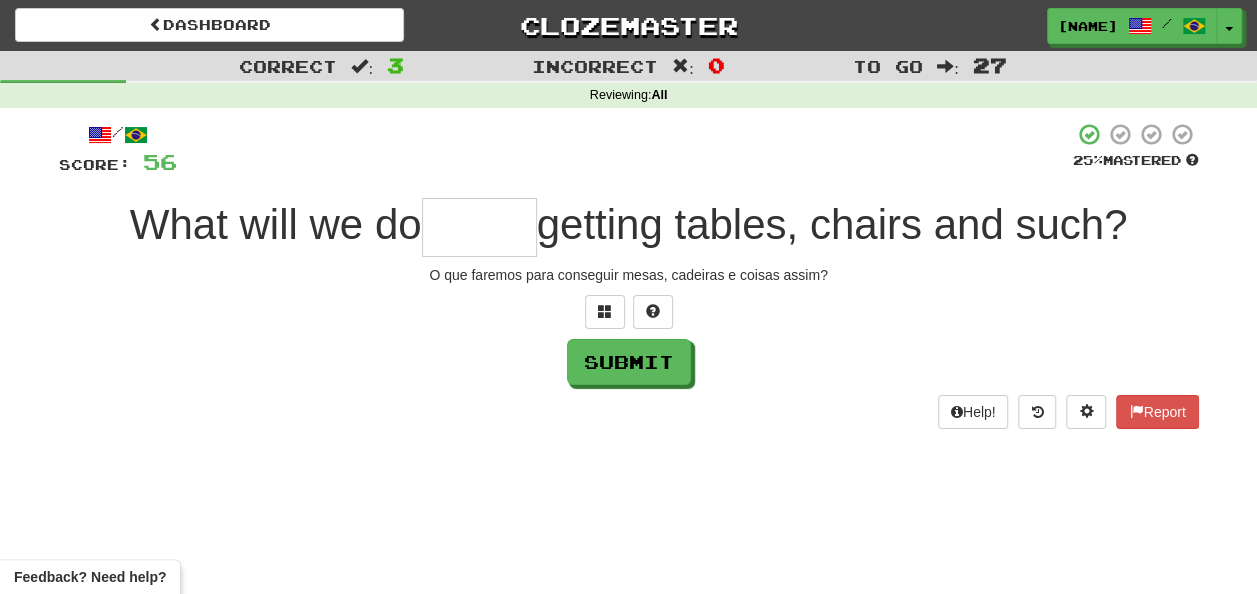 type on "*" 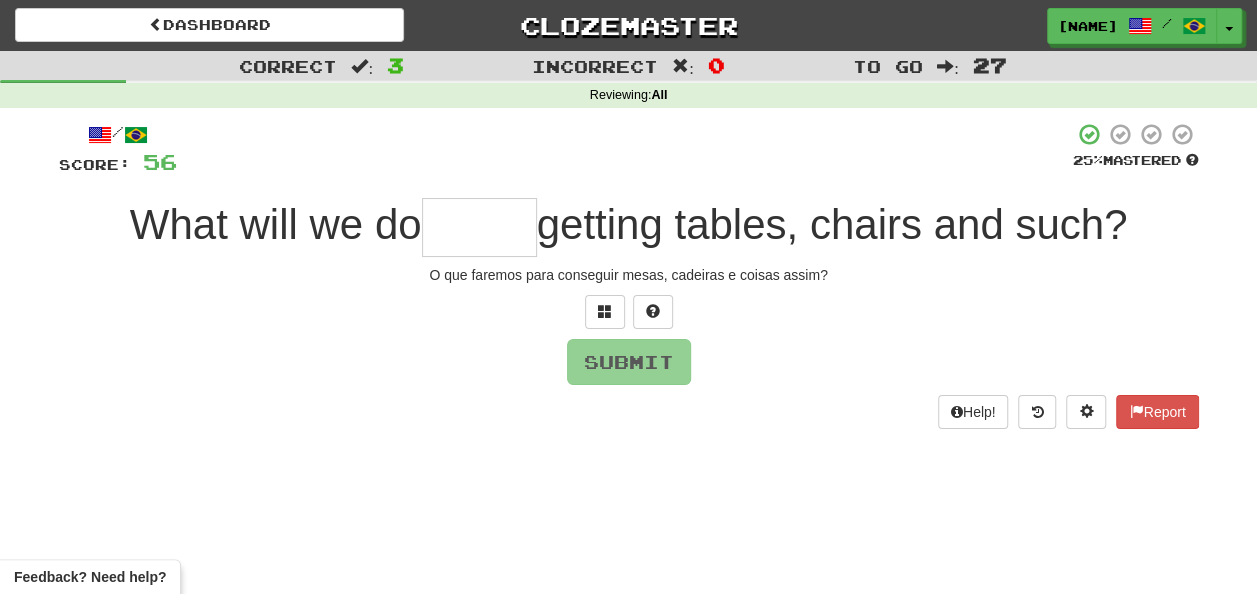 type on "*" 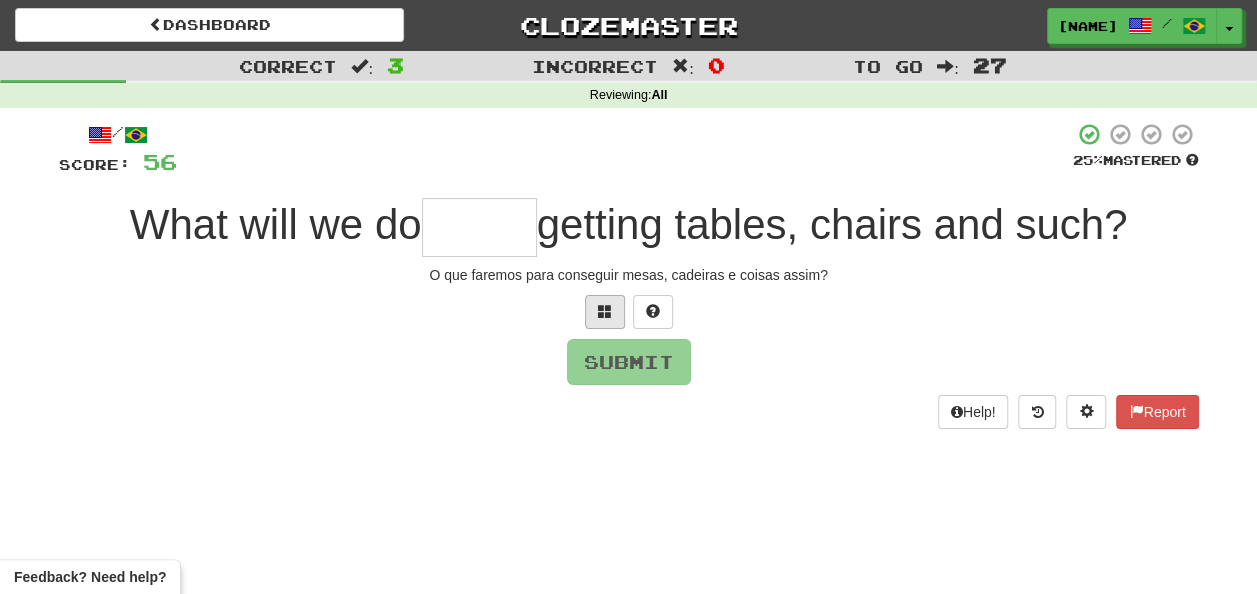 type on "*" 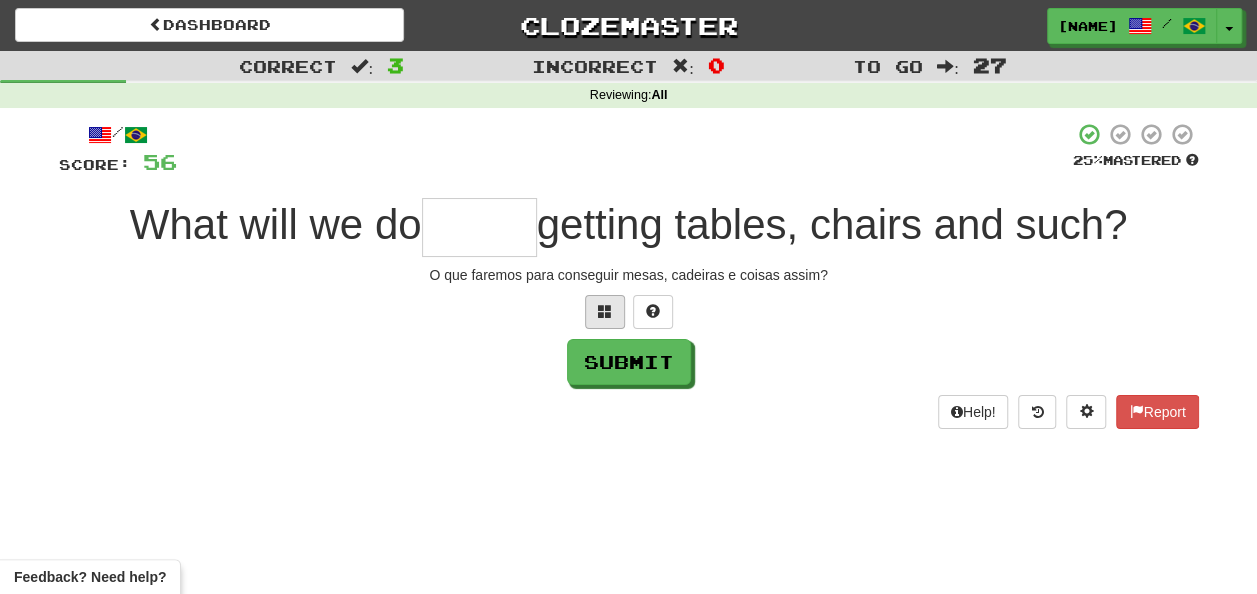 type on "*" 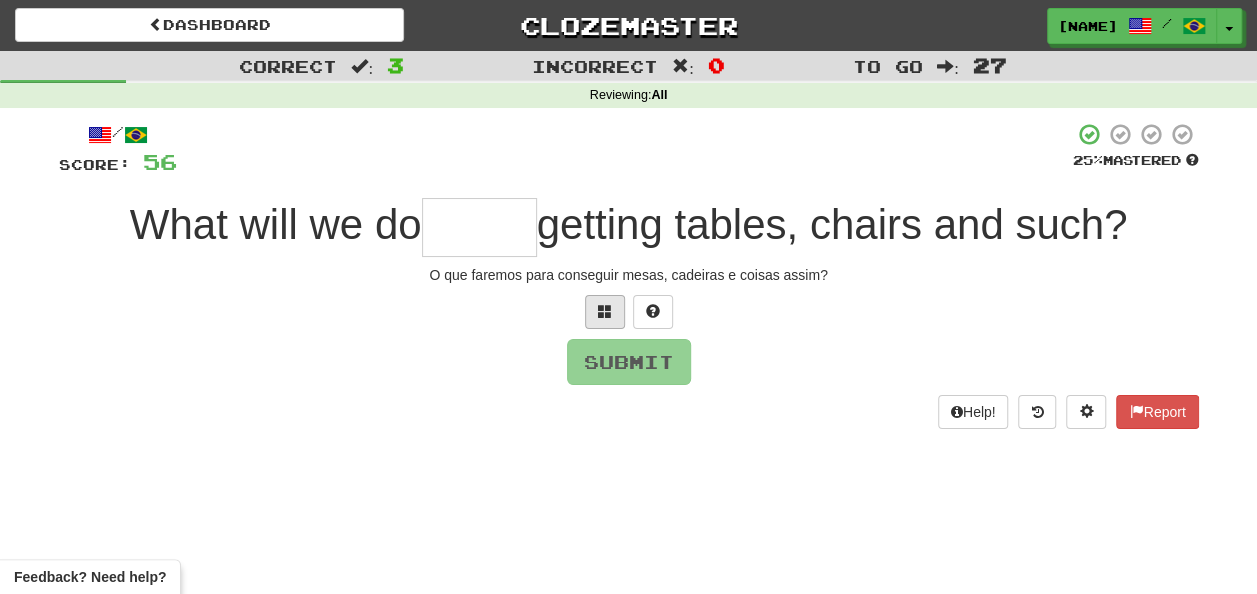 type on "*" 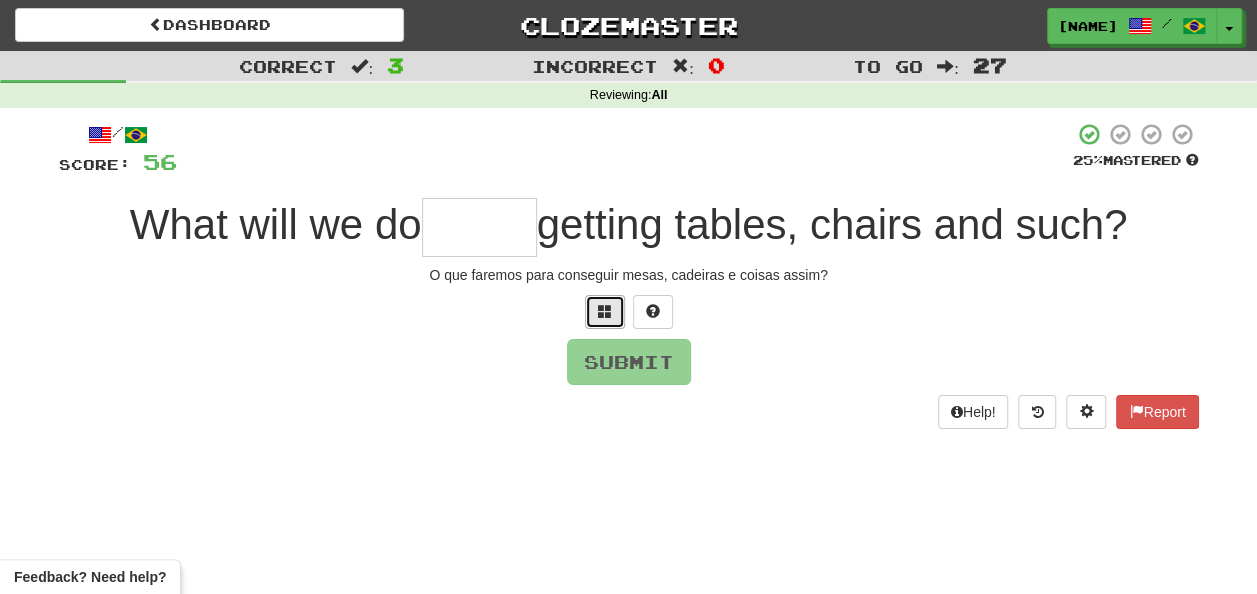 click at bounding box center (605, 312) 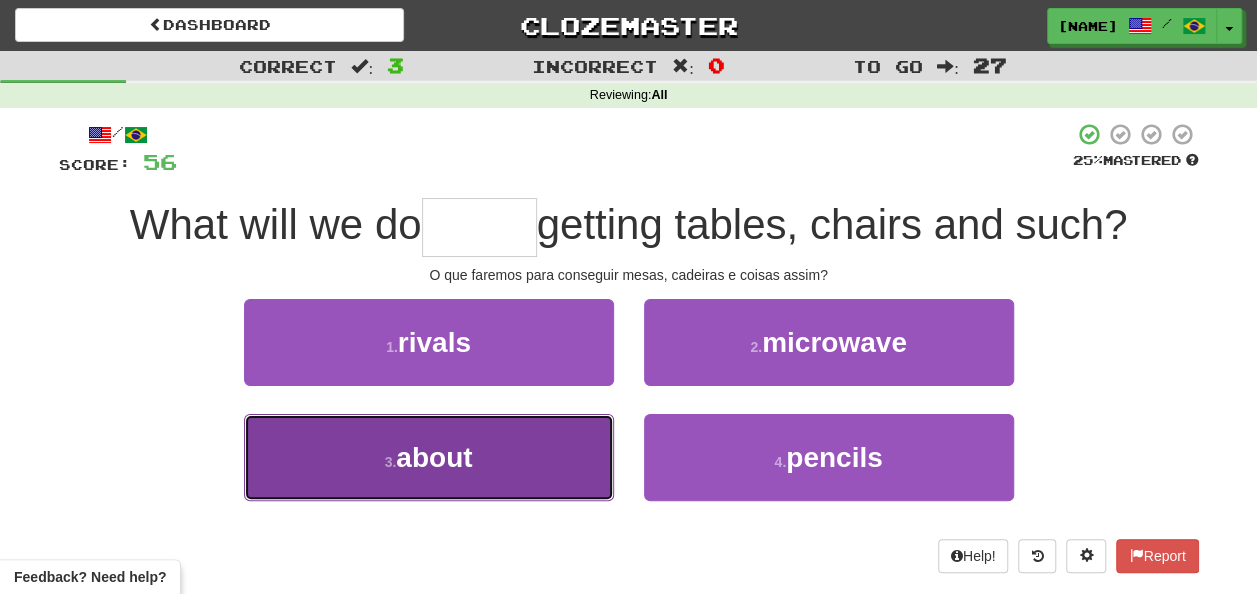 click on "3 .  about" at bounding box center (429, 457) 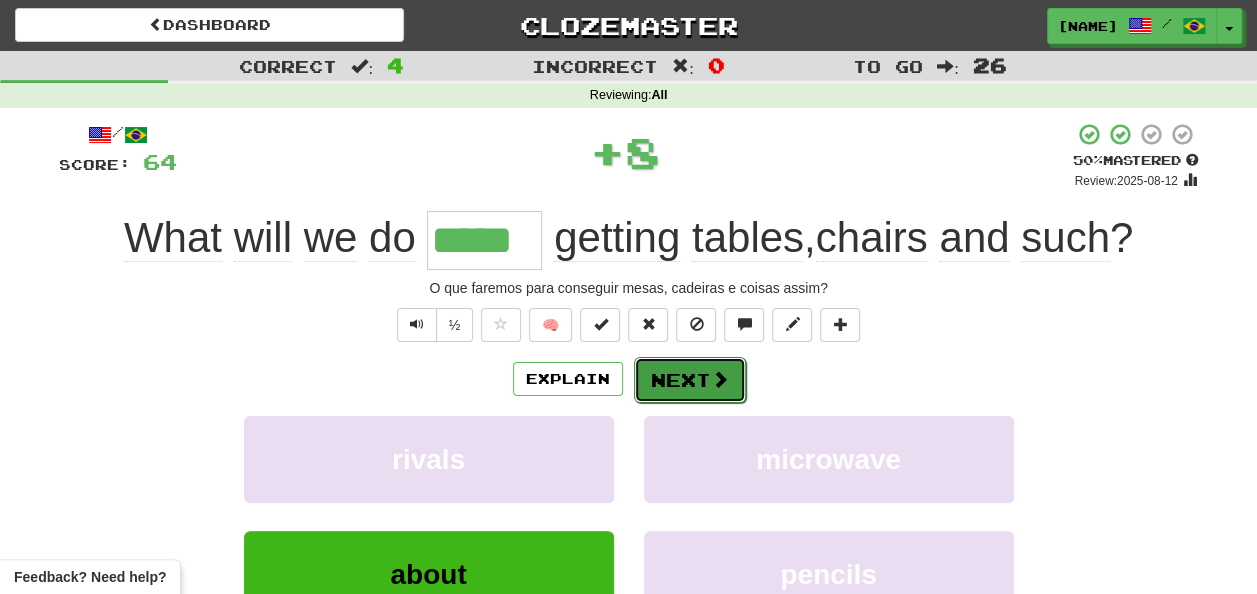 click on "Next" at bounding box center (690, 380) 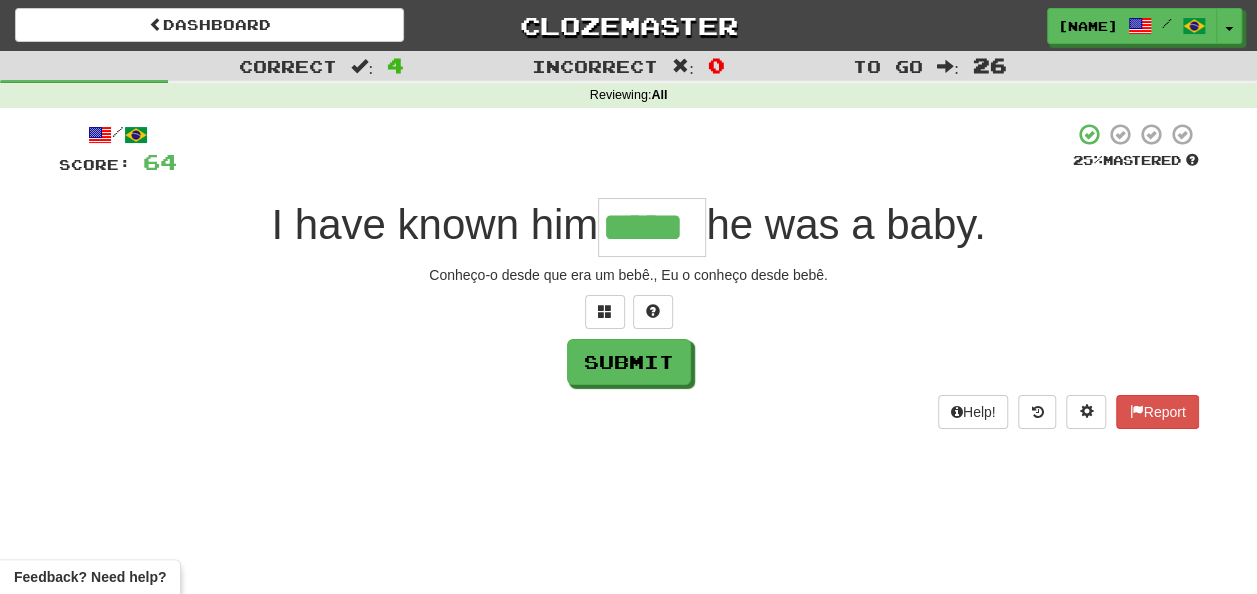 type on "*****" 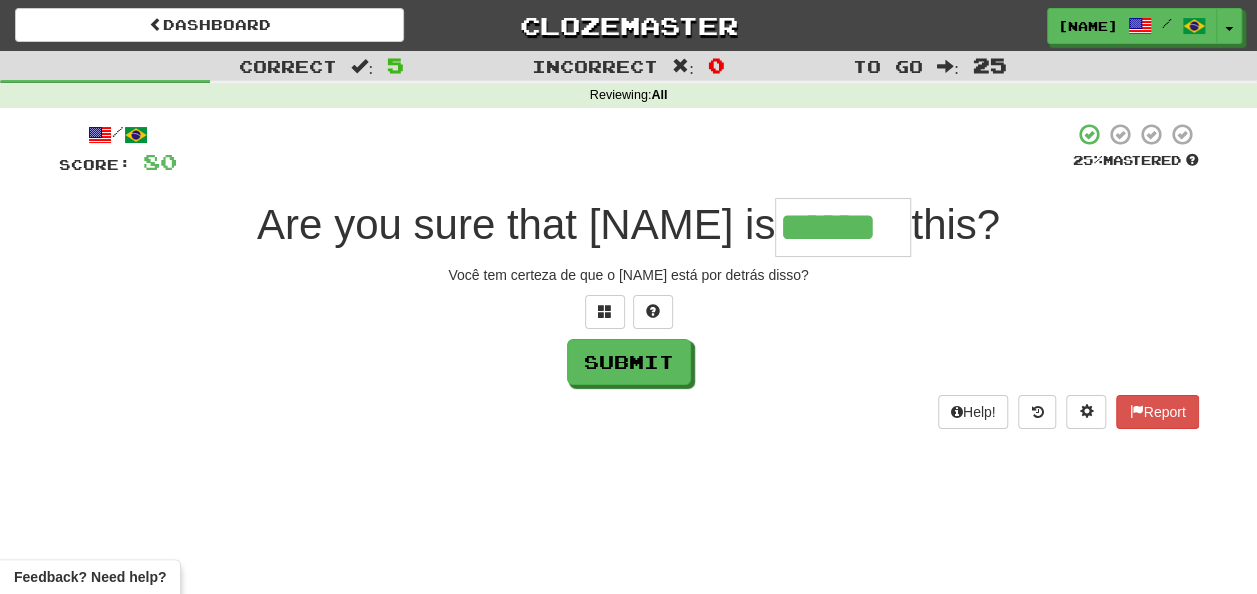 type on "******" 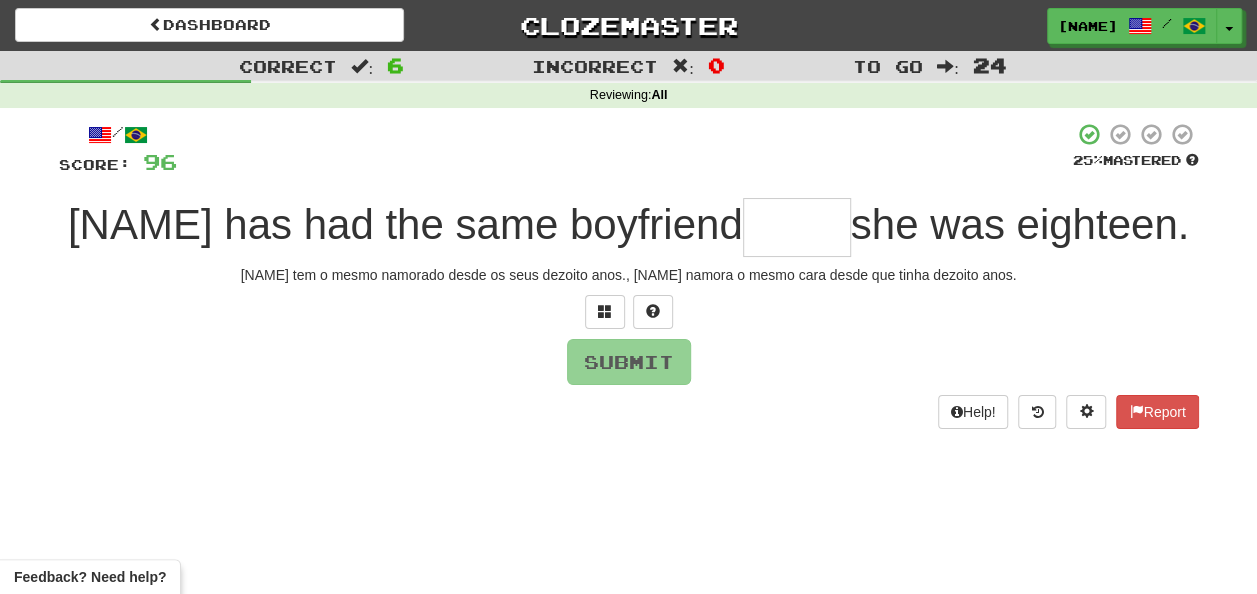 type on "*" 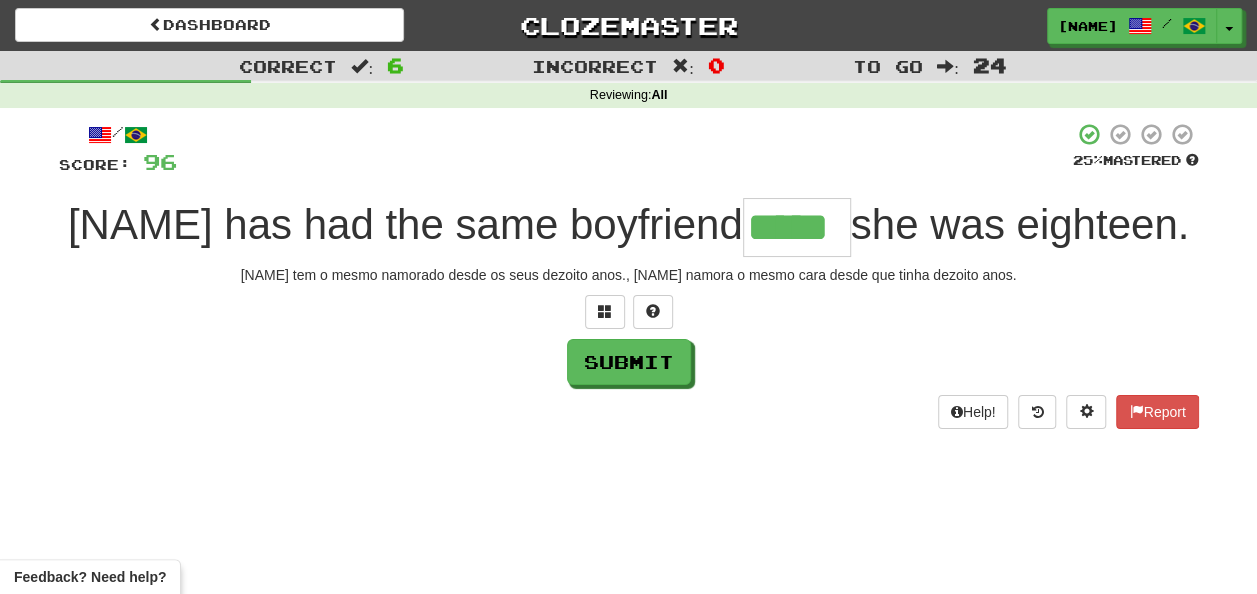 type on "*****" 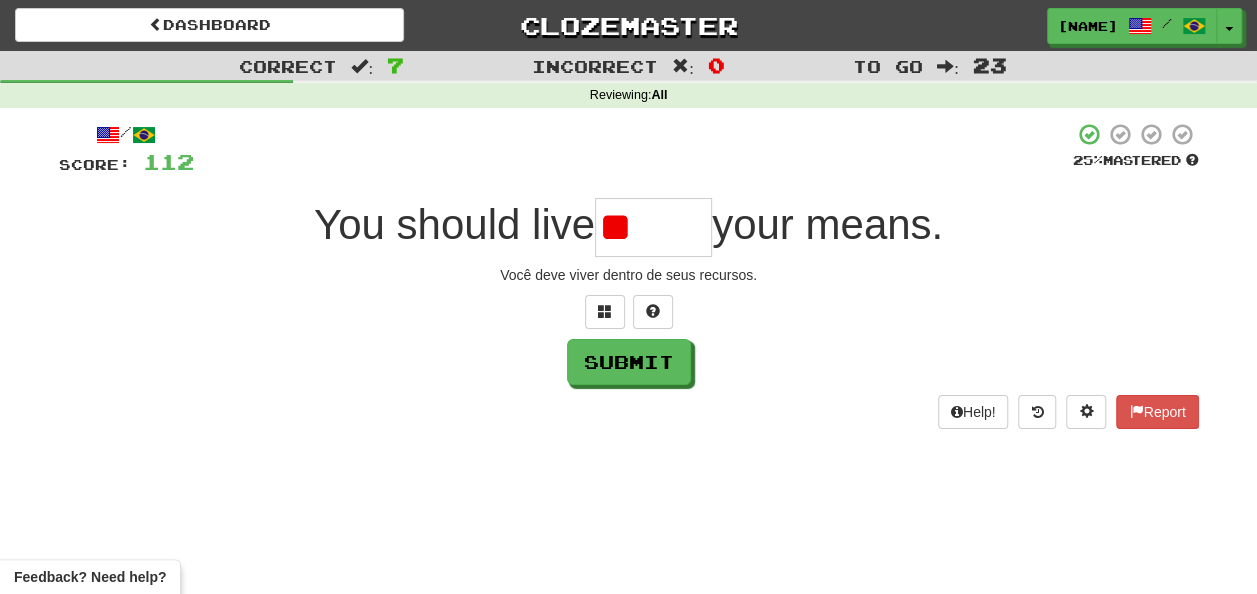 type on "*" 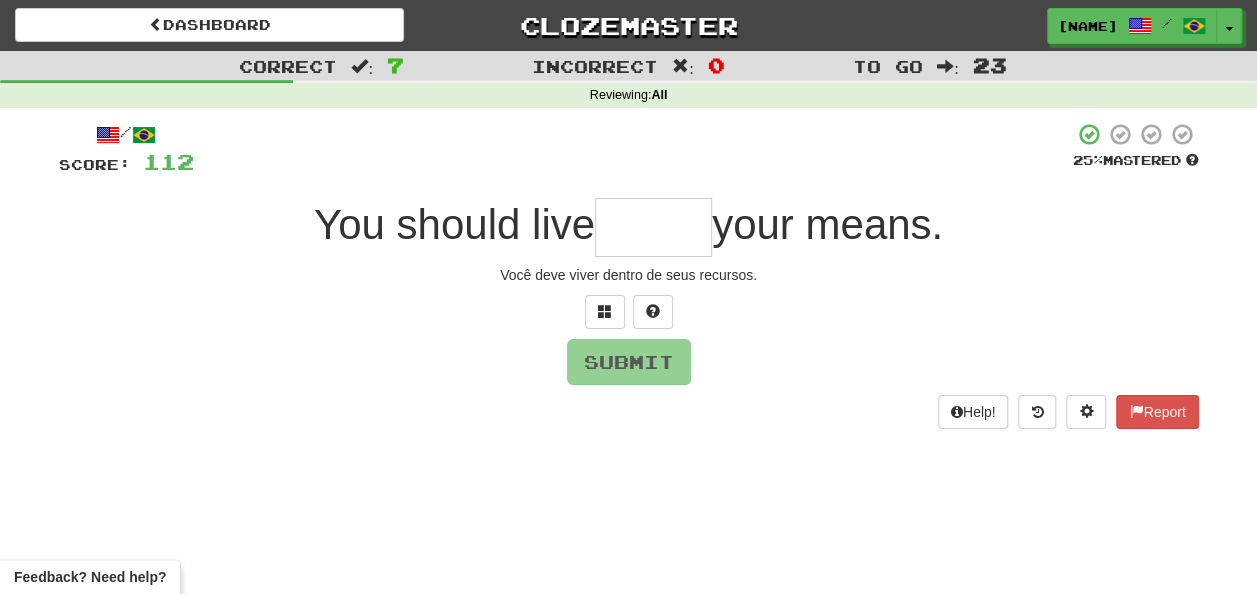 type on "*" 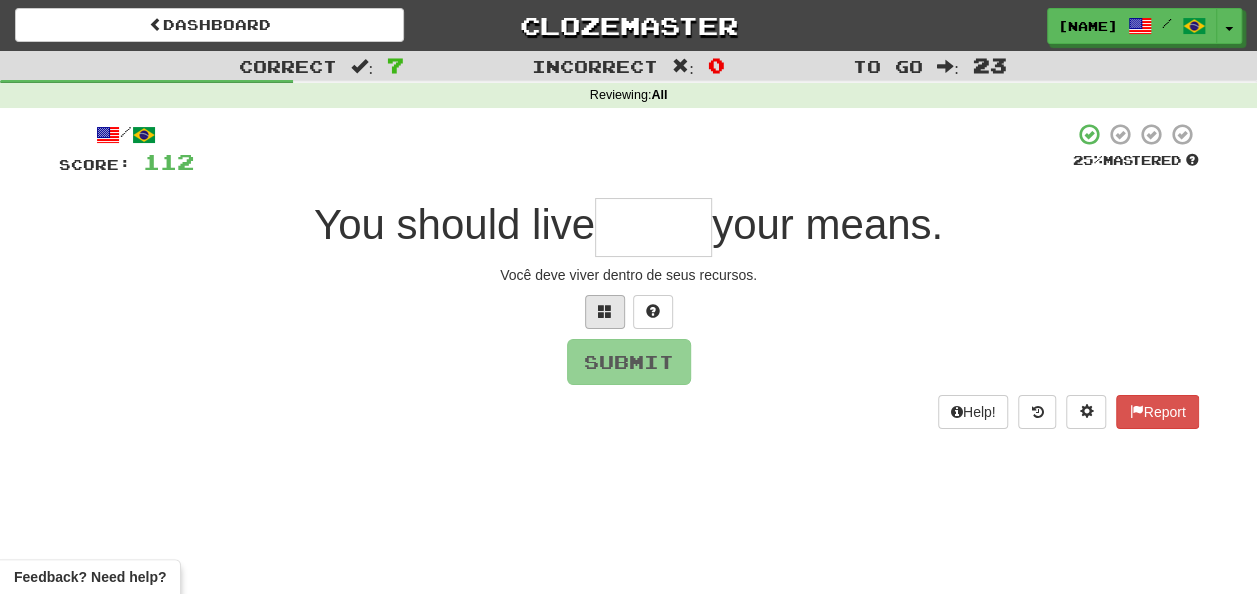 drag, startPoint x: 610, startPoint y: 293, endPoint x: 600, endPoint y: 322, distance: 30.675724 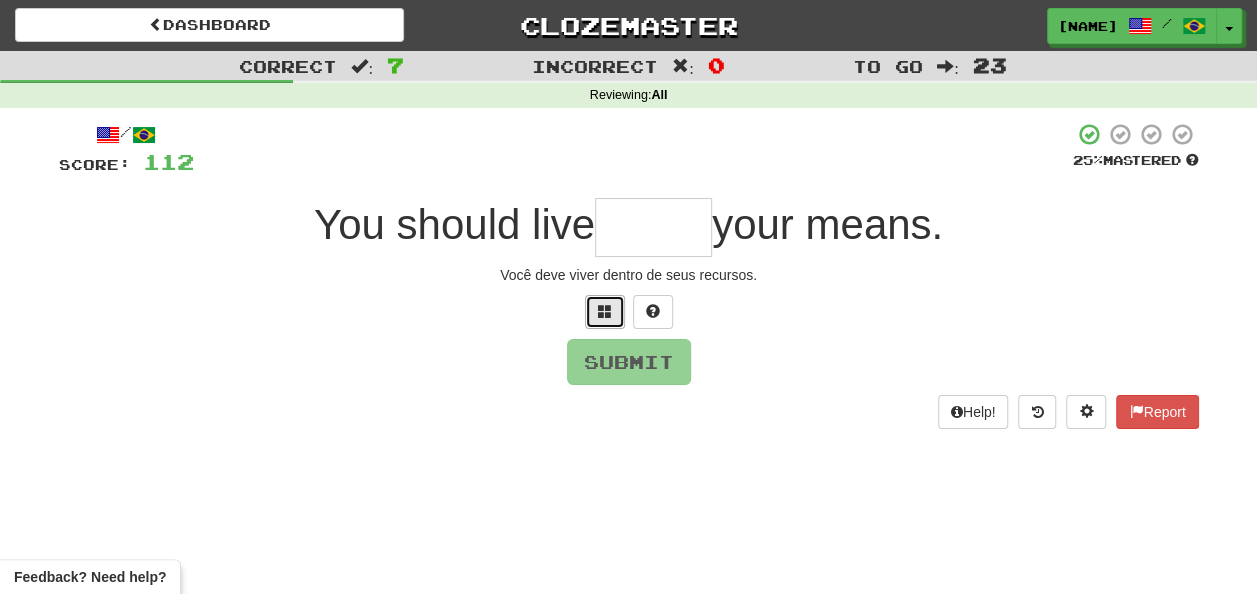 click at bounding box center [605, 312] 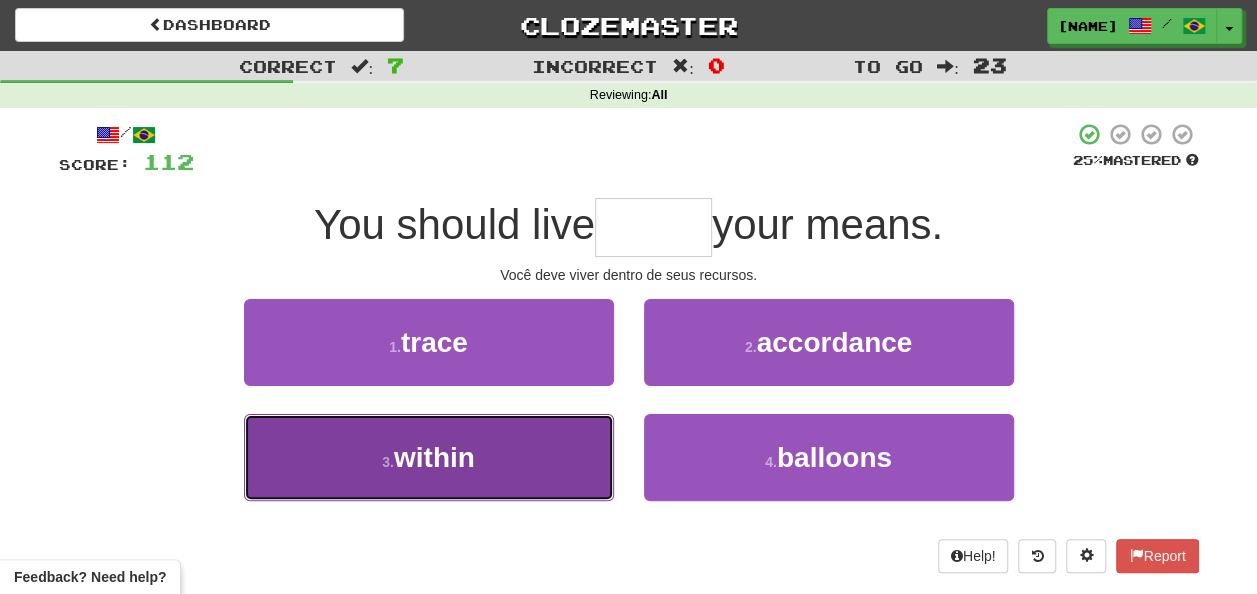 click on "3 .  within" at bounding box center [429, 457] 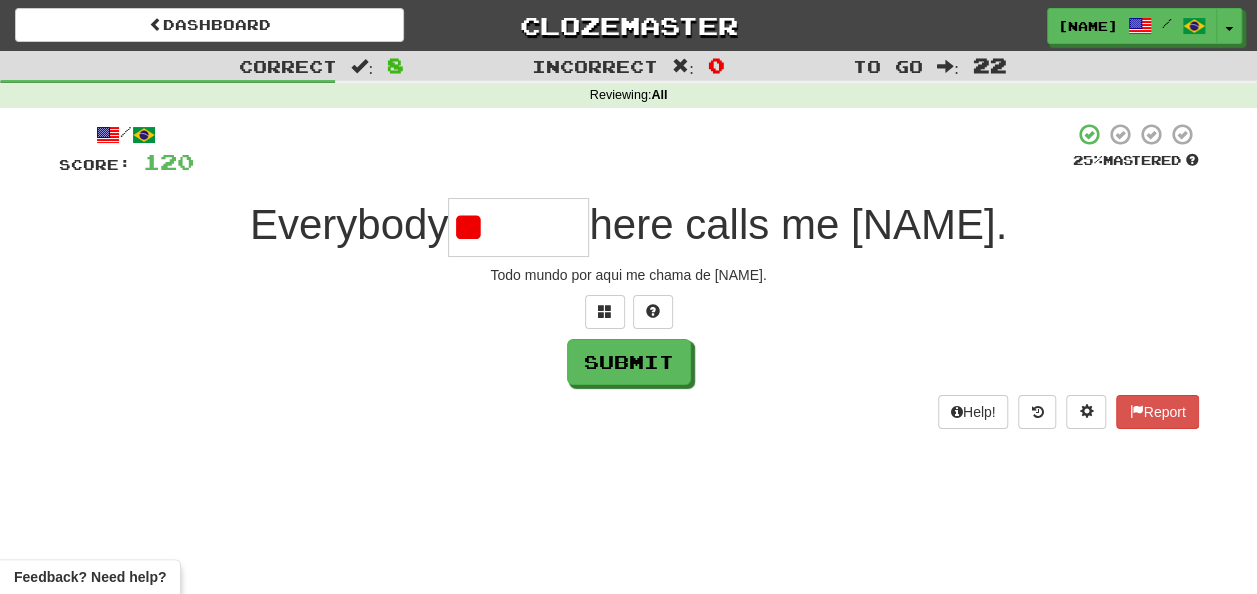 type on "*" 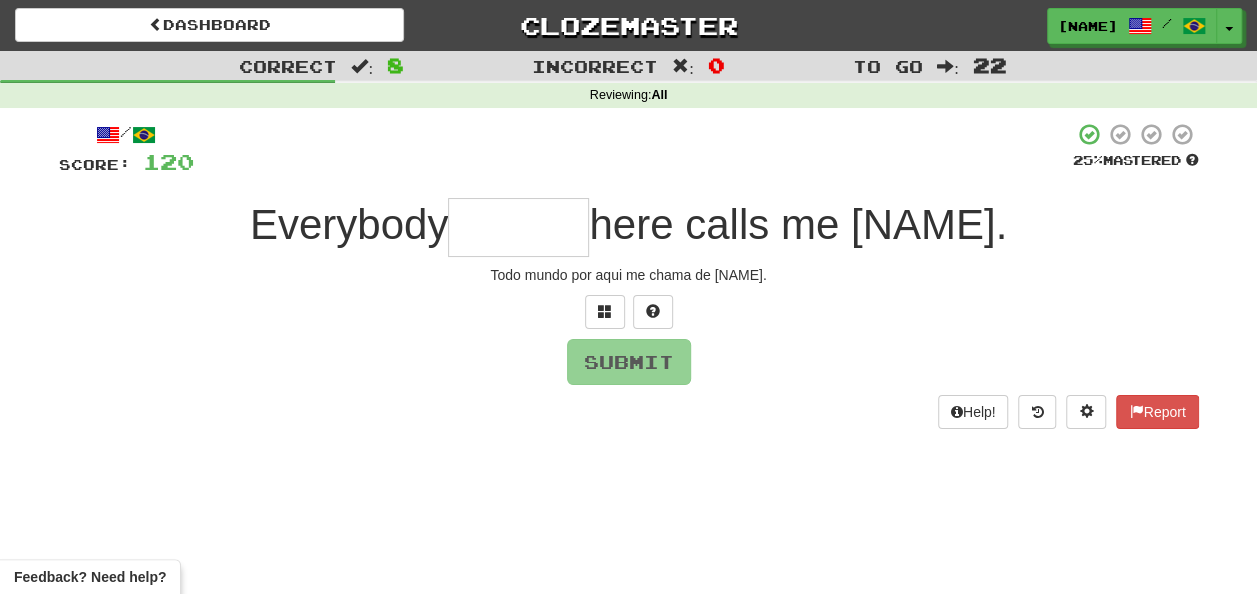 type on "*" 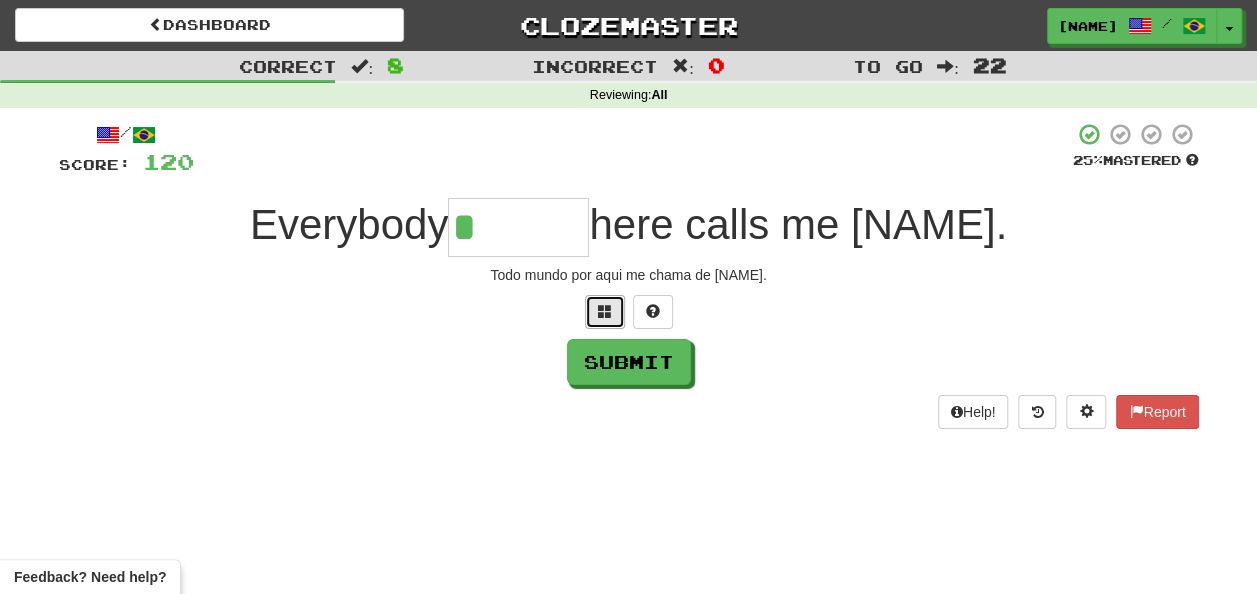 click at bounding box center (605, 312) 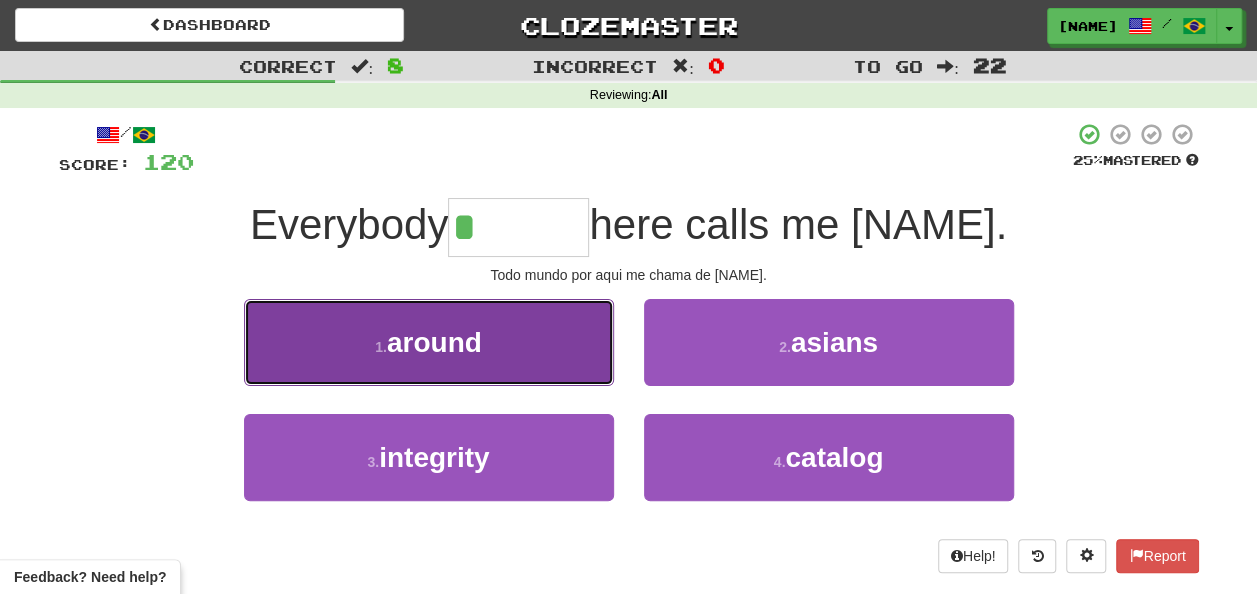 click on "1 .  around" at bounding box center [429, 342] 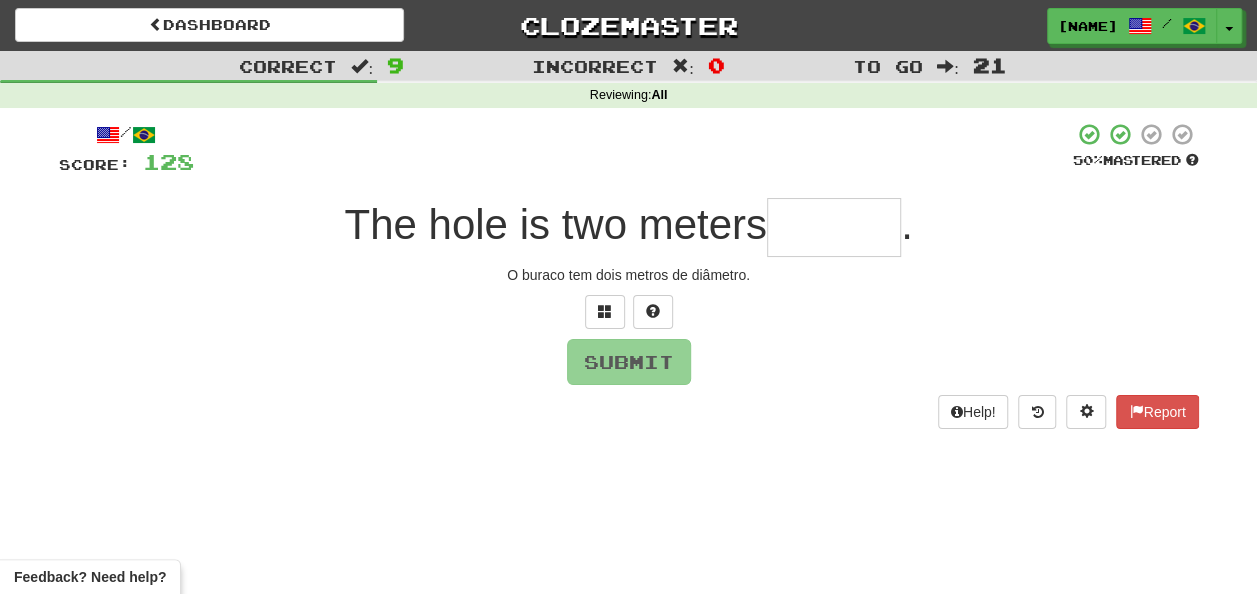 type on "*" 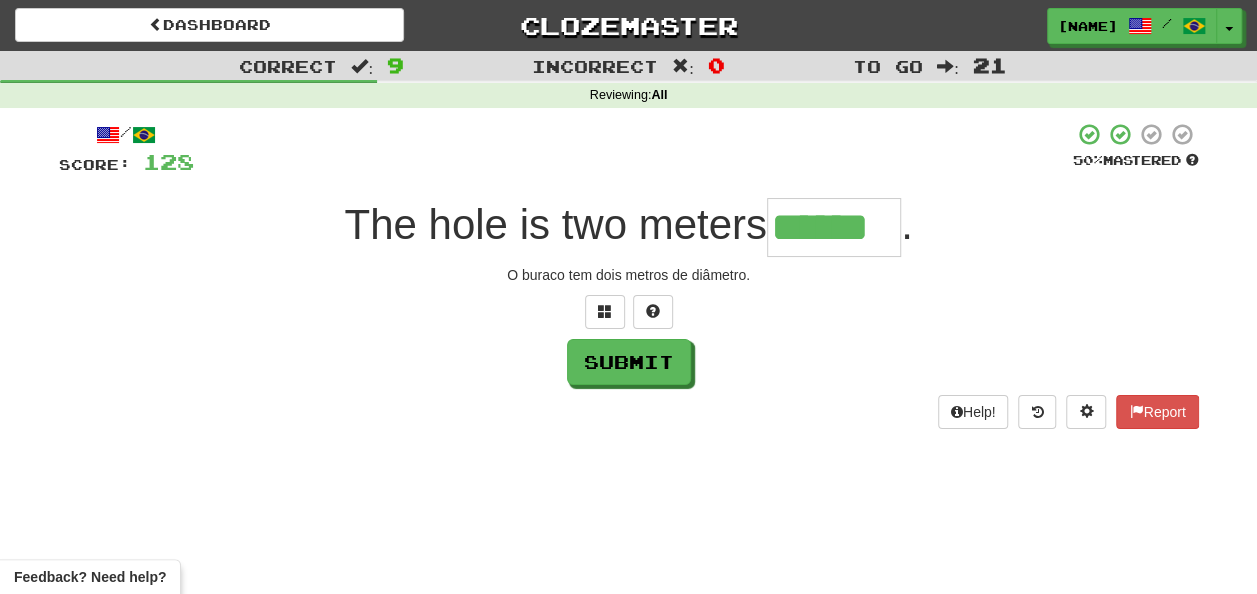 type on "******" 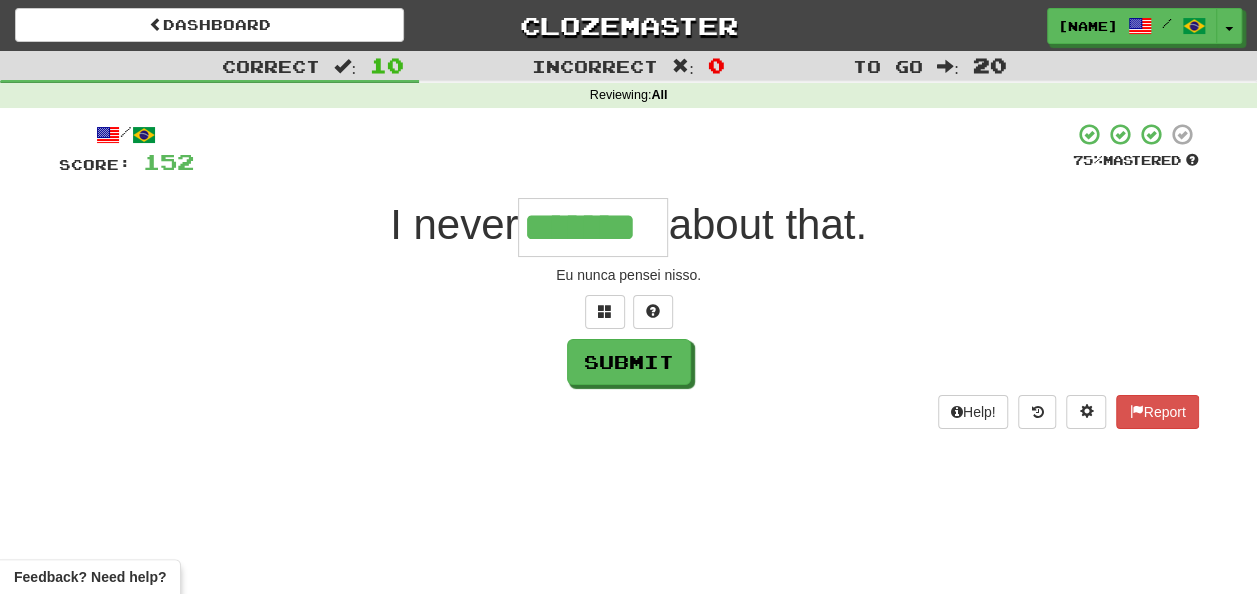 type on "*******" 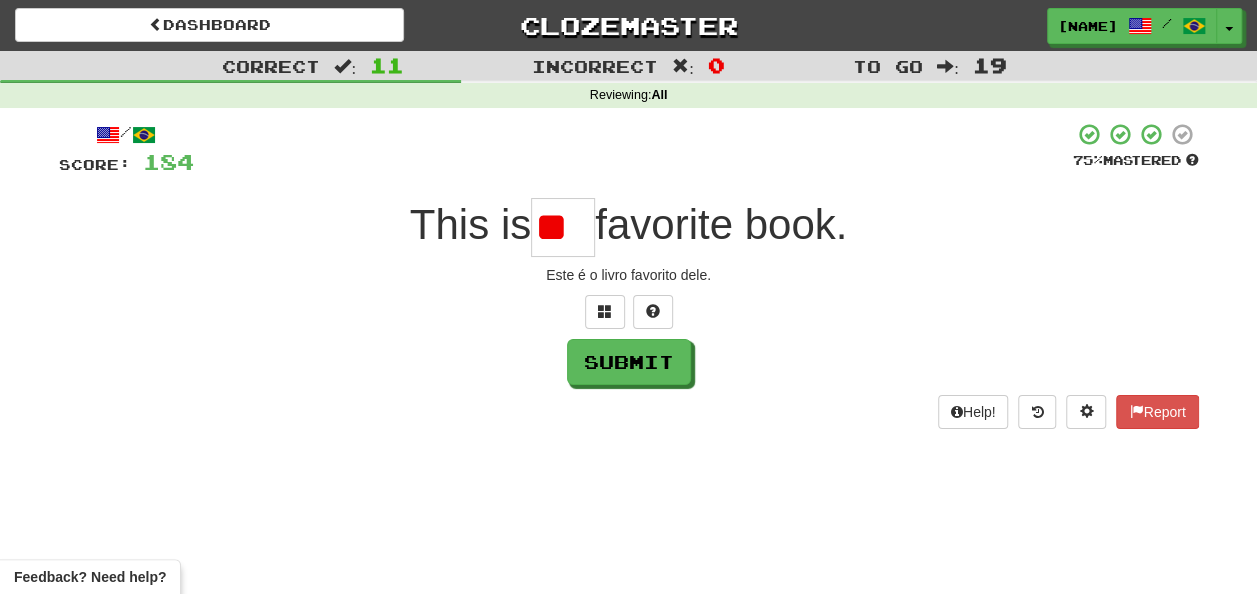 type on "***" 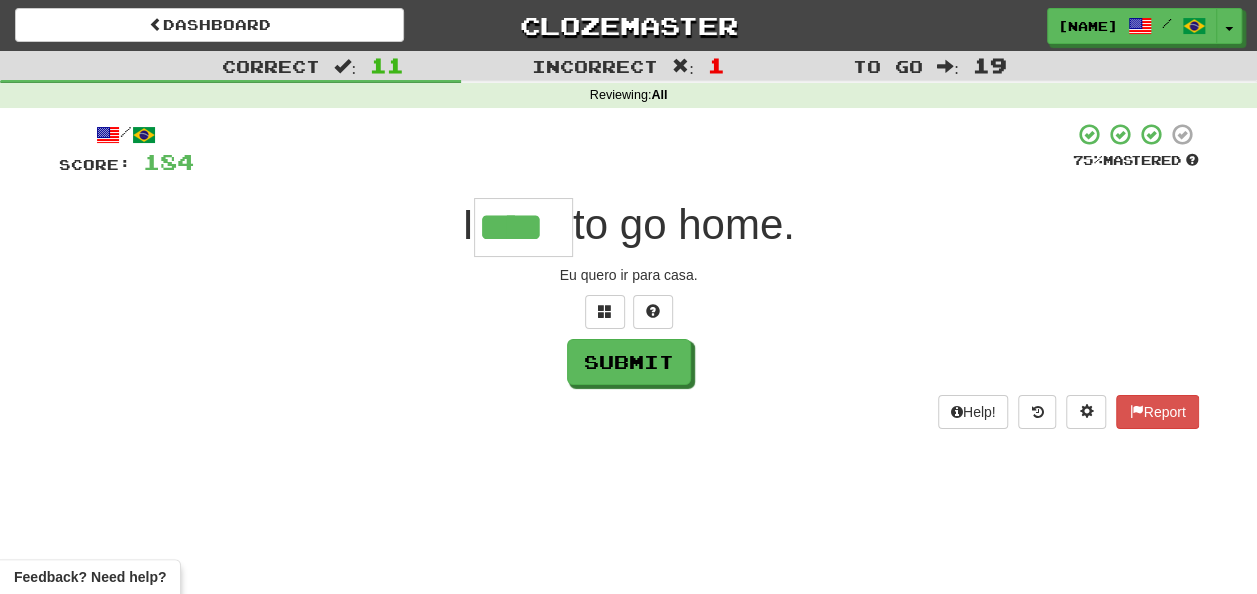 type on "****" 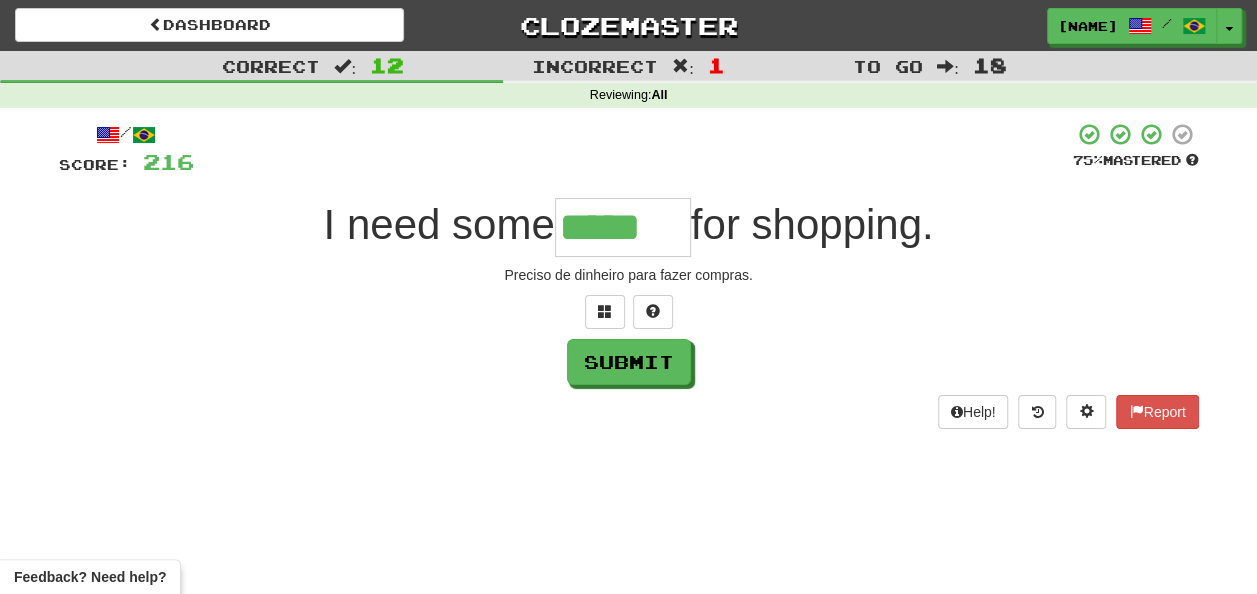 type on "*****" 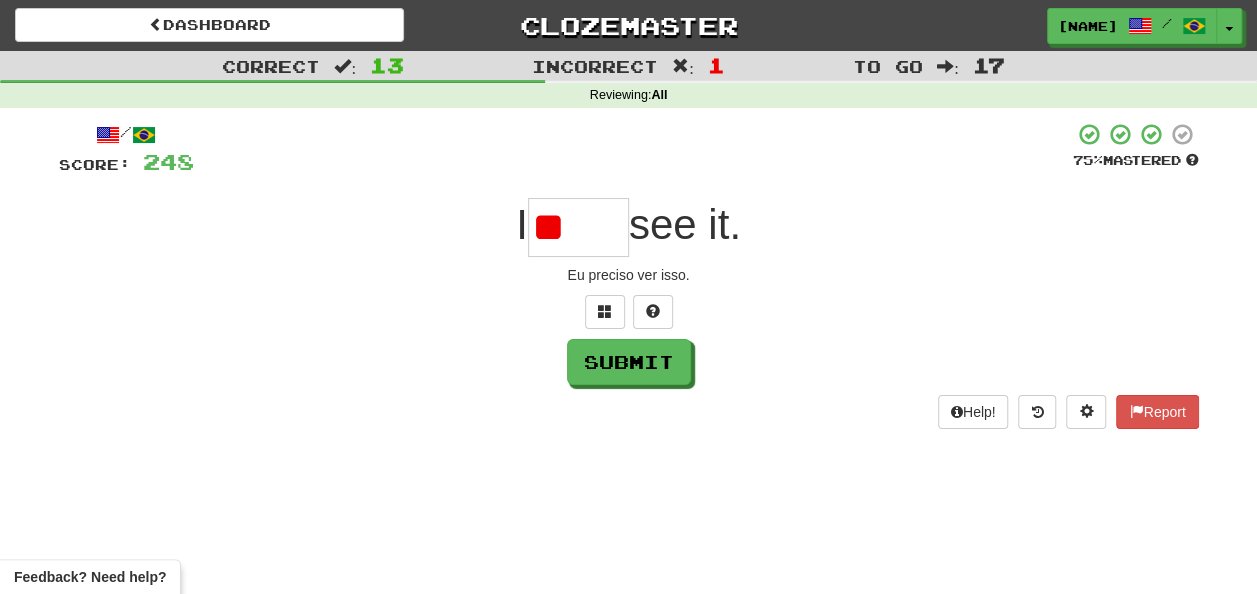 type on "*" 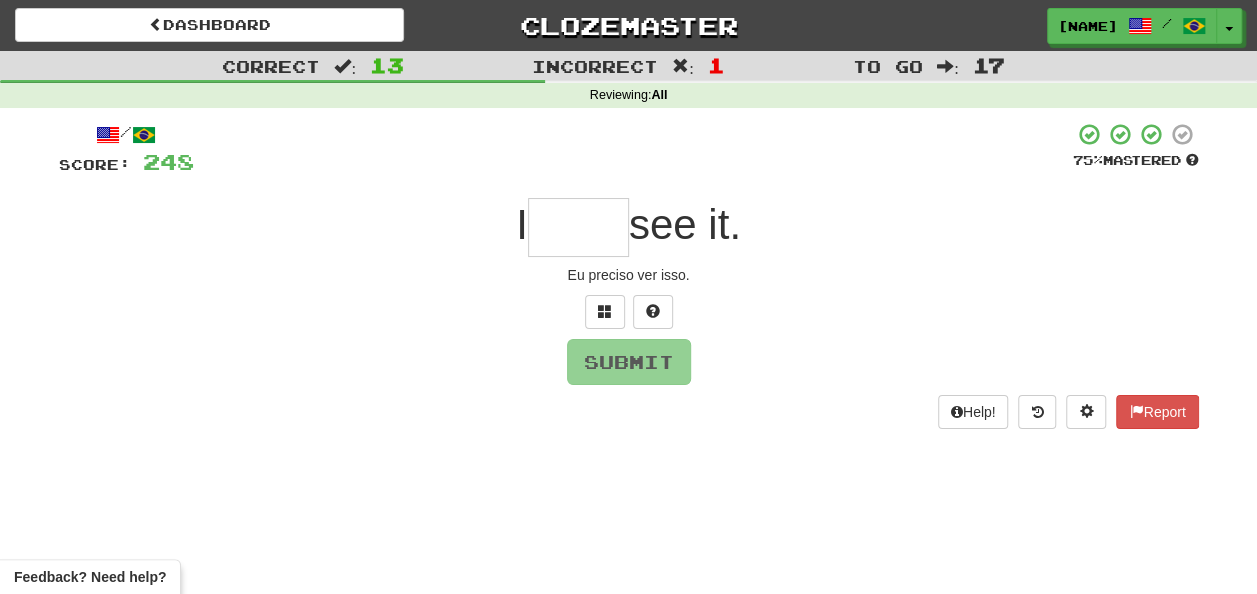 type on "*" 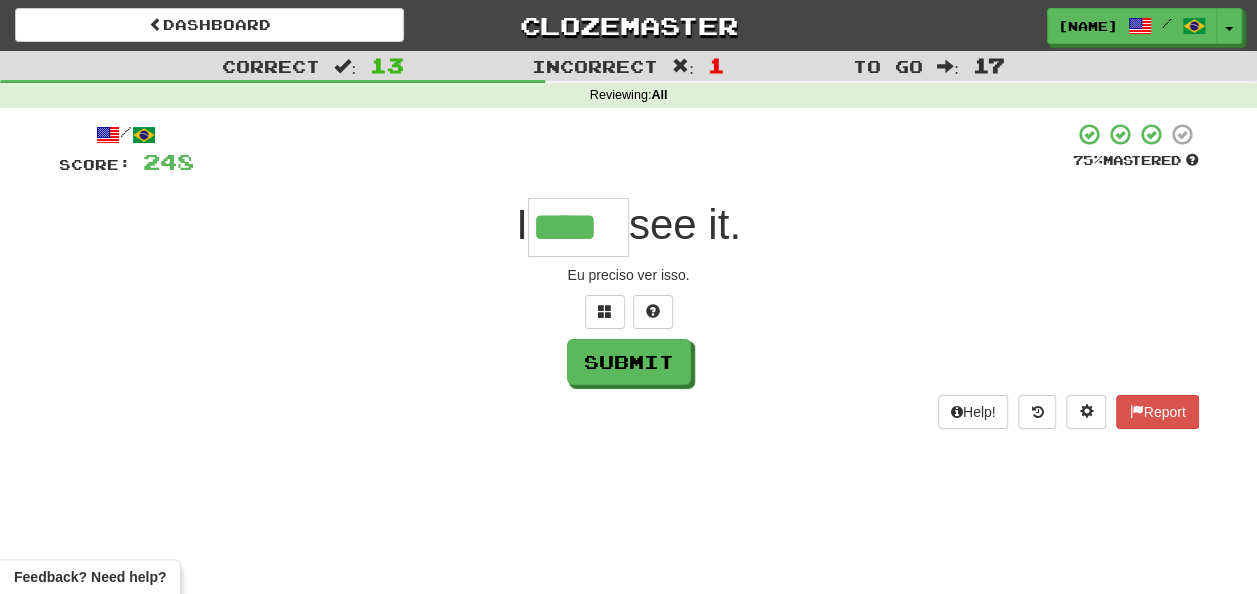type on "****" 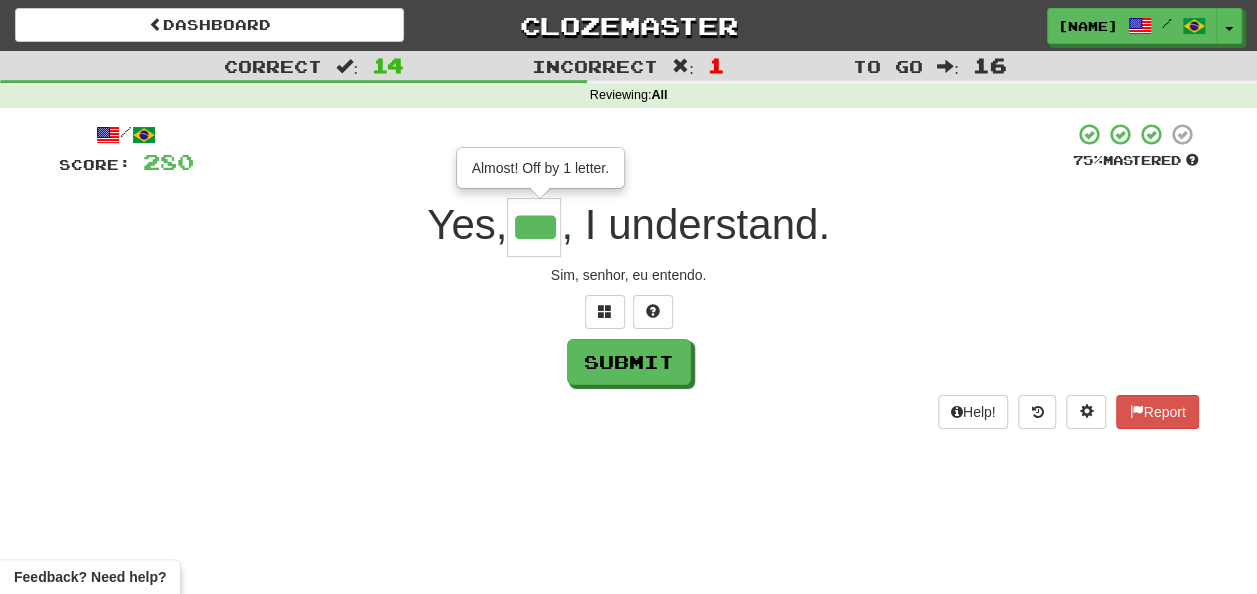 type on "***" 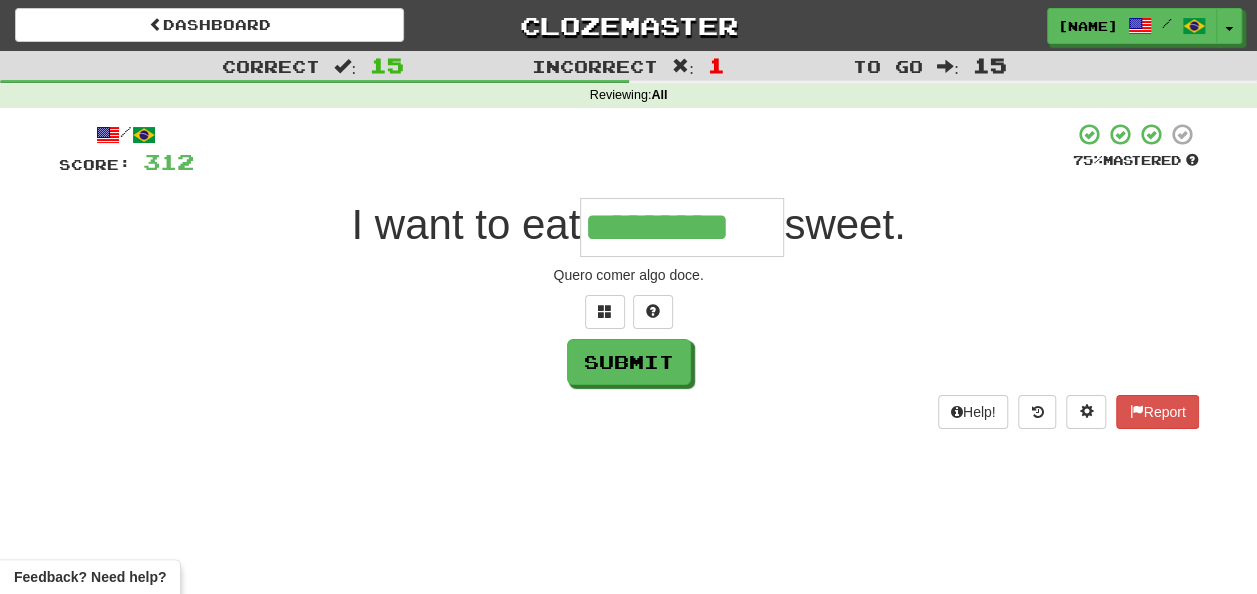 type on "*********" 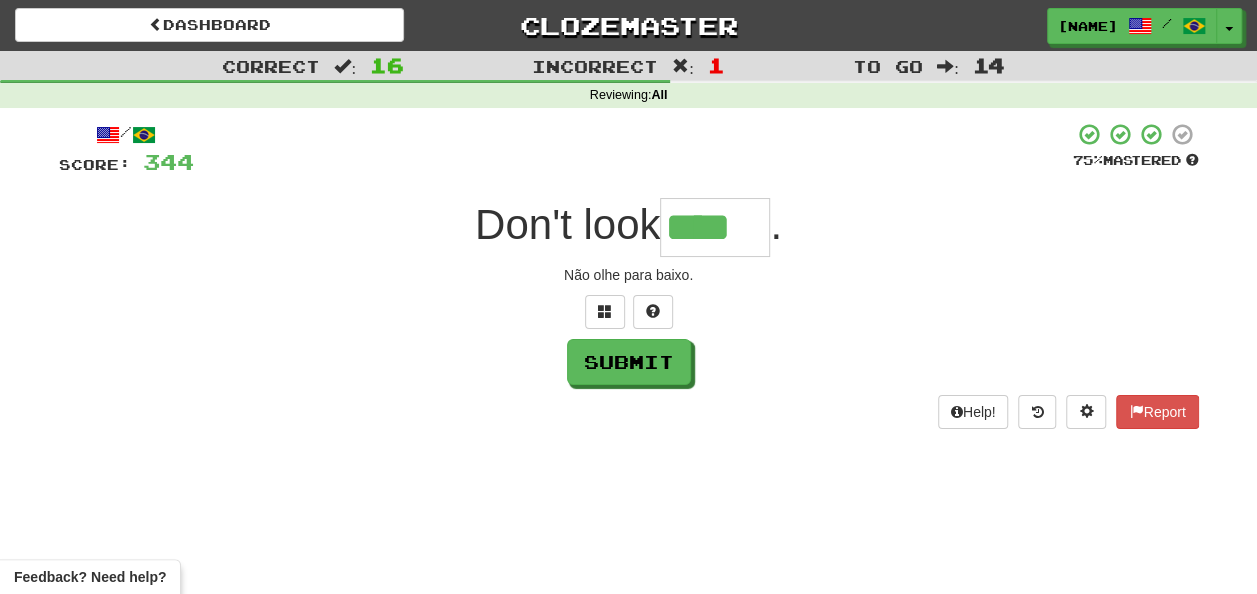 type on "****" 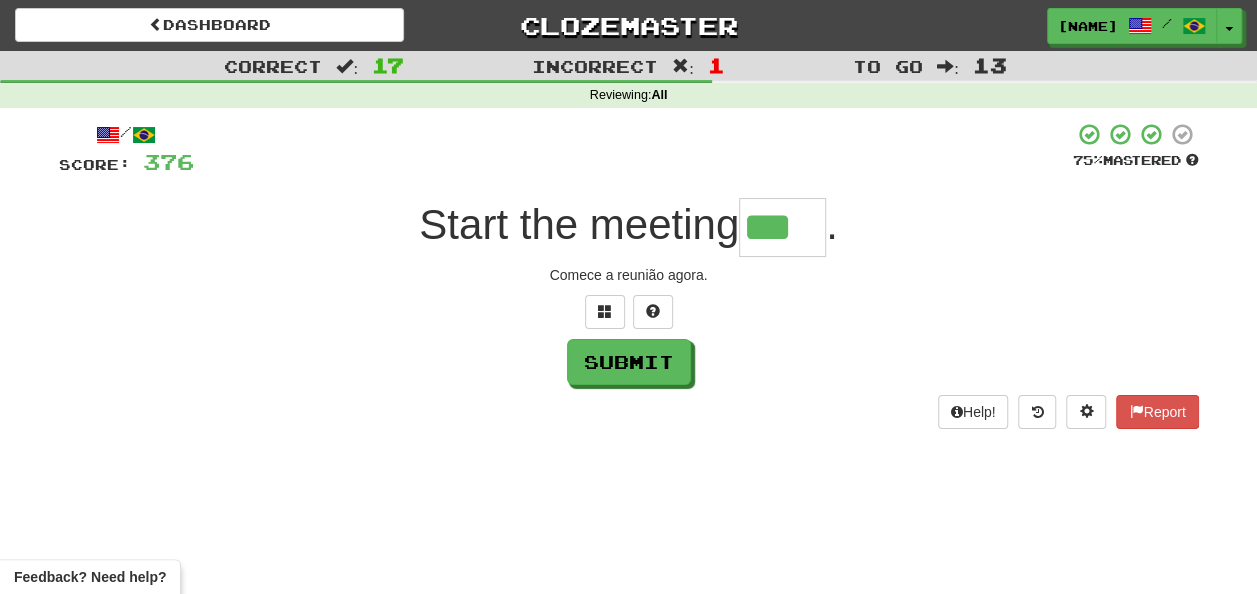 type on "***" 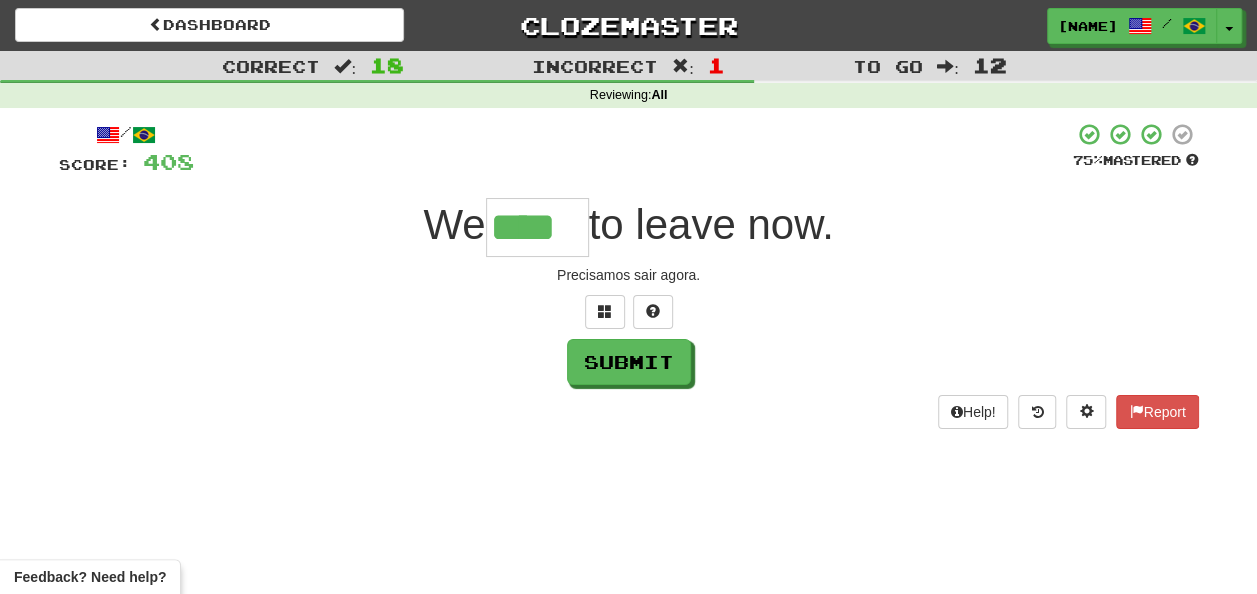 type on "****" 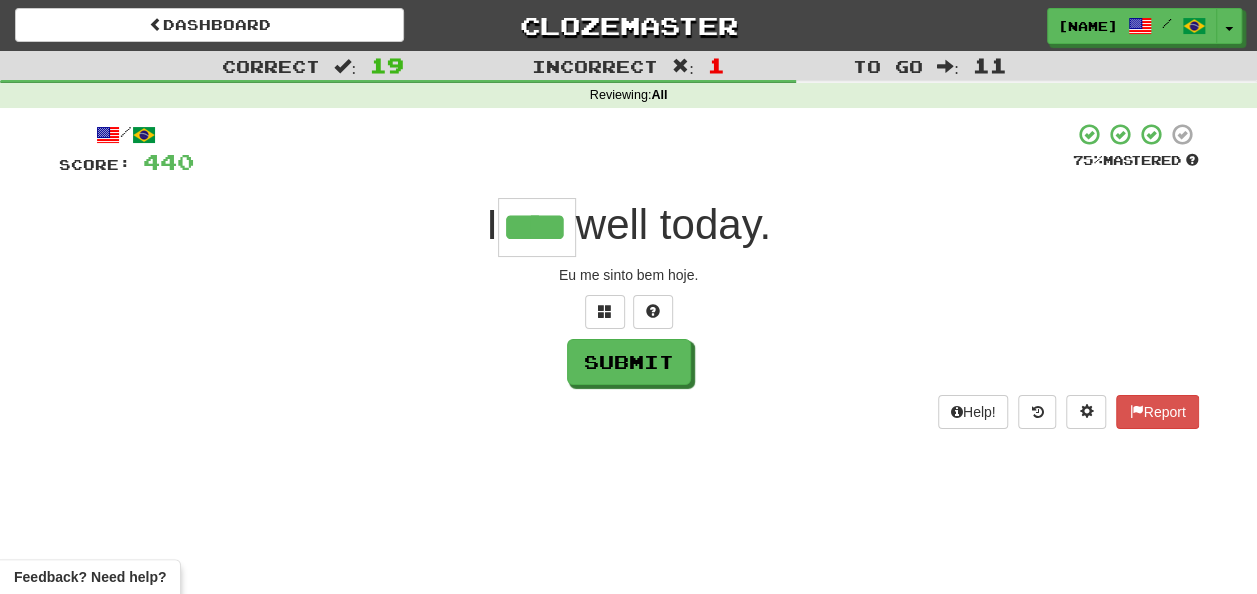 type on "****" 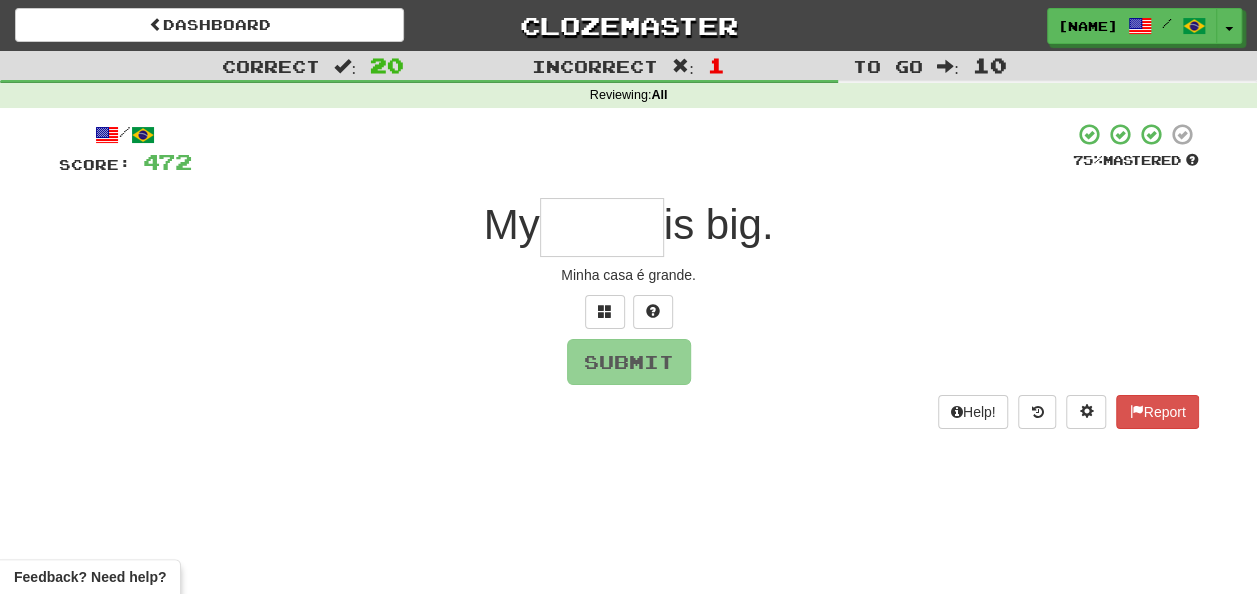 type on "*" 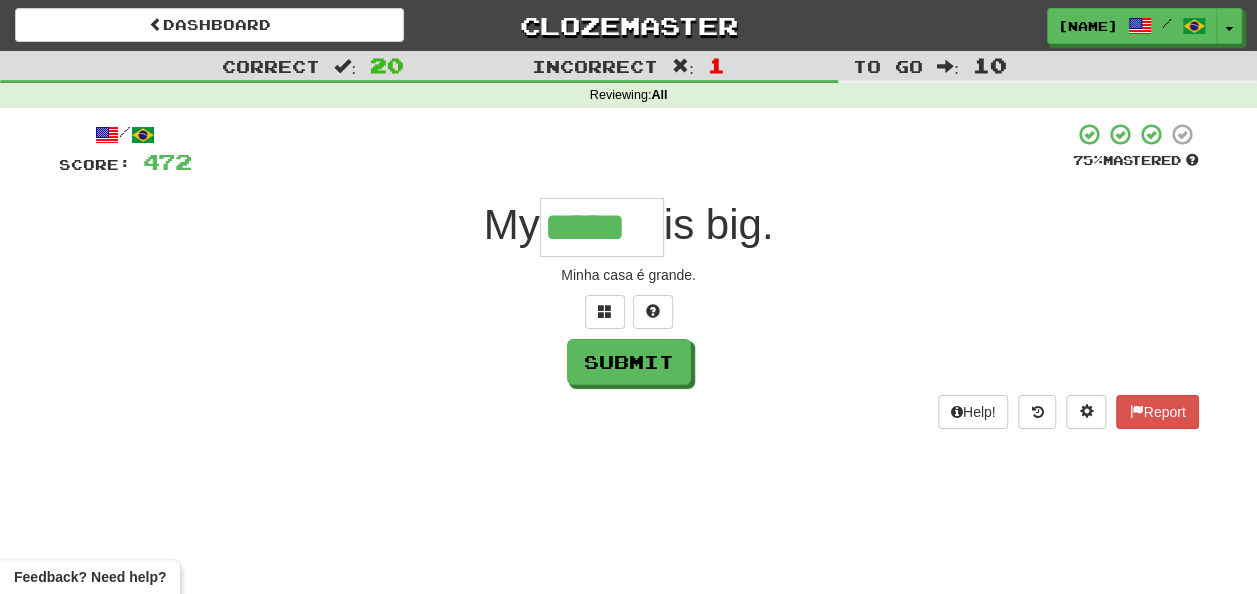 type on "*****" 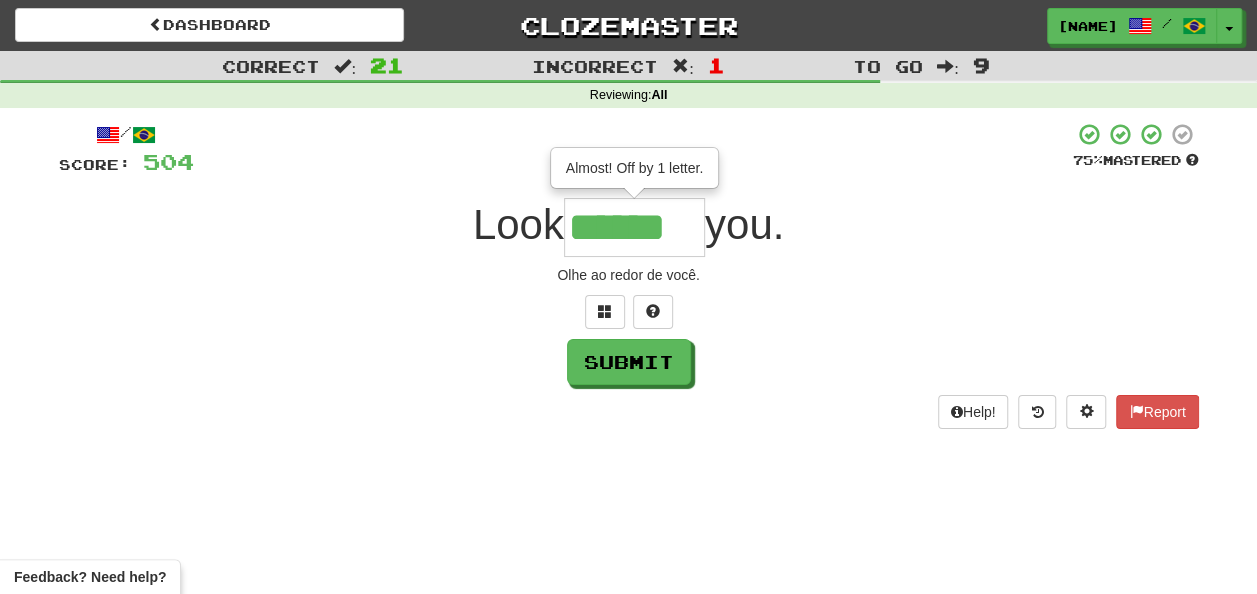 type on "******" 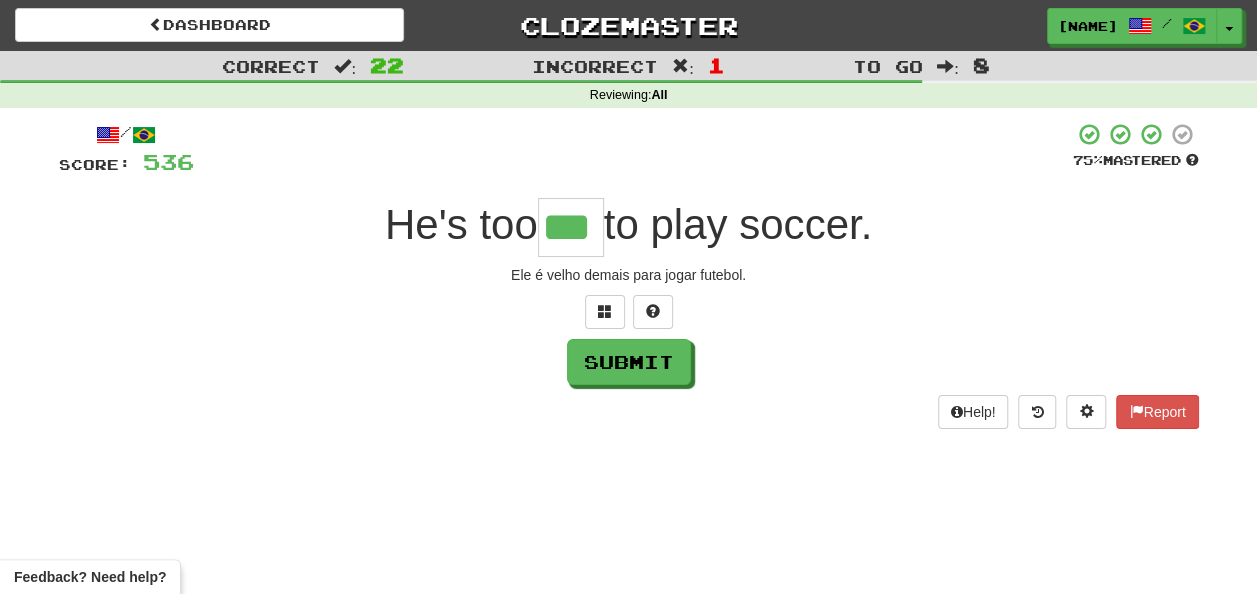 type on "***" 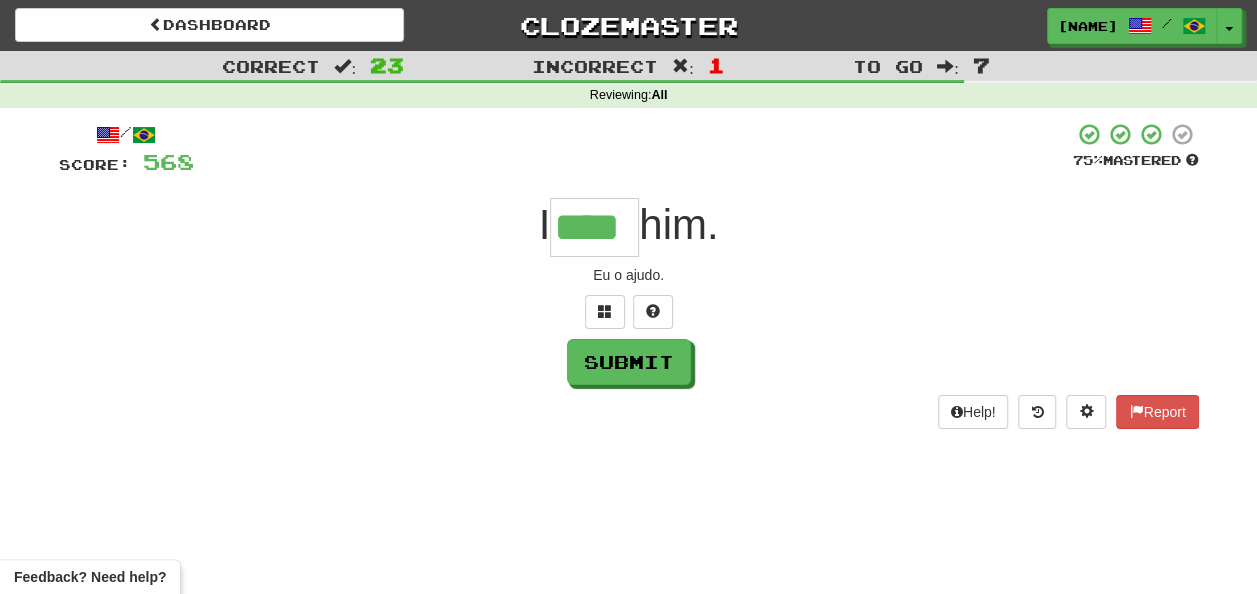 type on "****" 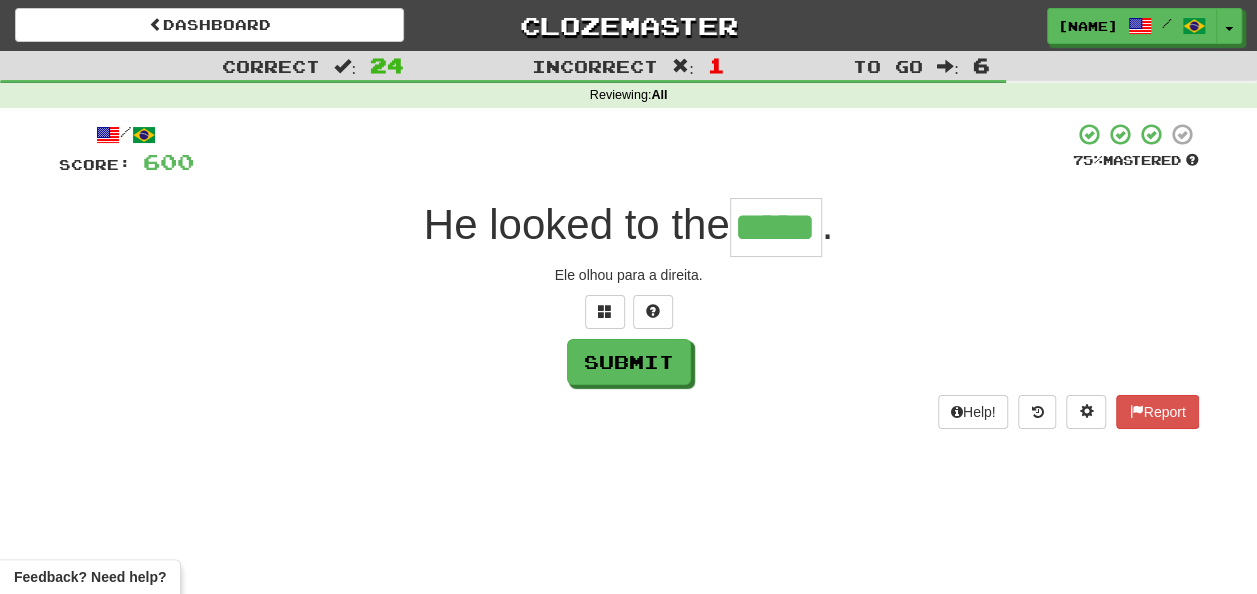 type on "*****" 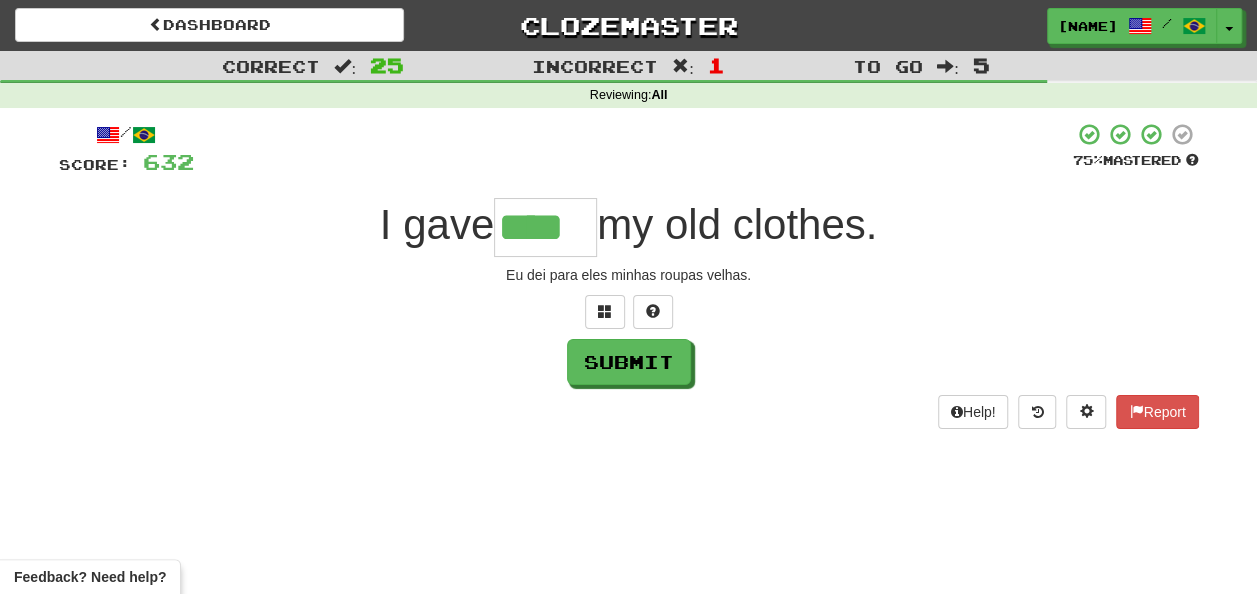 type on "****" 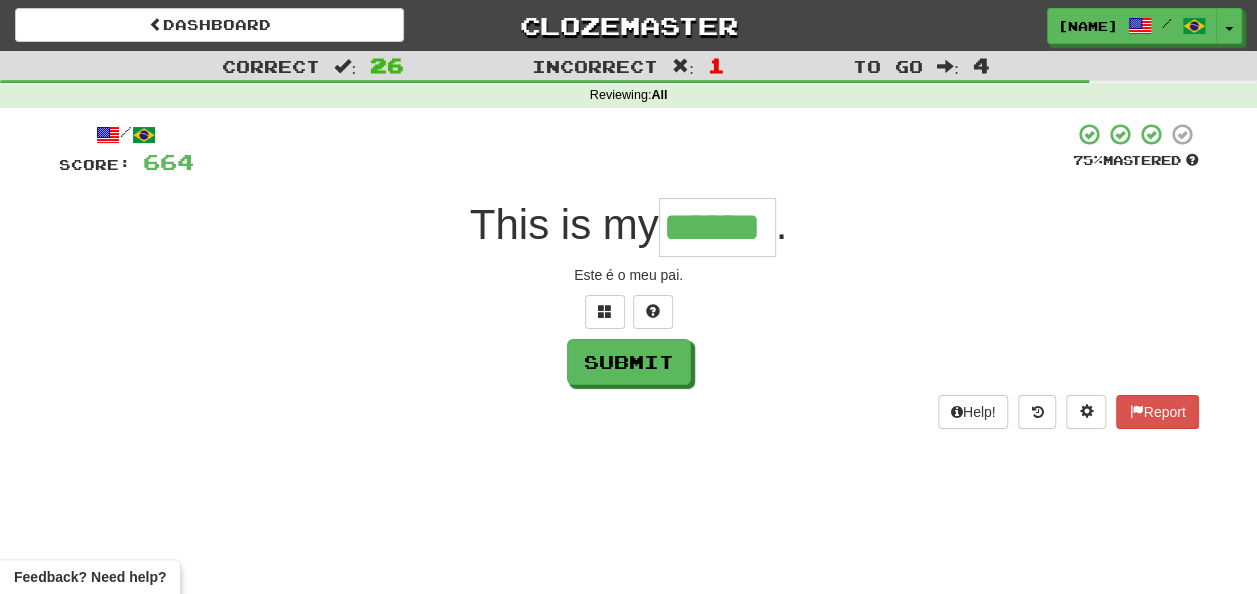 type on "******" 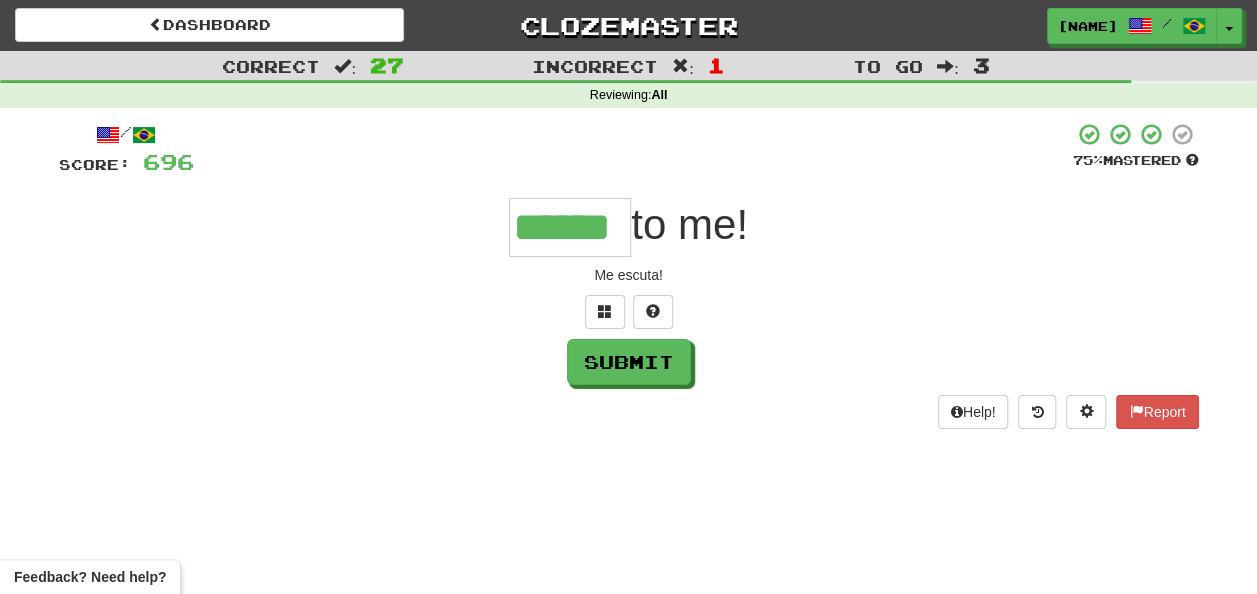 type on "******" 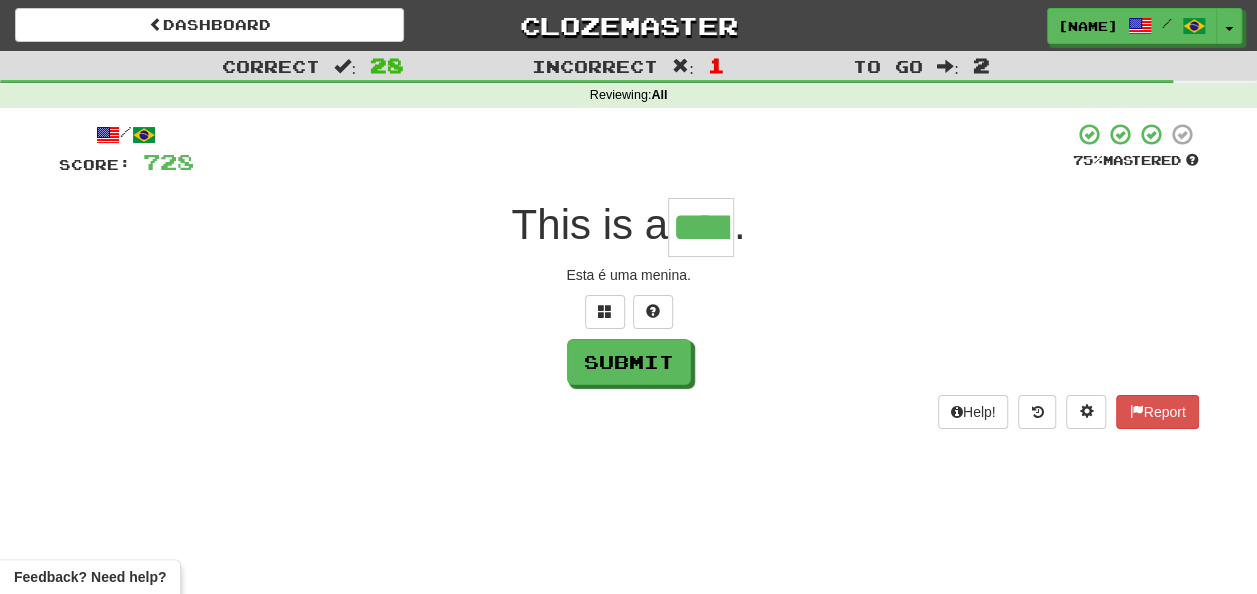 type on "****" 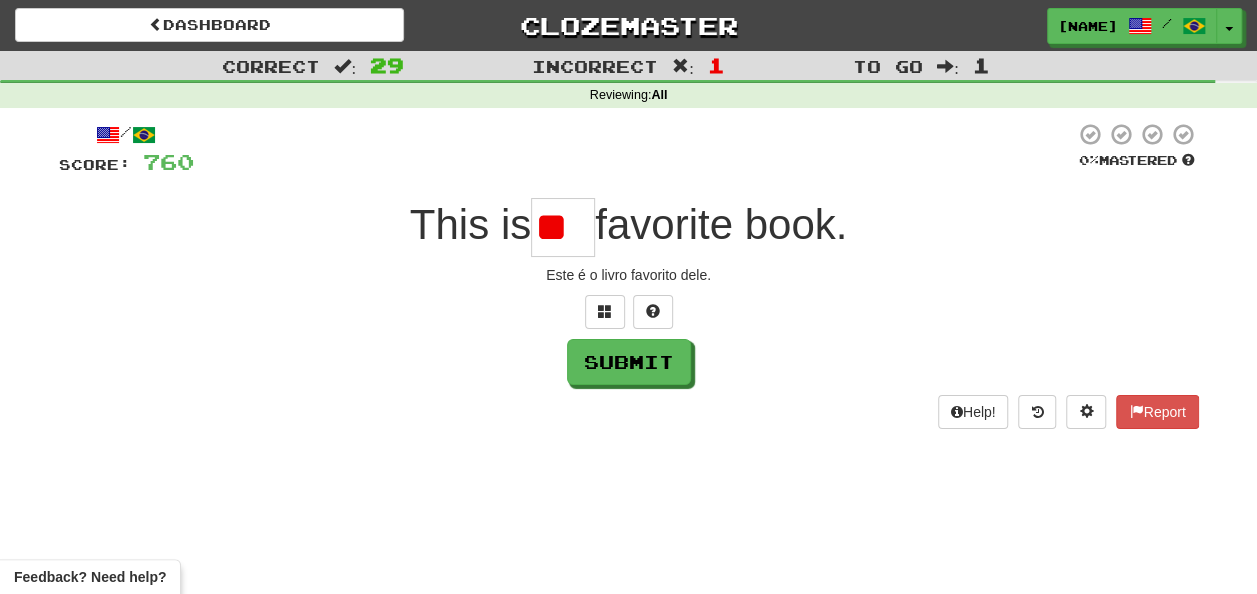 type on "*" 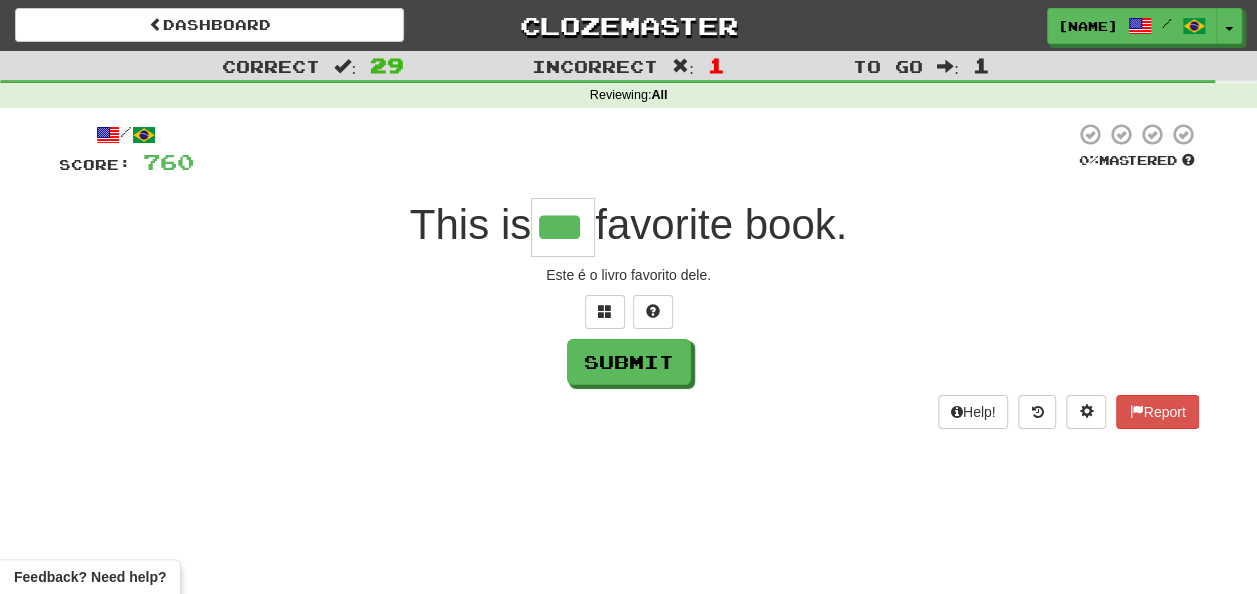 type on "***" 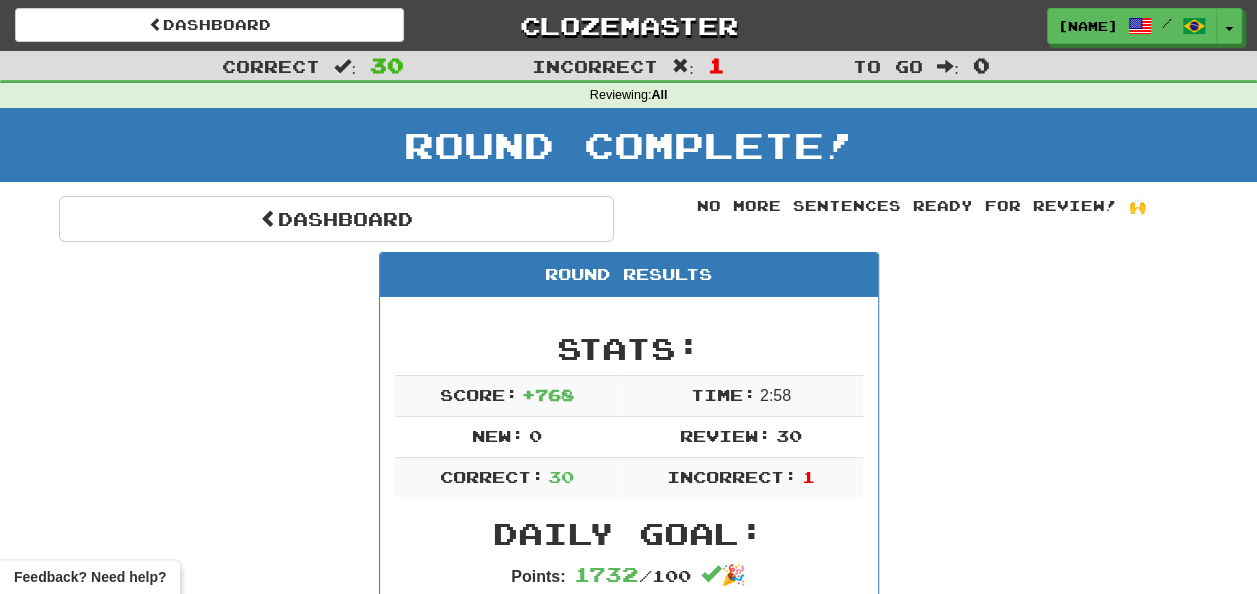 click on "Round Complete!" at bounding box center [628, 152] 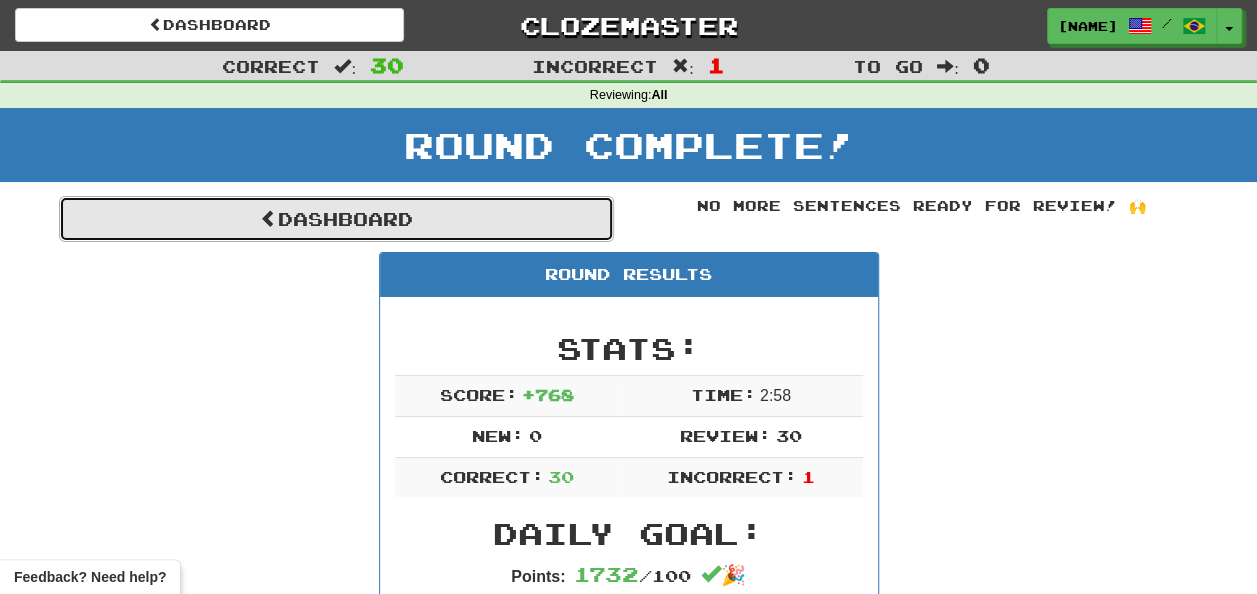 click on "Dashboard" at bounding box center [336, 219] 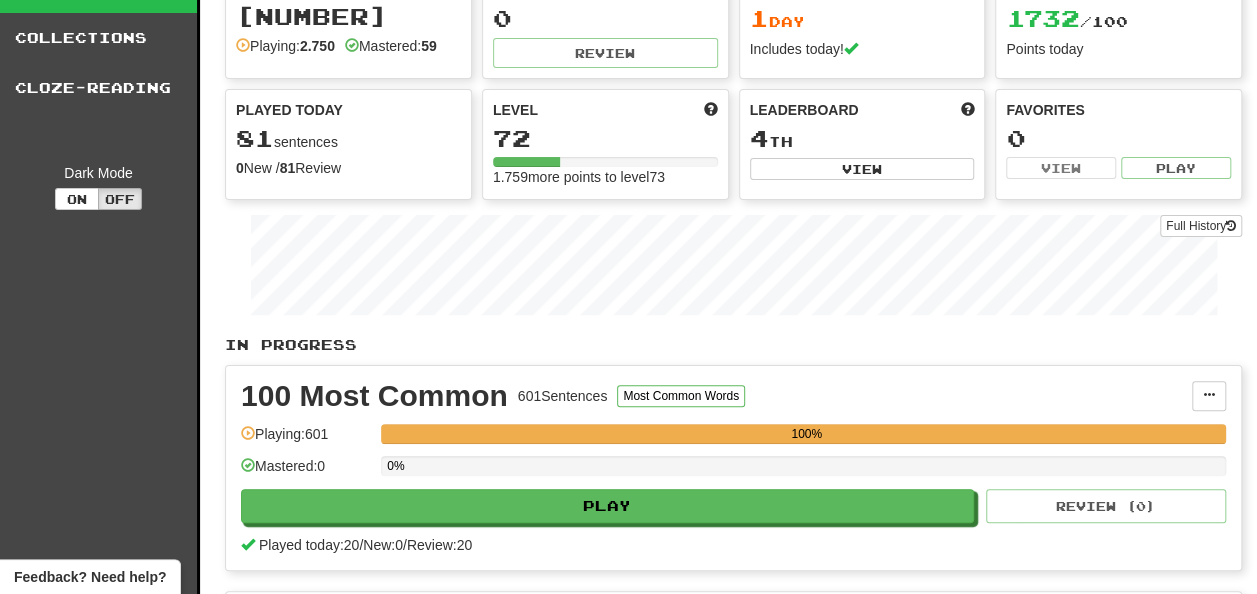 scroll, scrollTop: 120, scrollLeft: 0, axis: vertical 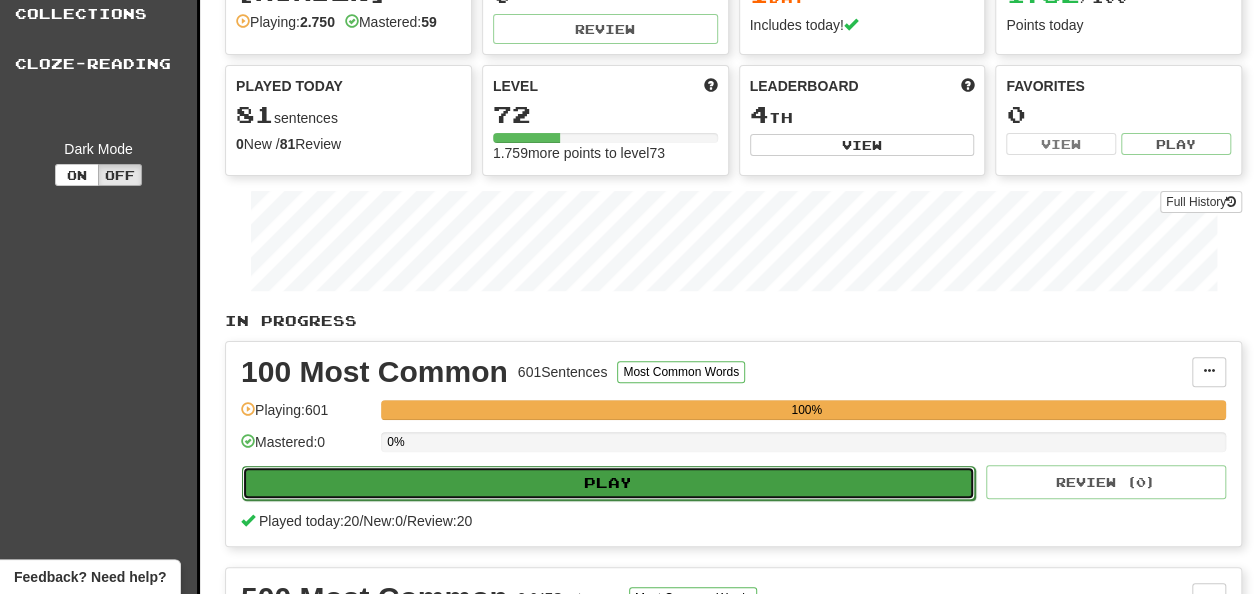 click on "Play" at bounding box center [608, 483] 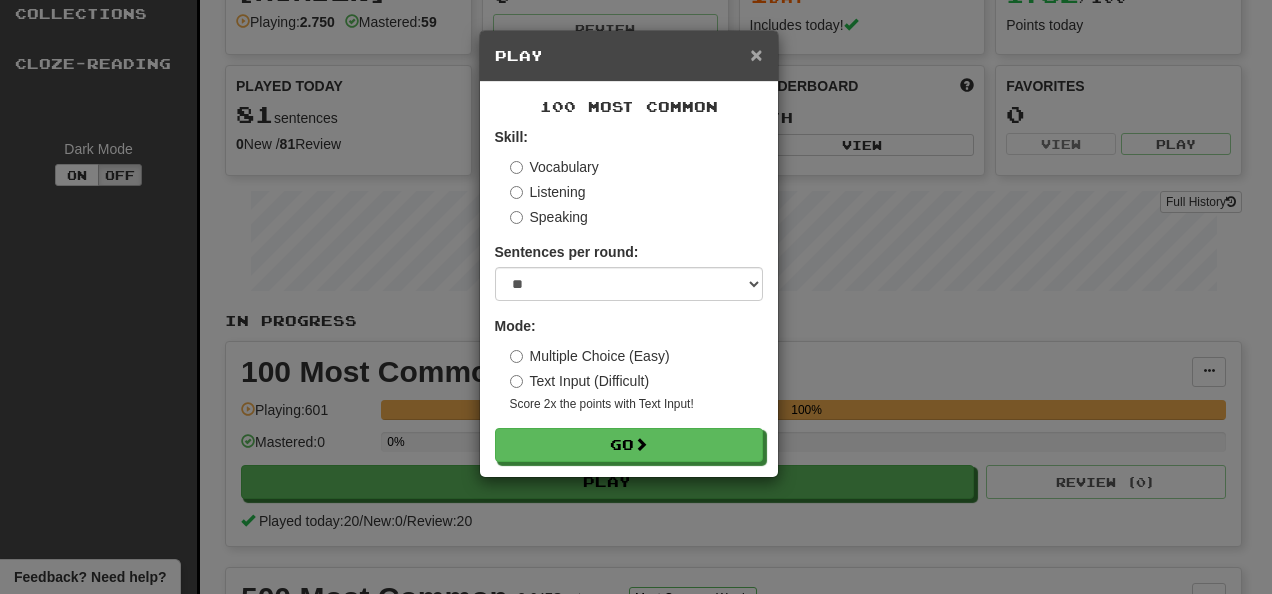 click on "×" at bounding box center [756, 54] 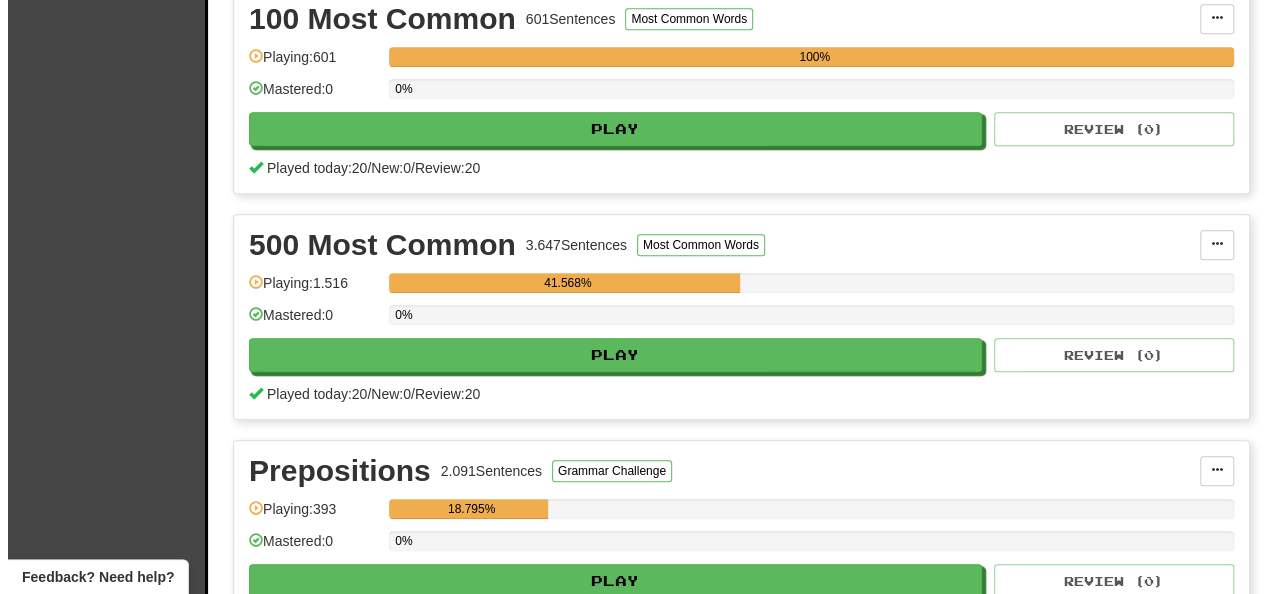 scroll, scrollTop: 480, scrollLeft: 0, axis: vertical 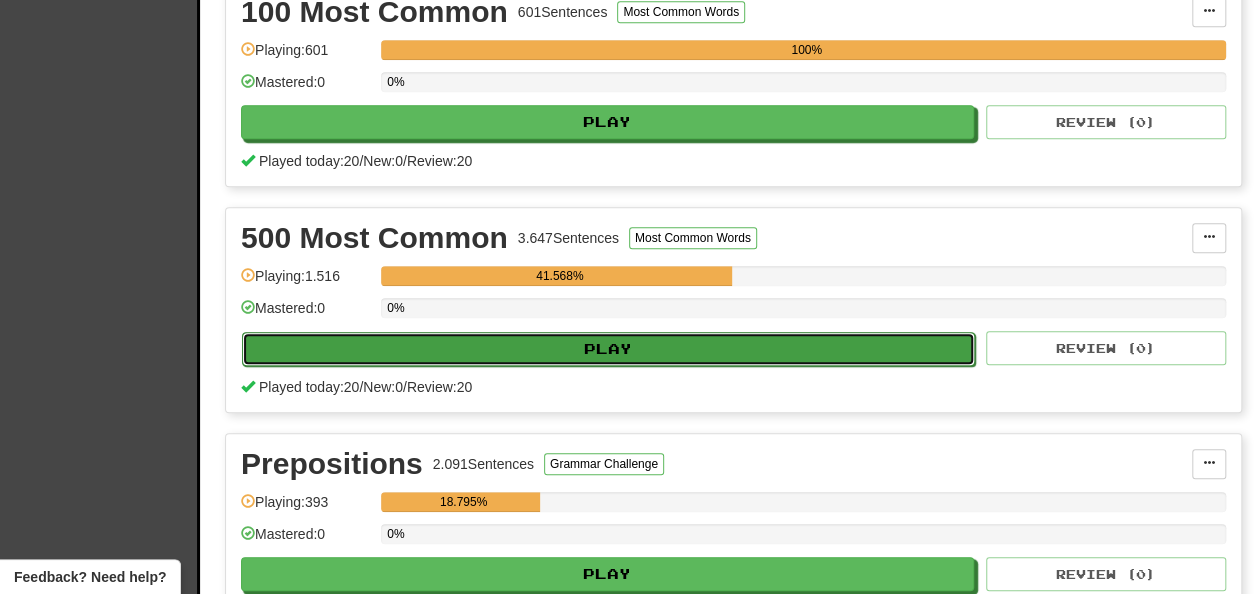 click on "Play" at bounding box center (608, 349) 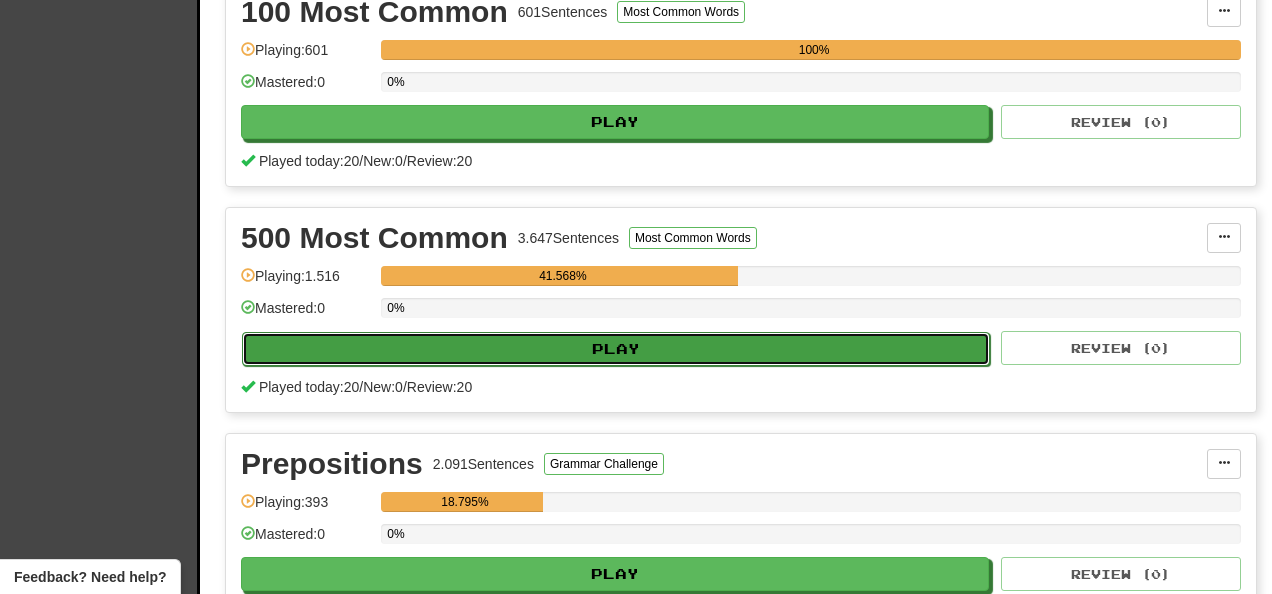 select on "**" 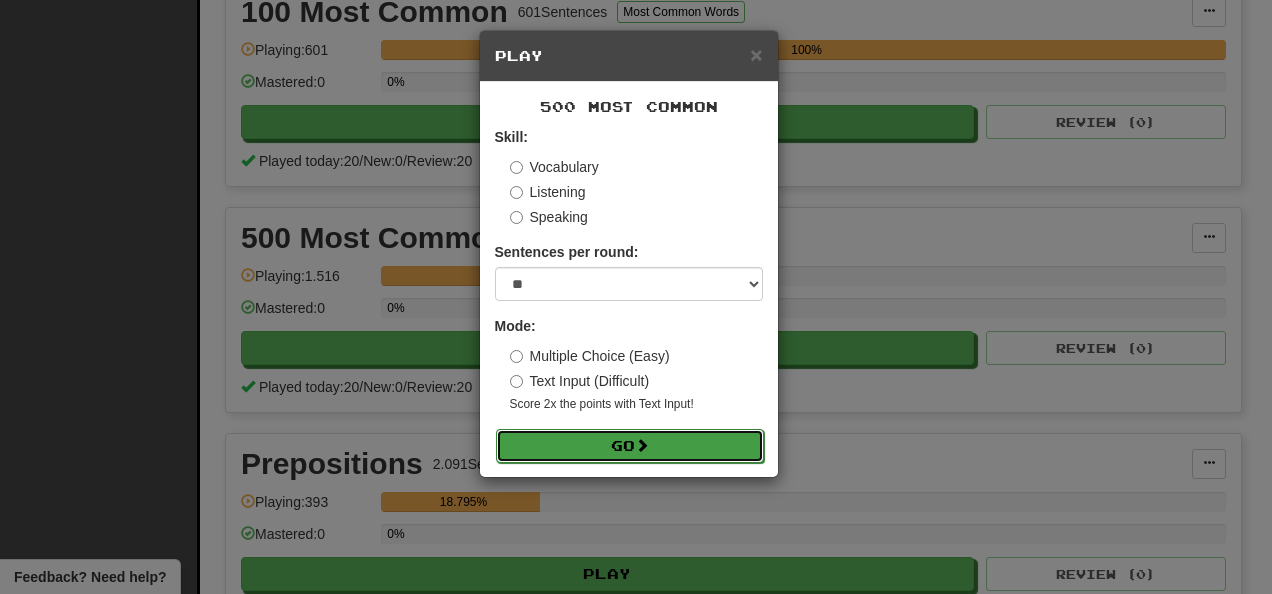 click on "Go" at bounding box center [630, 446] 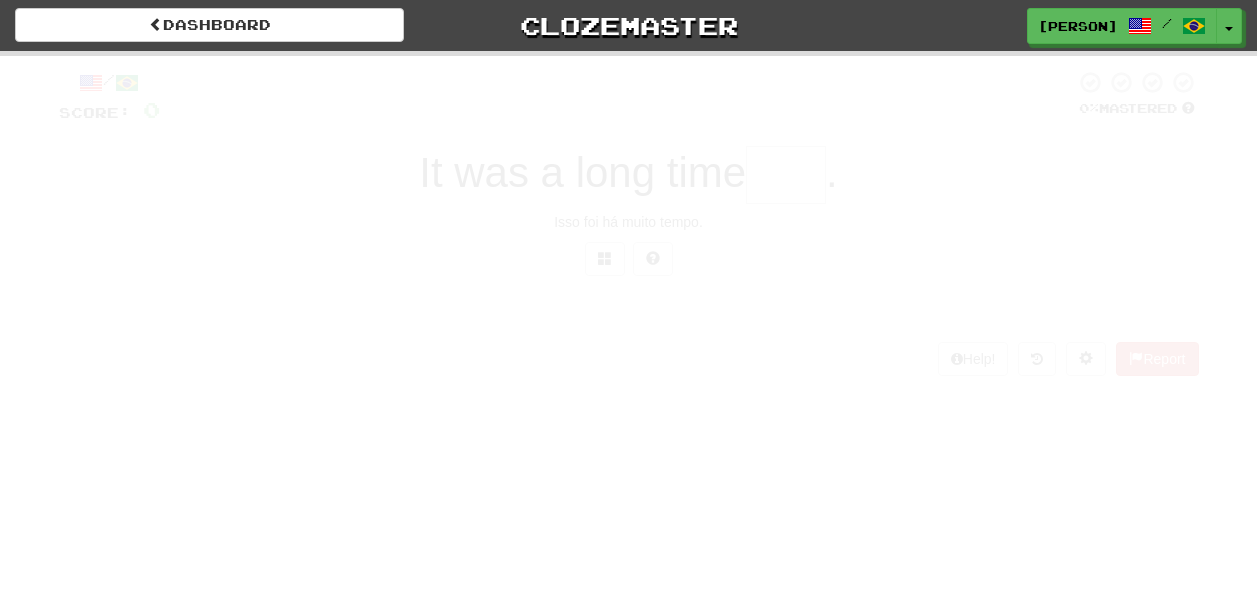 scroll, scrollTop: 0, scrollLeft: 0, axis: both 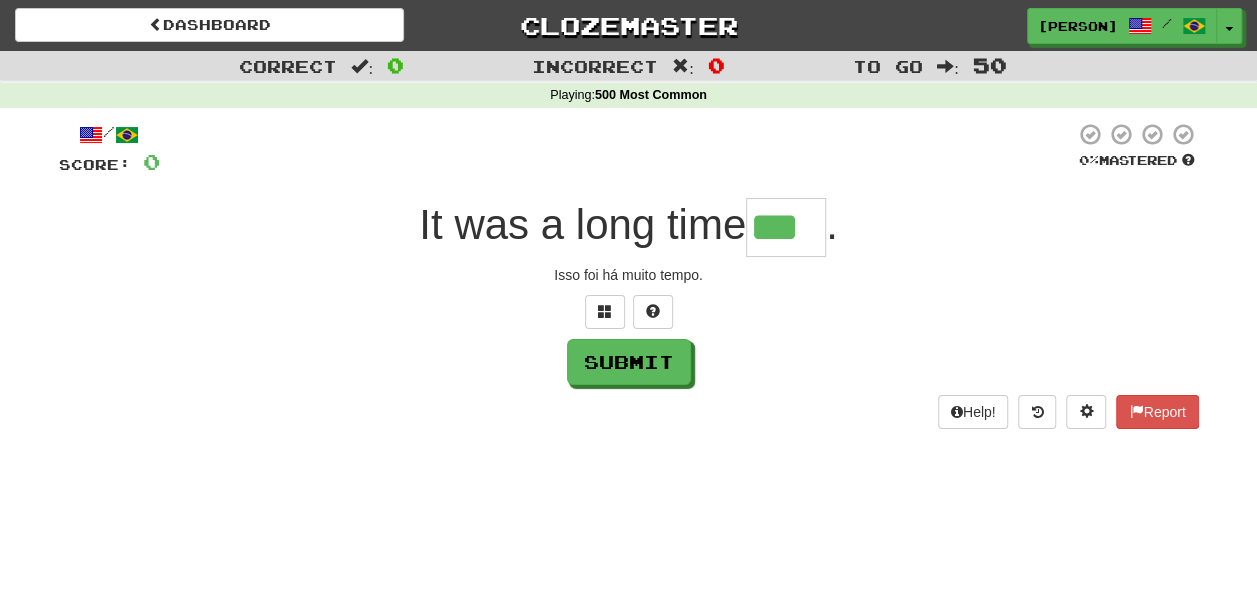 type on "***" 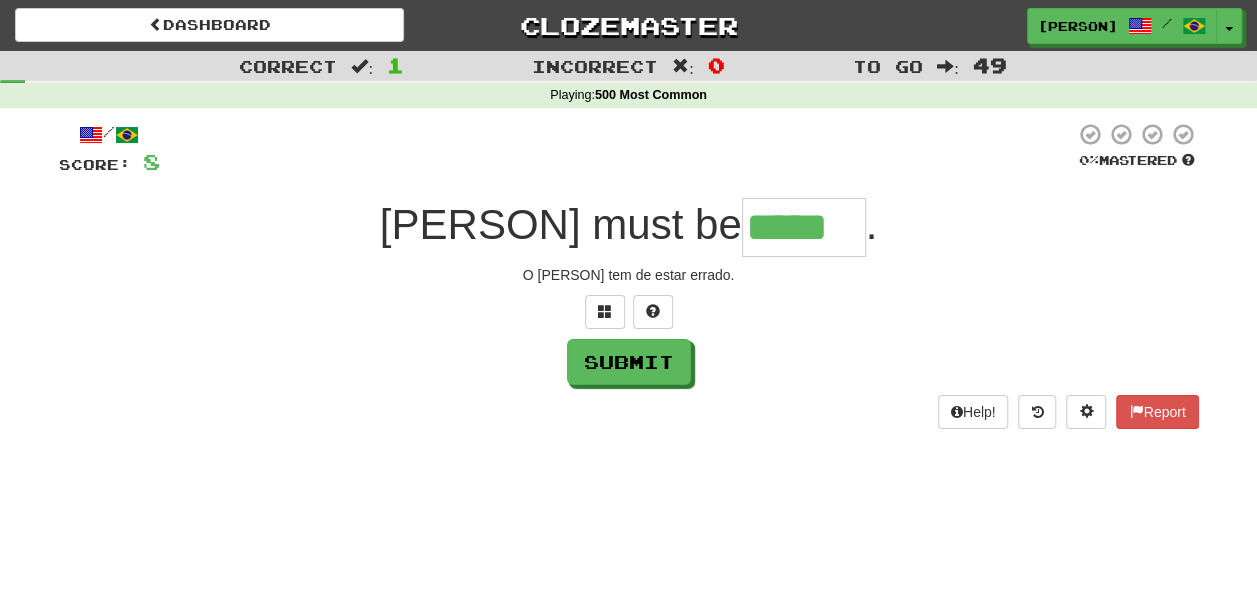 type on "*****" 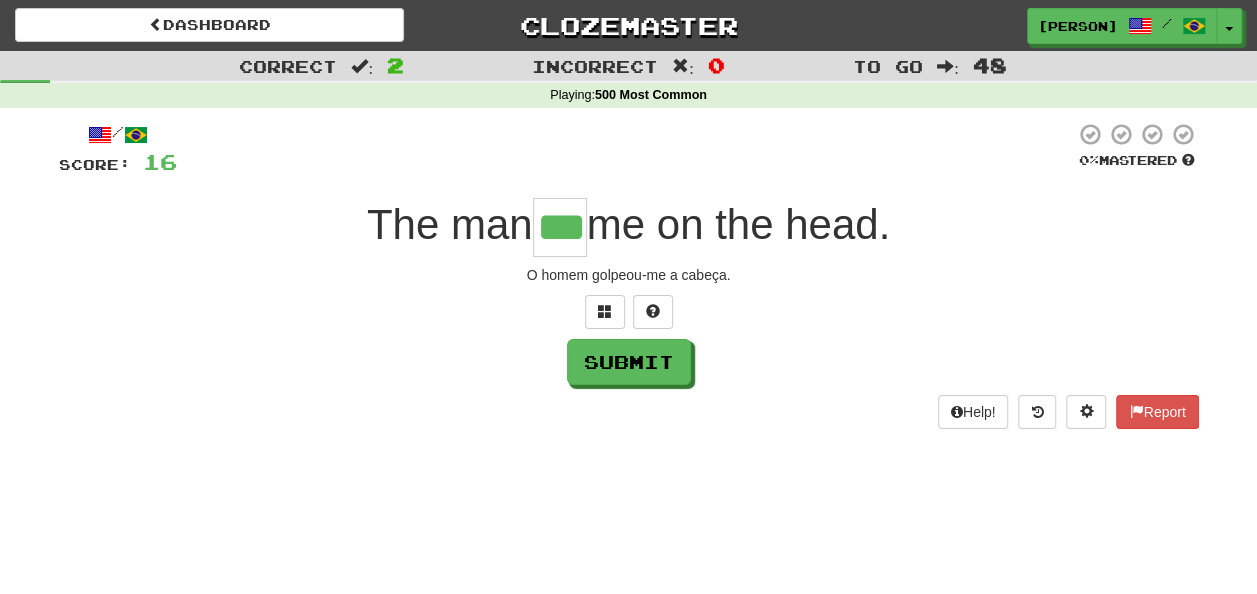 type on "***" 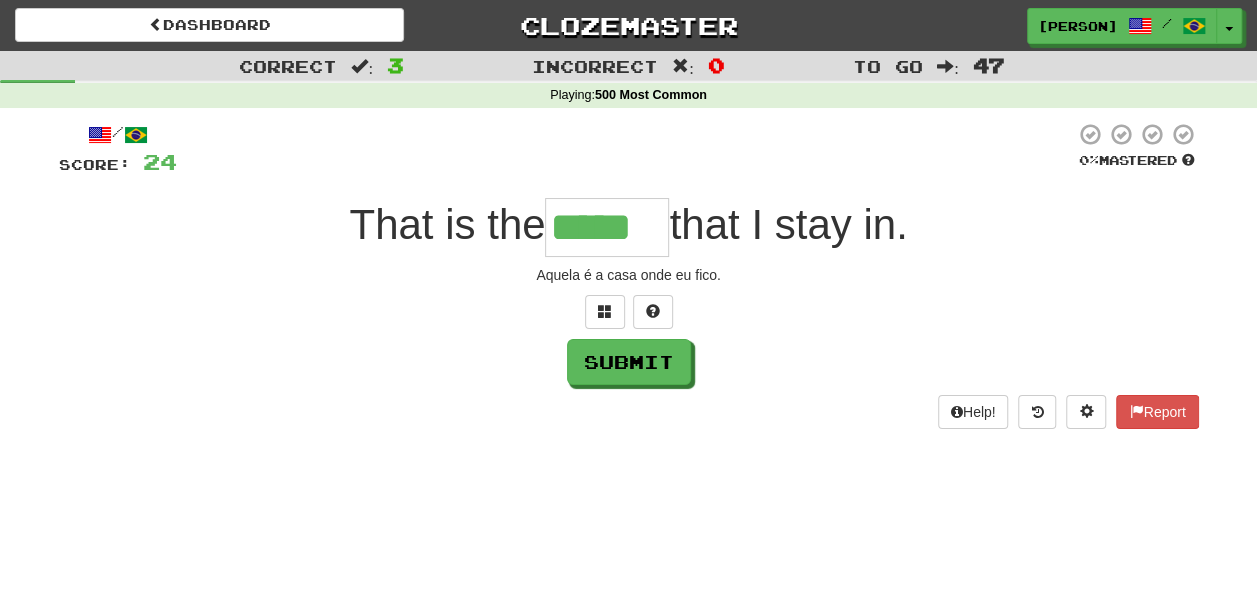 type on "*****" 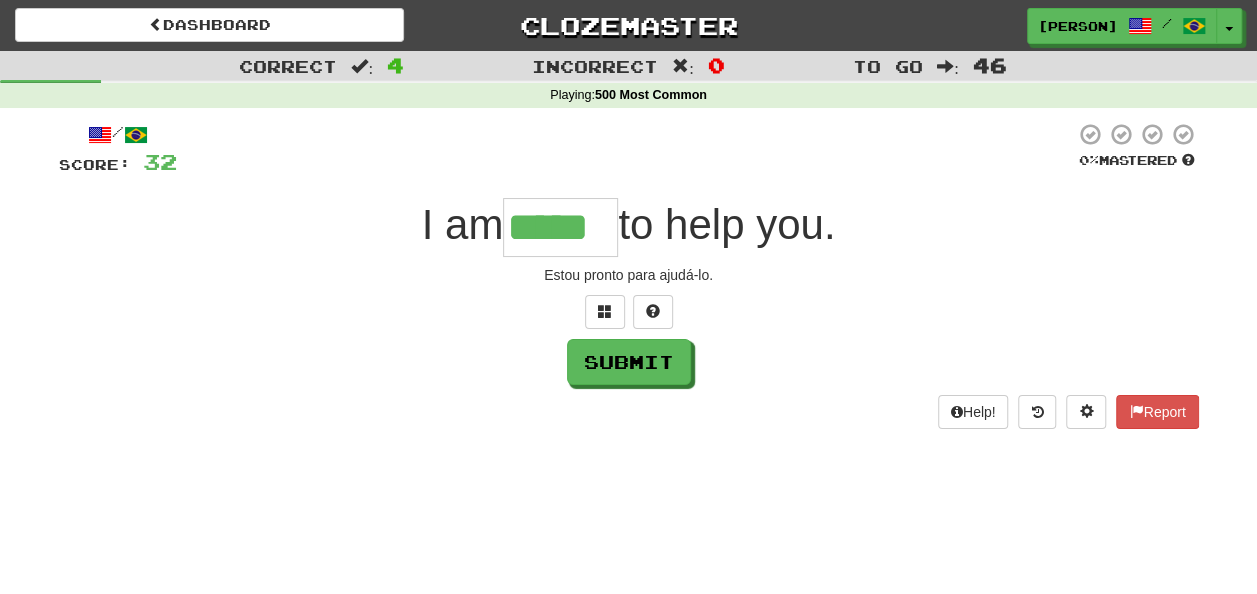 type on "*****" 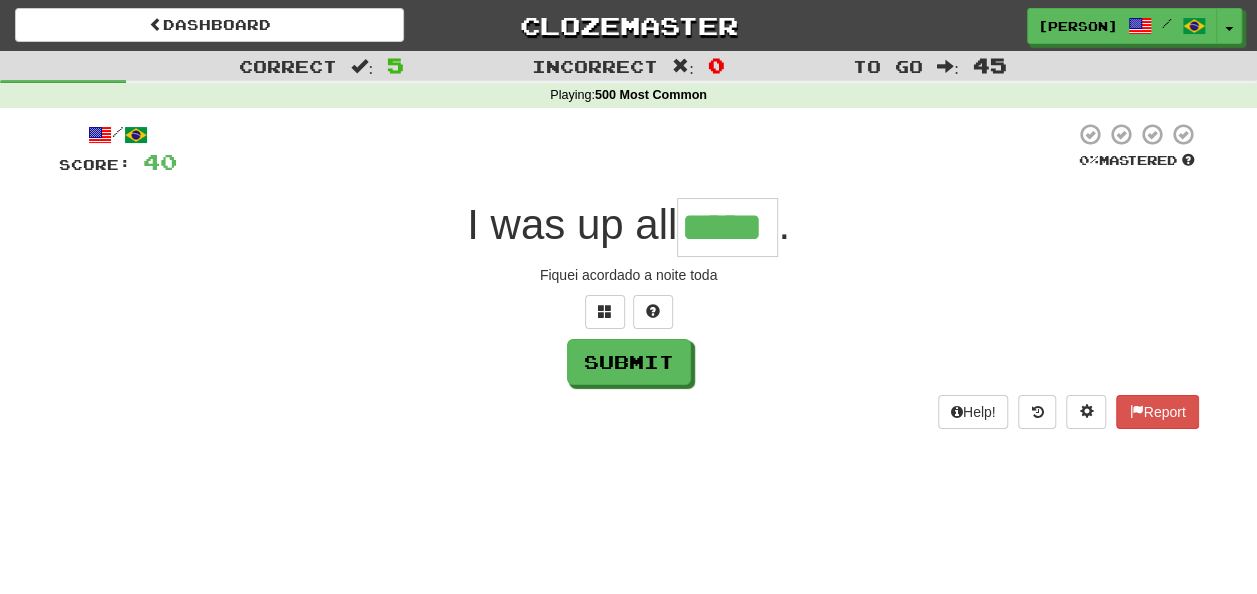type on "*****" 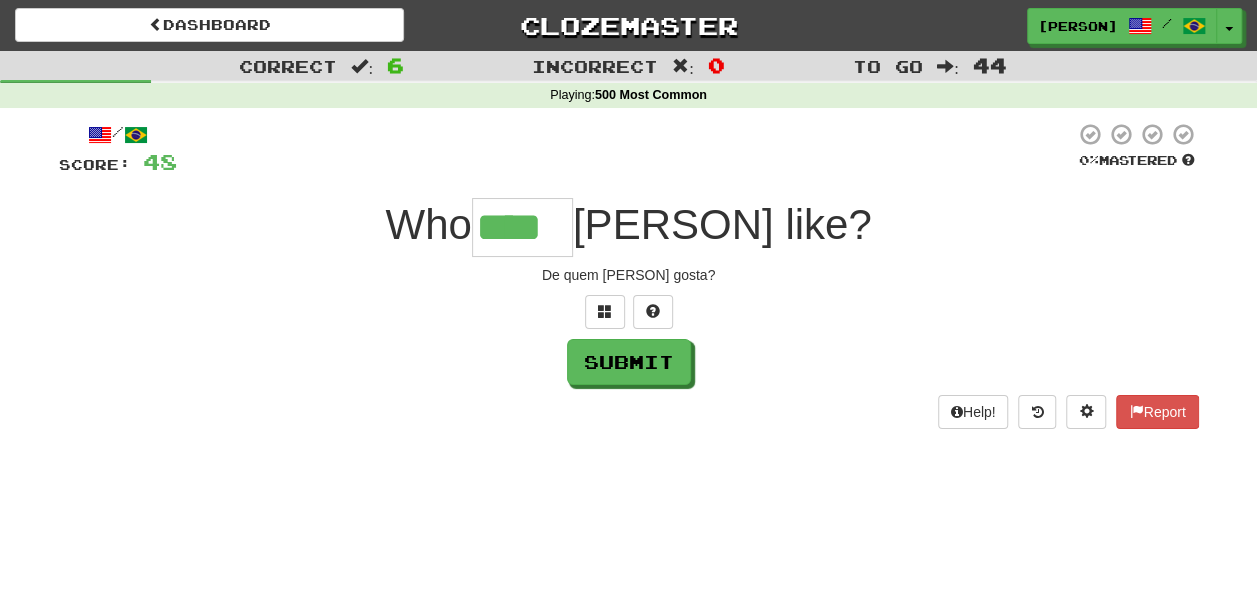 type on "****" 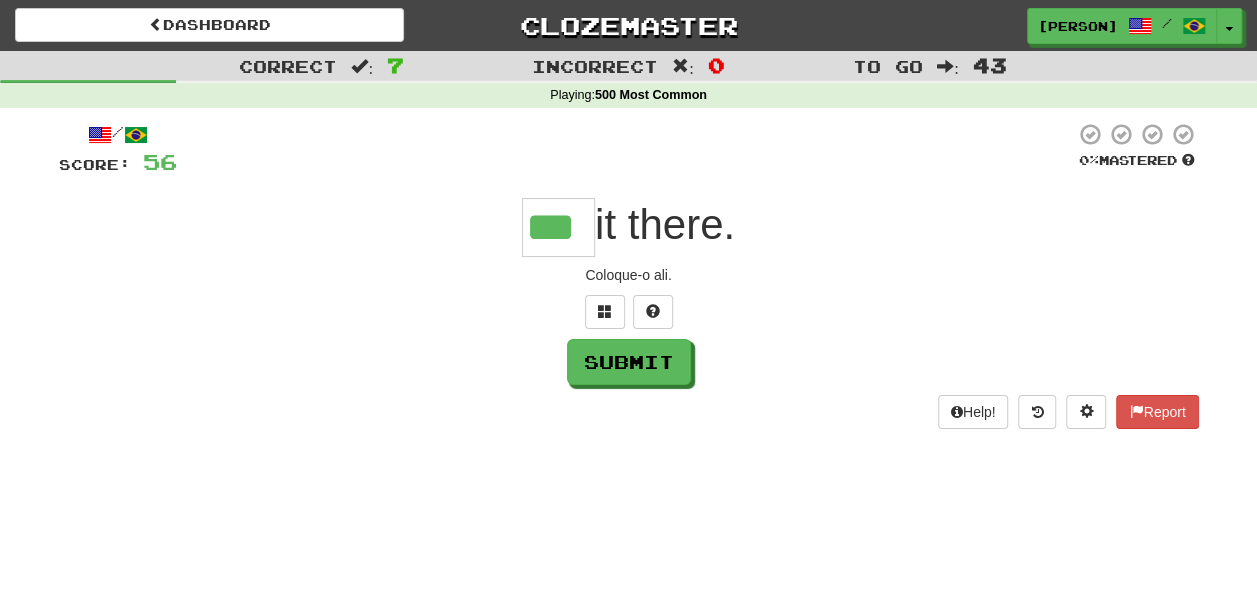 type on "***" 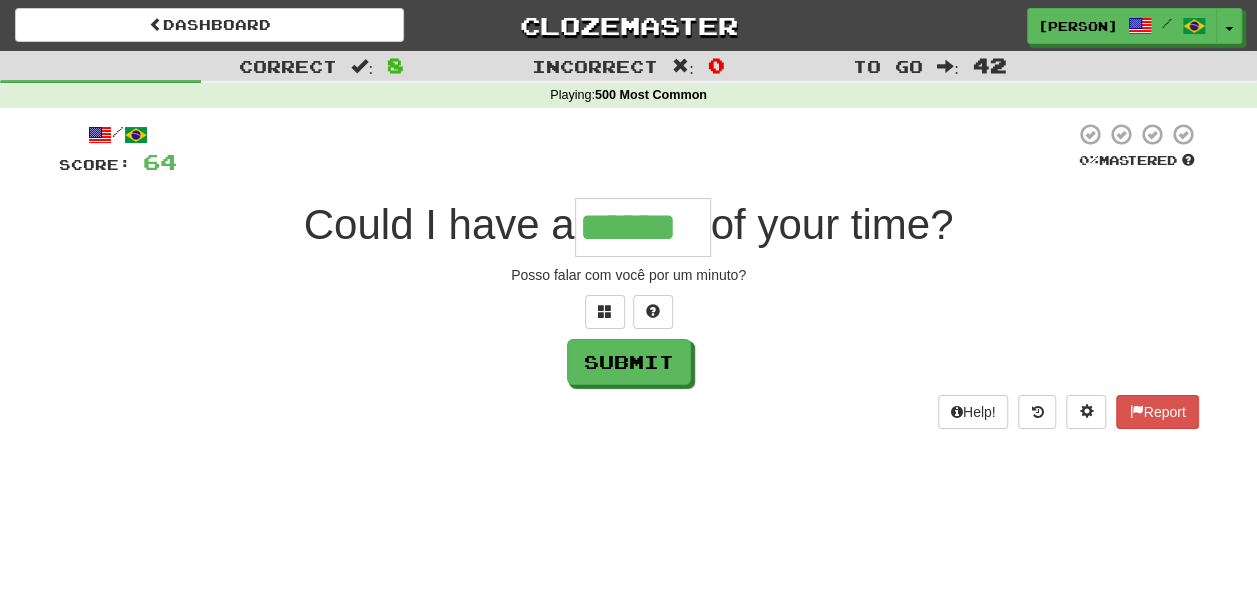 type on "******" 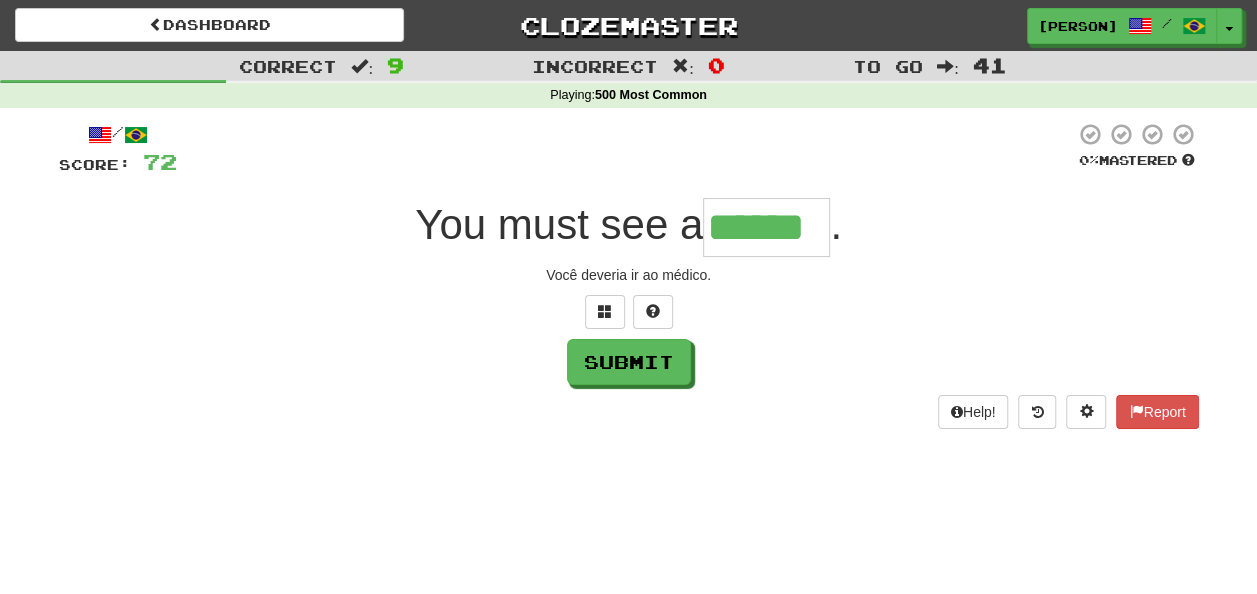 type on "******" 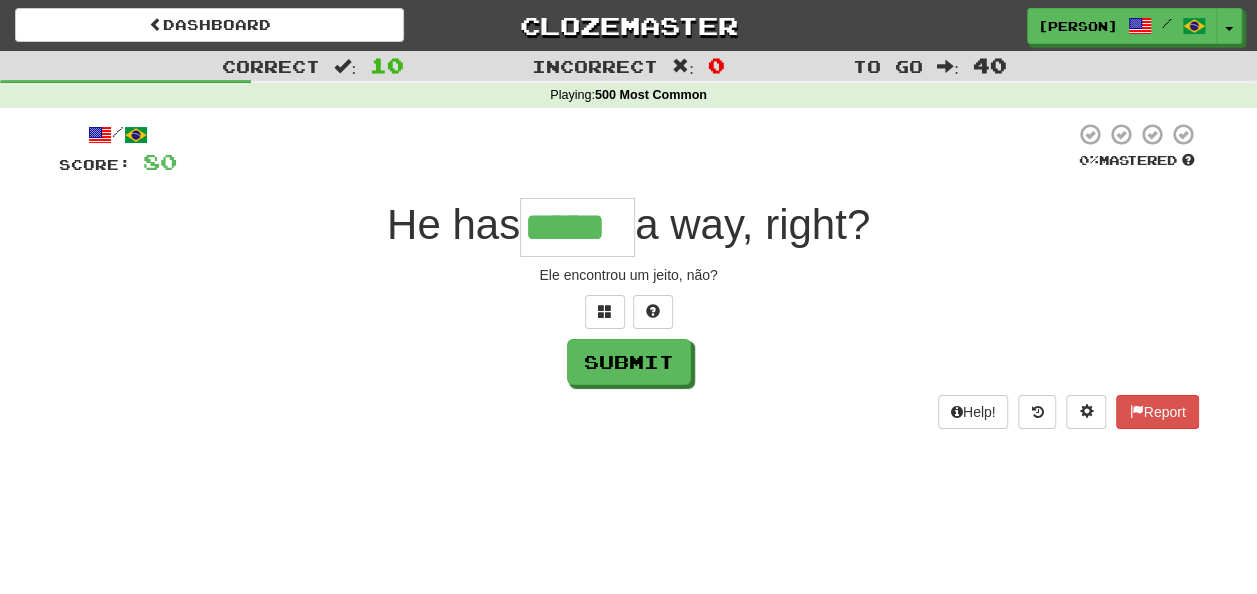 type on "*****" 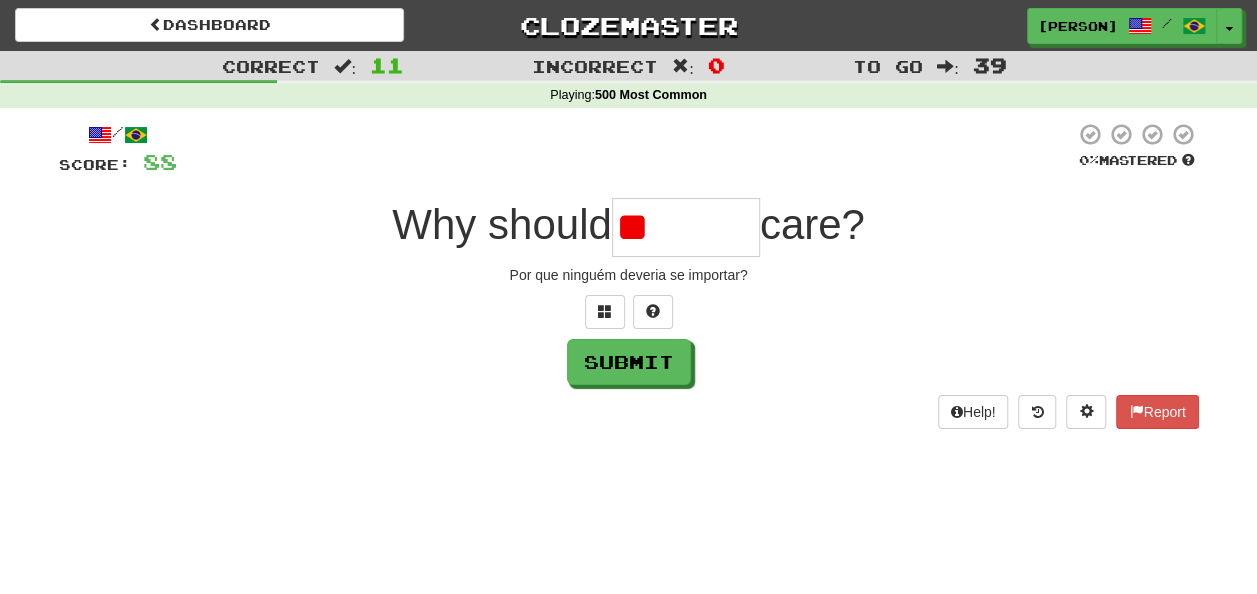 type on "*" 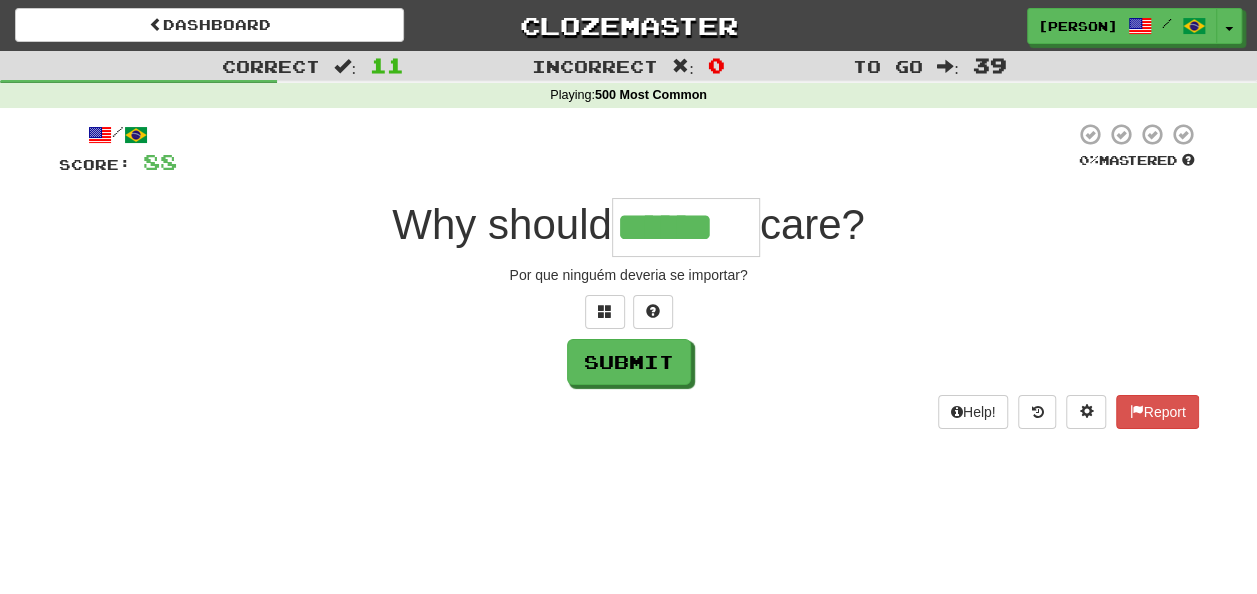 type on "******" 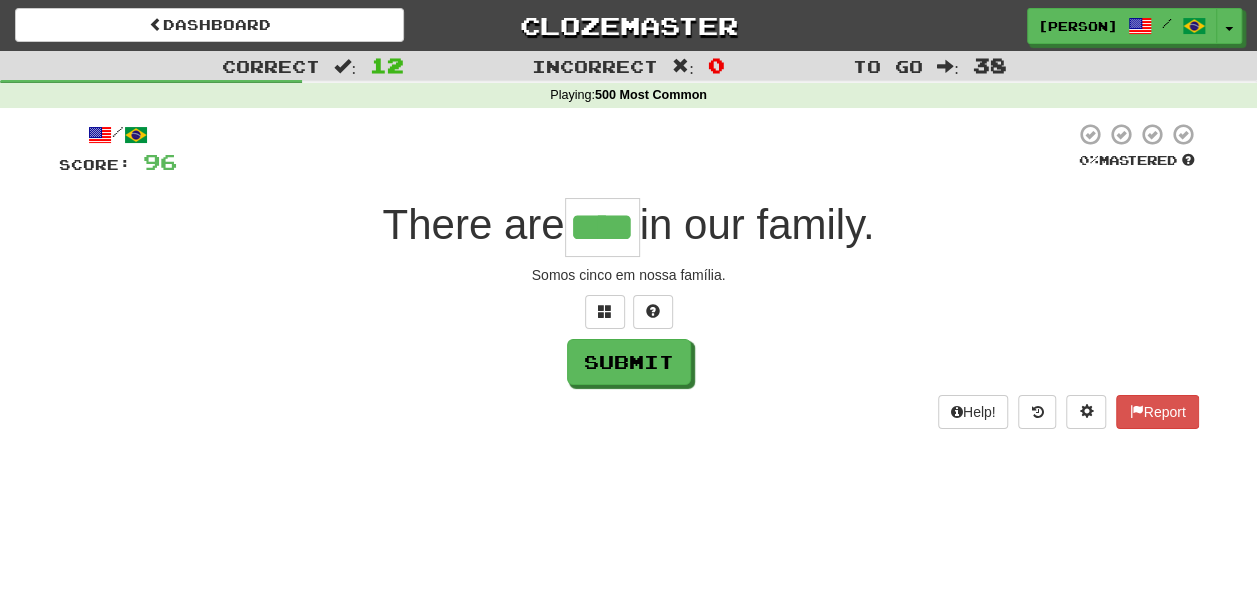 type on "****" 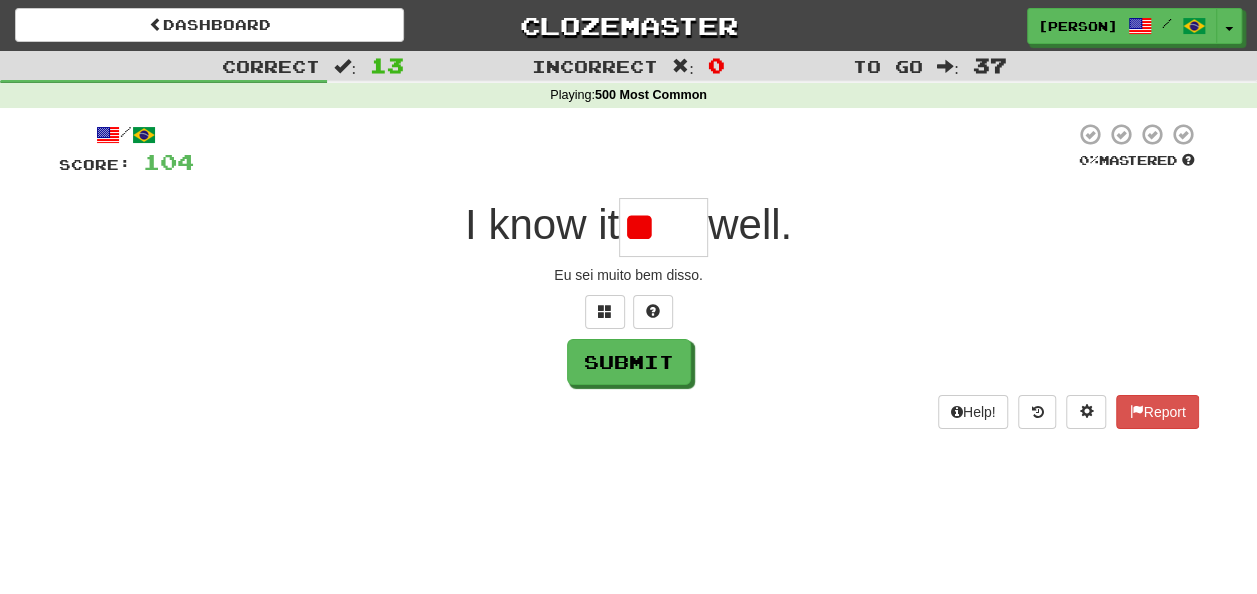 type on "*" 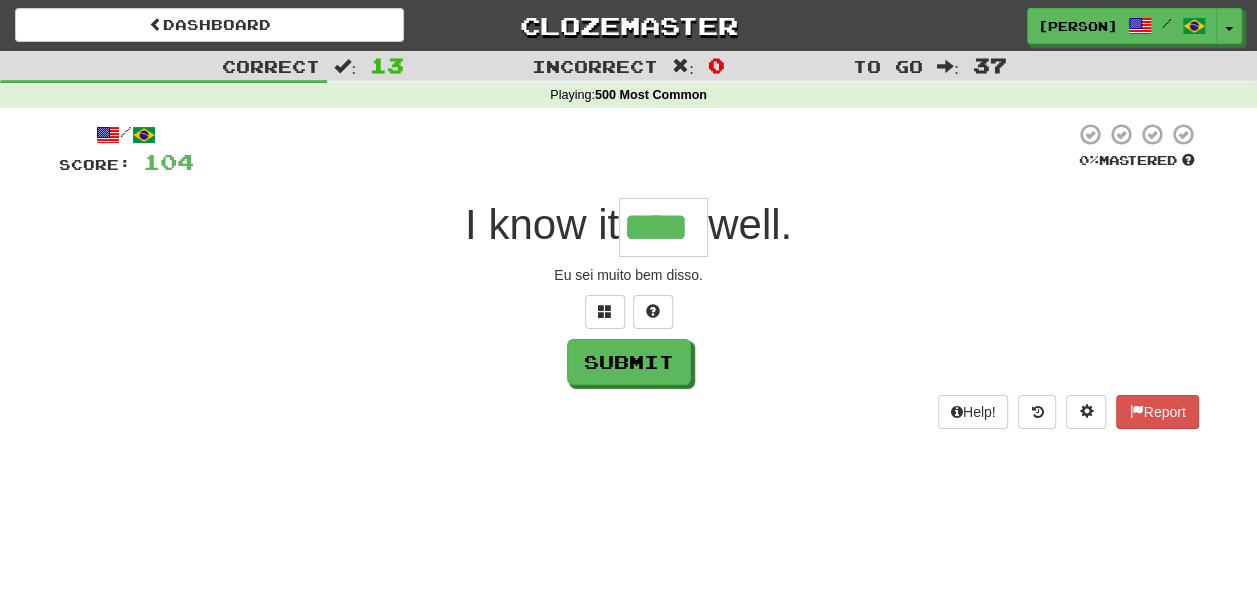 type on "****" 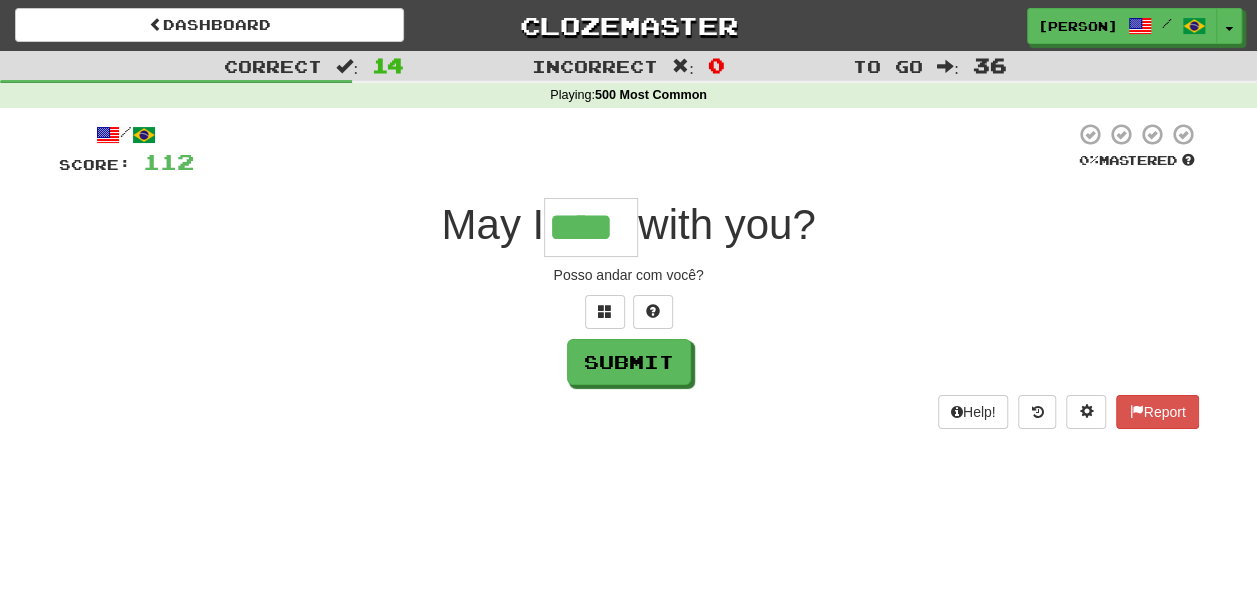 type on "****" 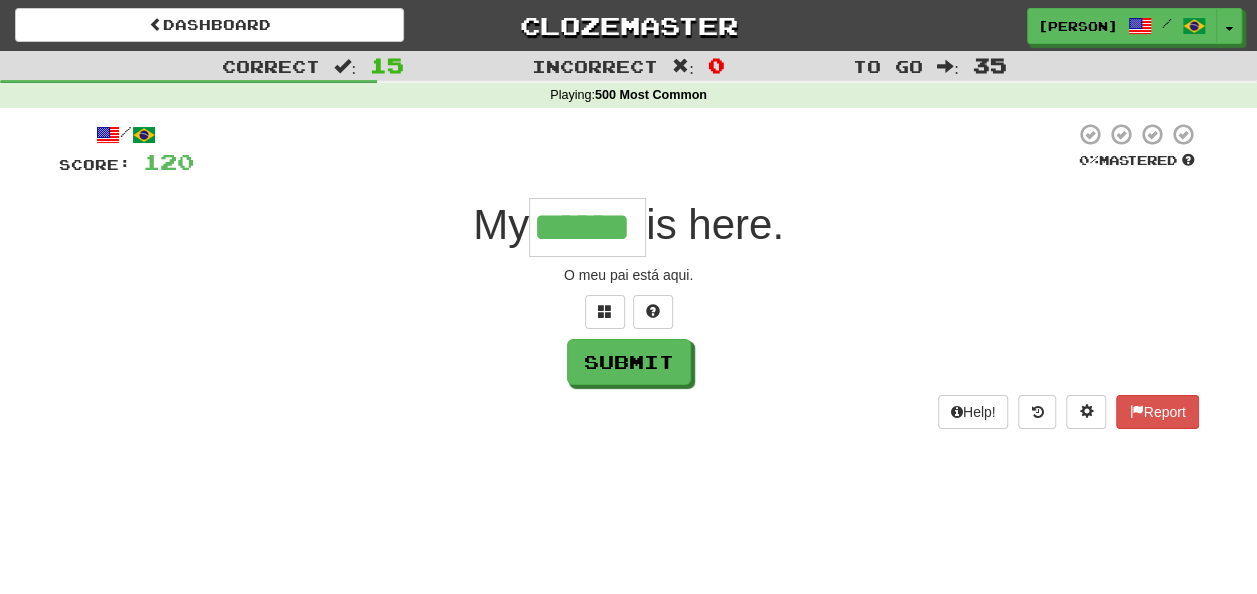 type on "******" 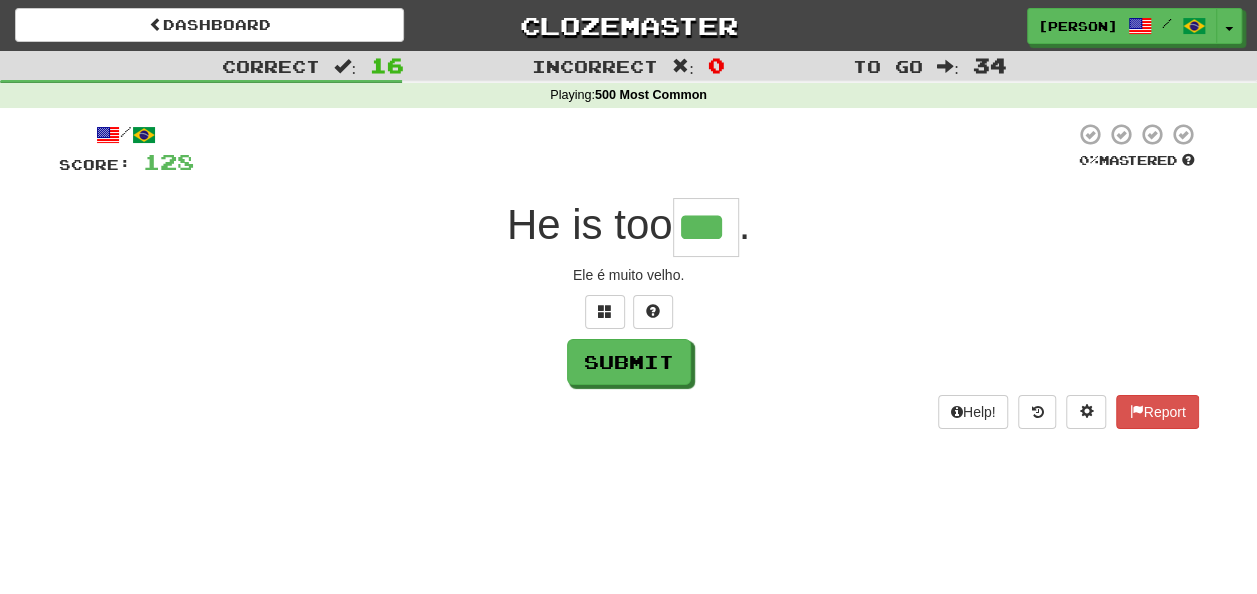 type on "***" 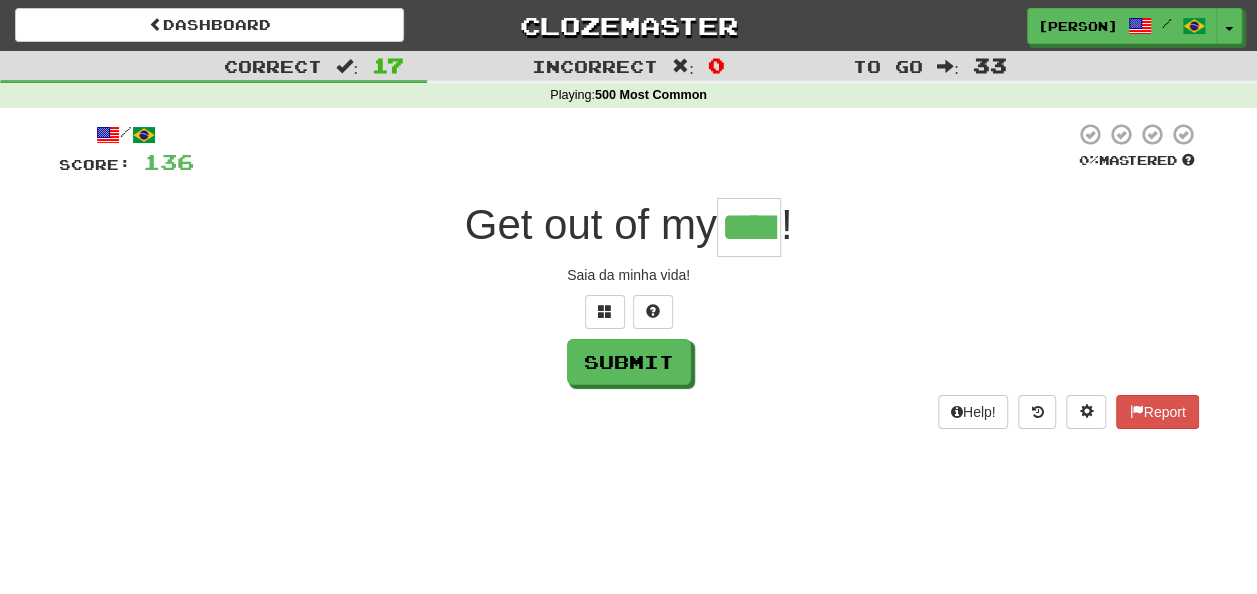 type on "****" 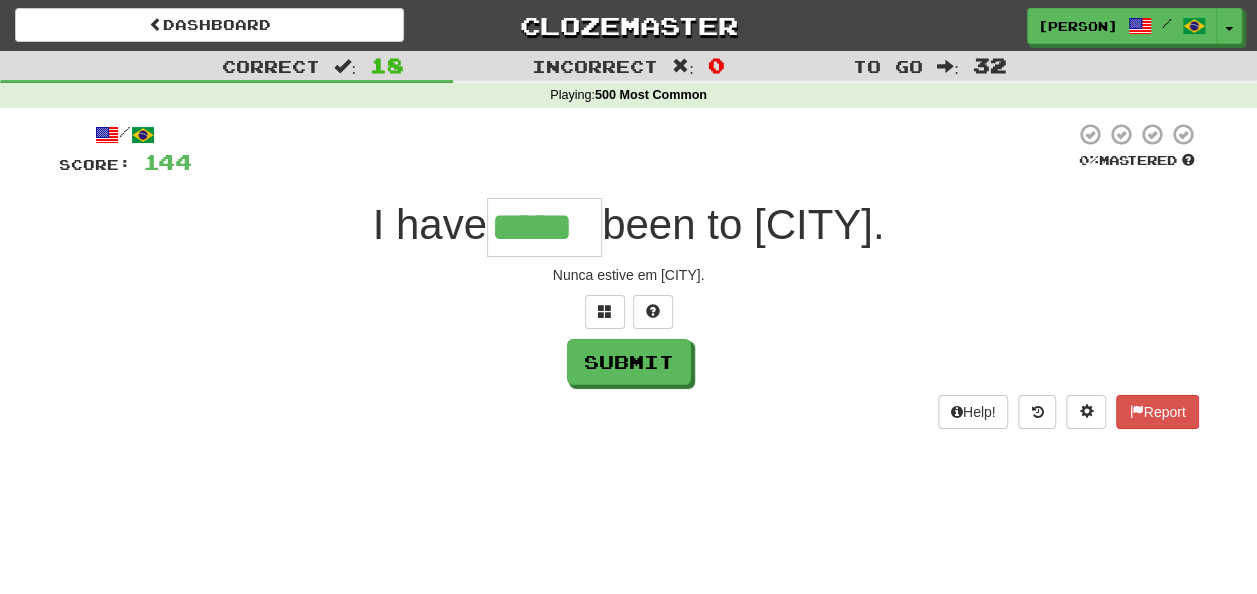 type on "*****" 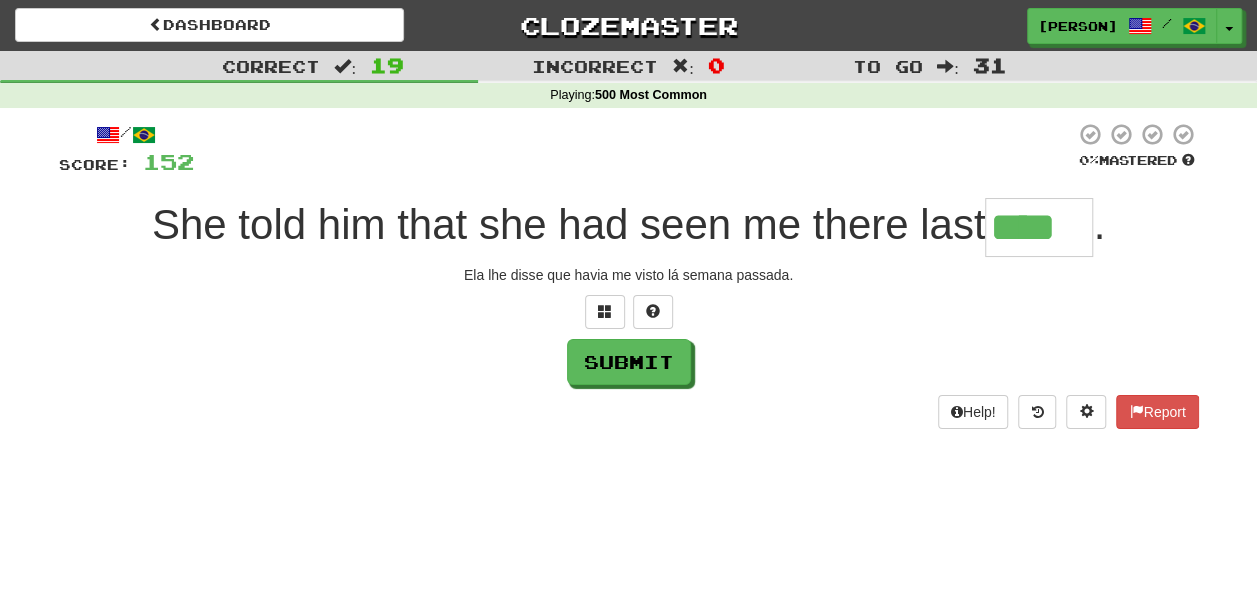 type on "****" 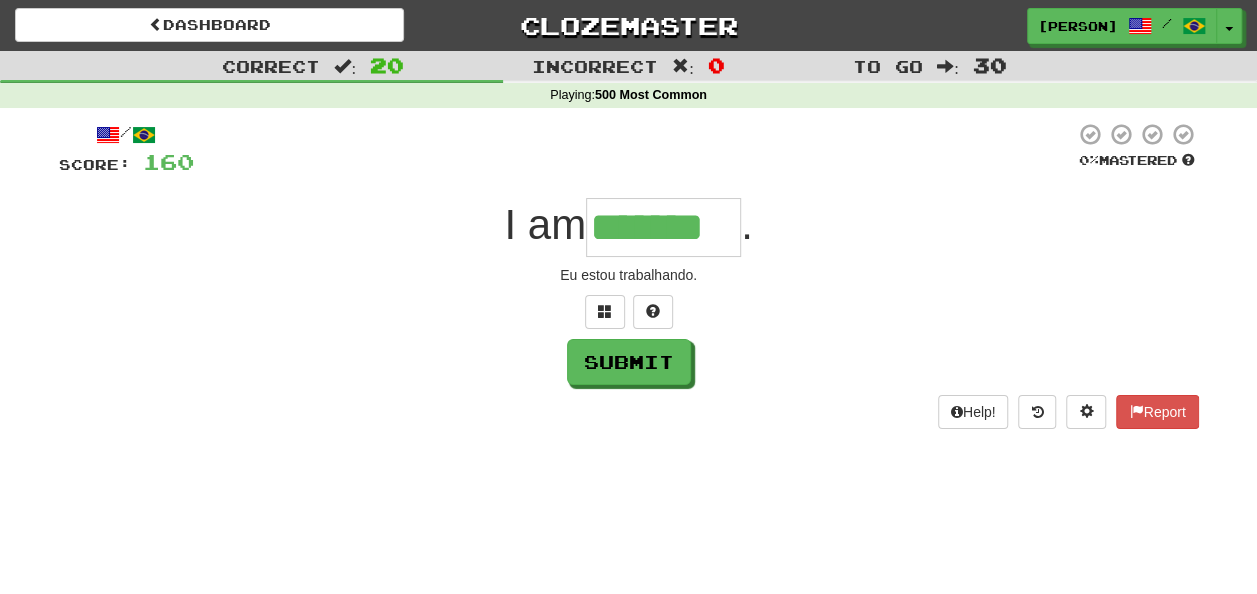 type on "*******" 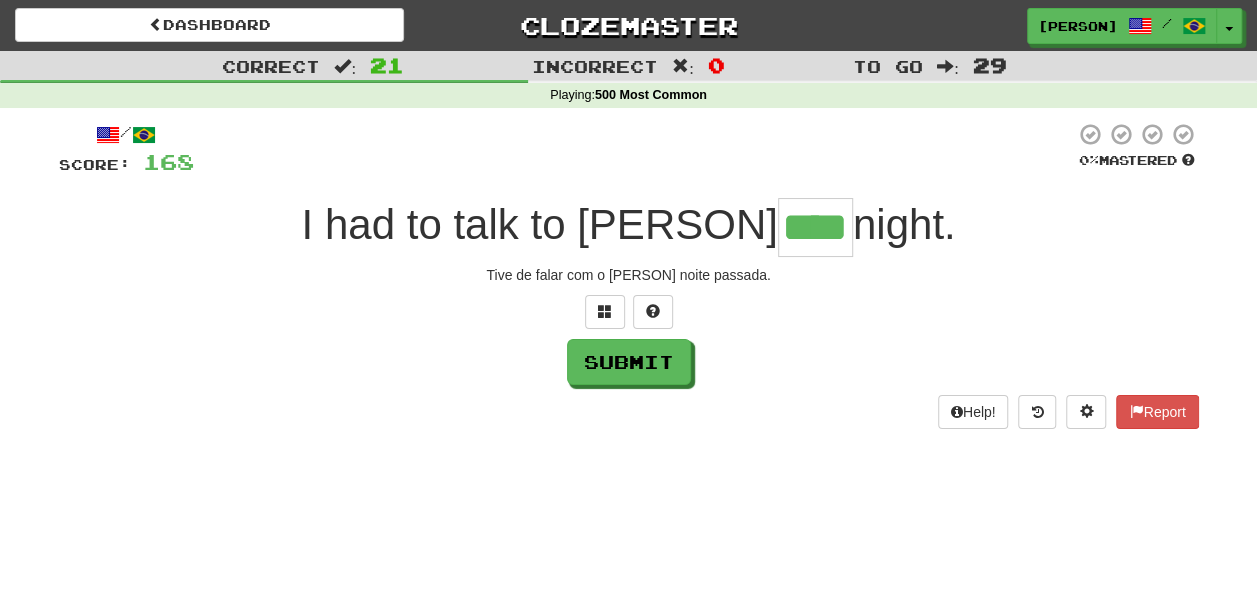 type on "****" 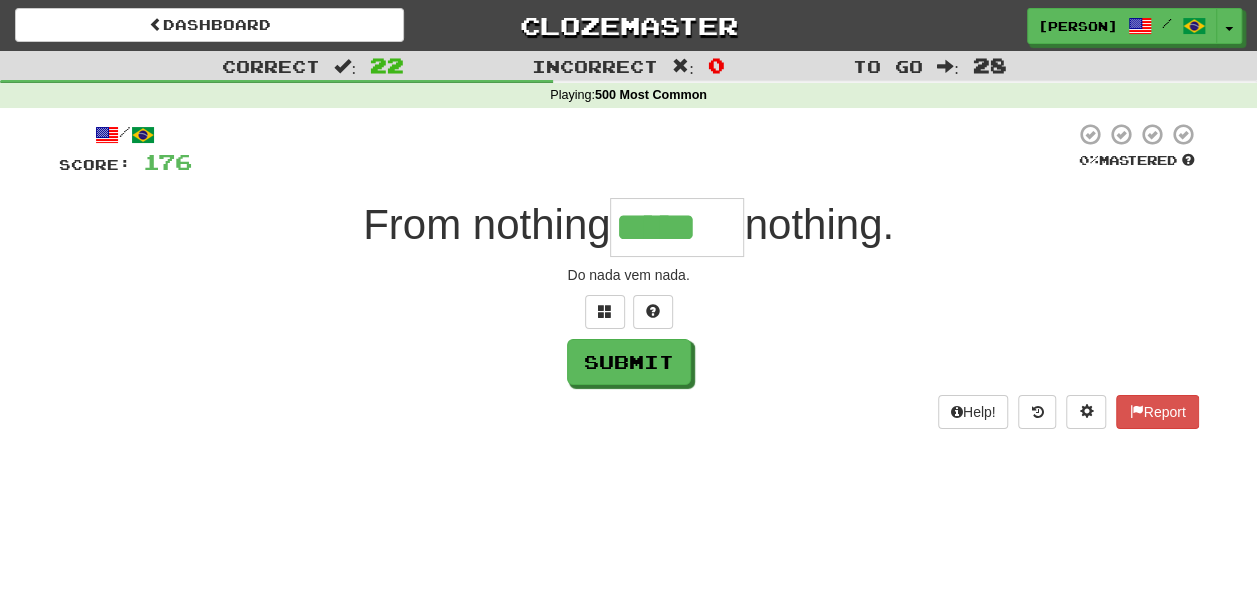type on "*****" 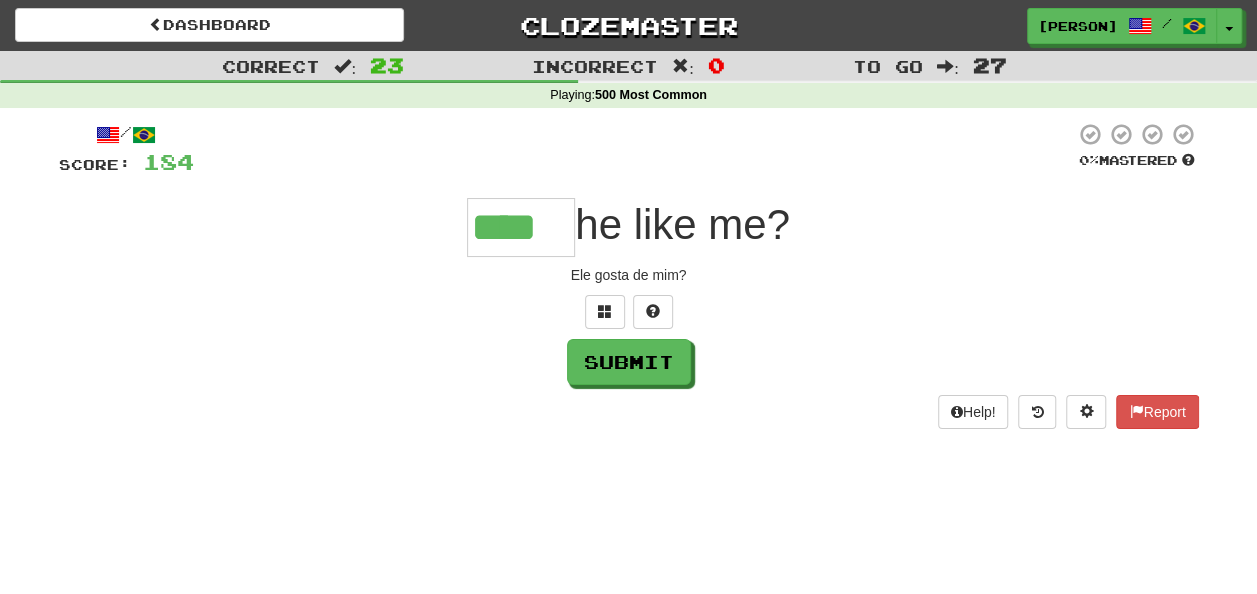 type on "****" 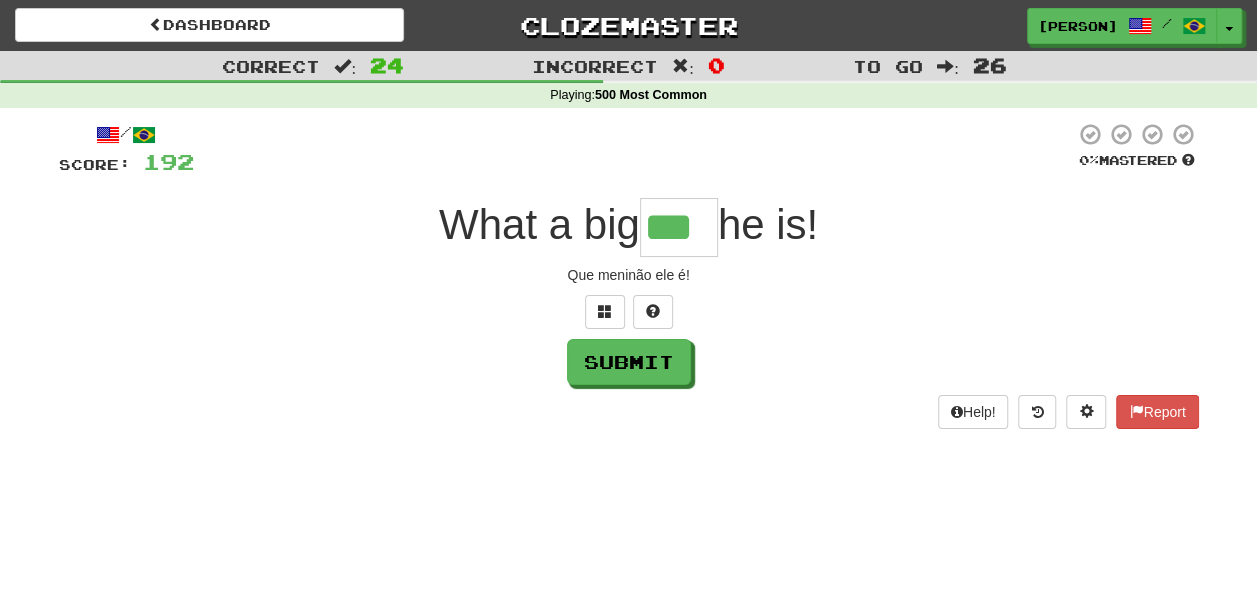 type on "***" 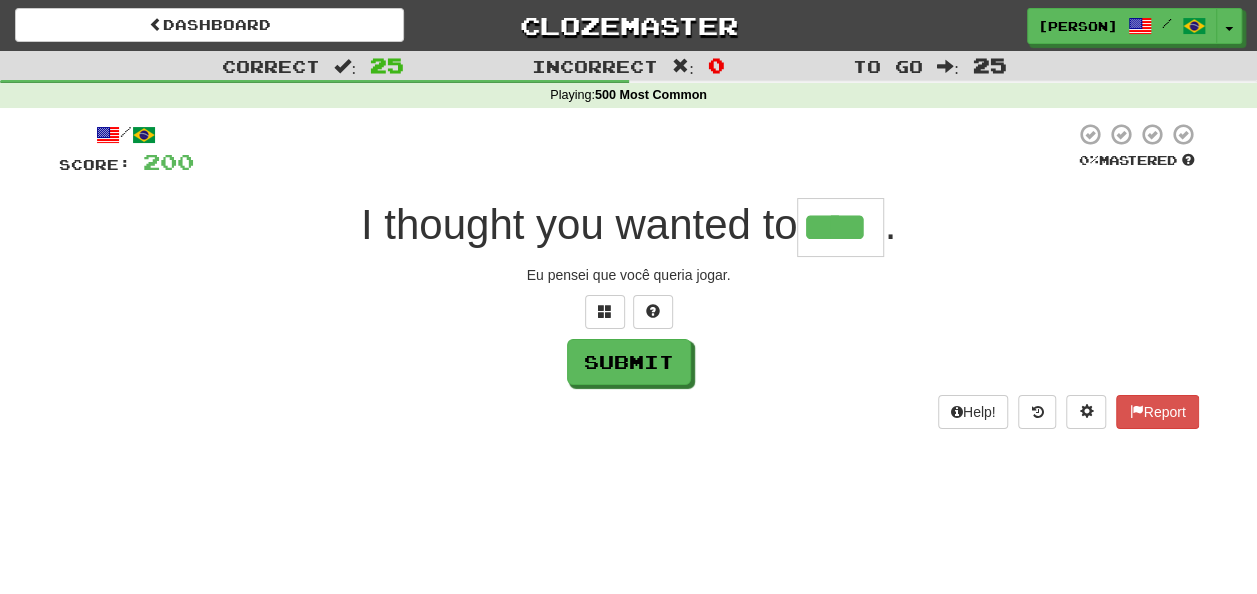 type on "****" 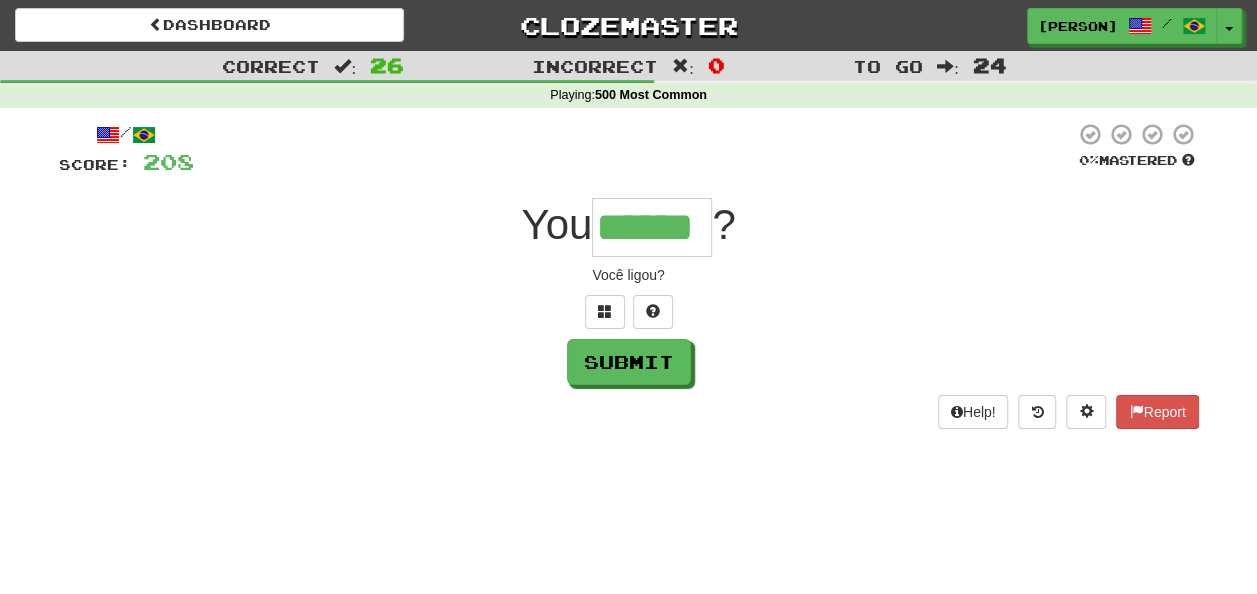 type on "******" 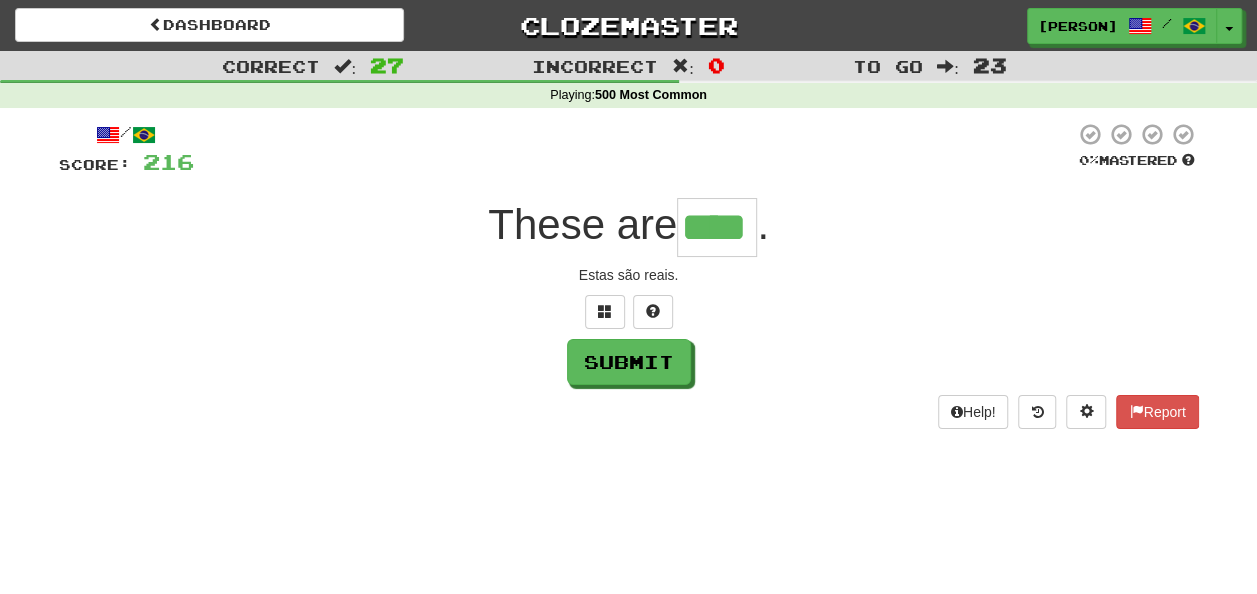 type on "****" 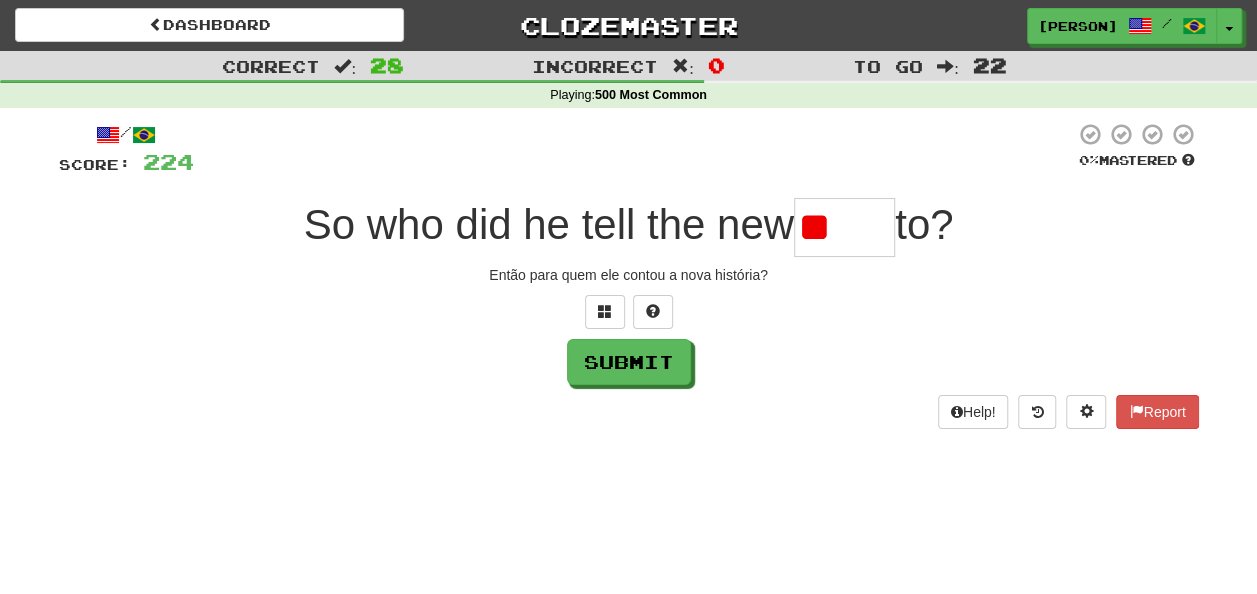 type on "*" 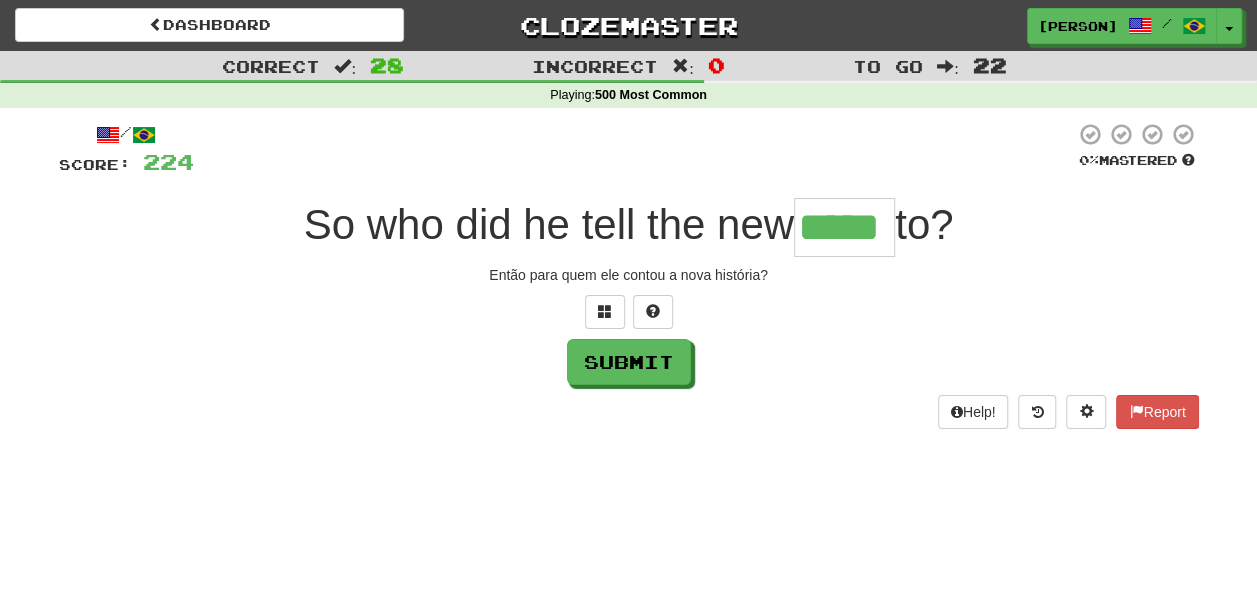 type on "*****" 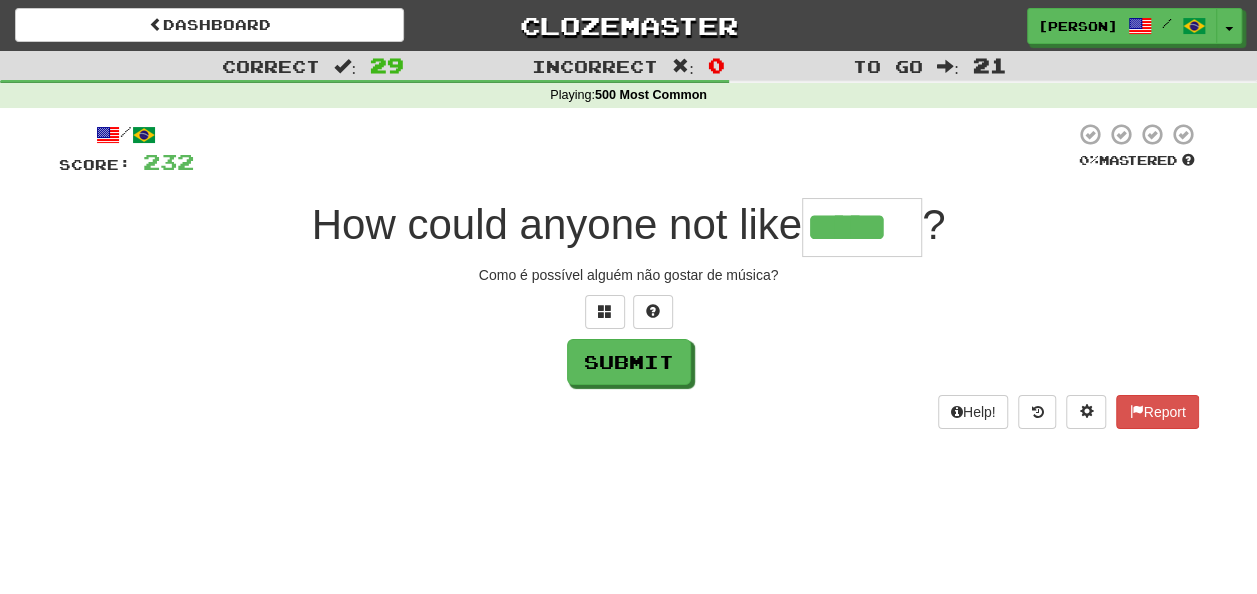type on "*****" 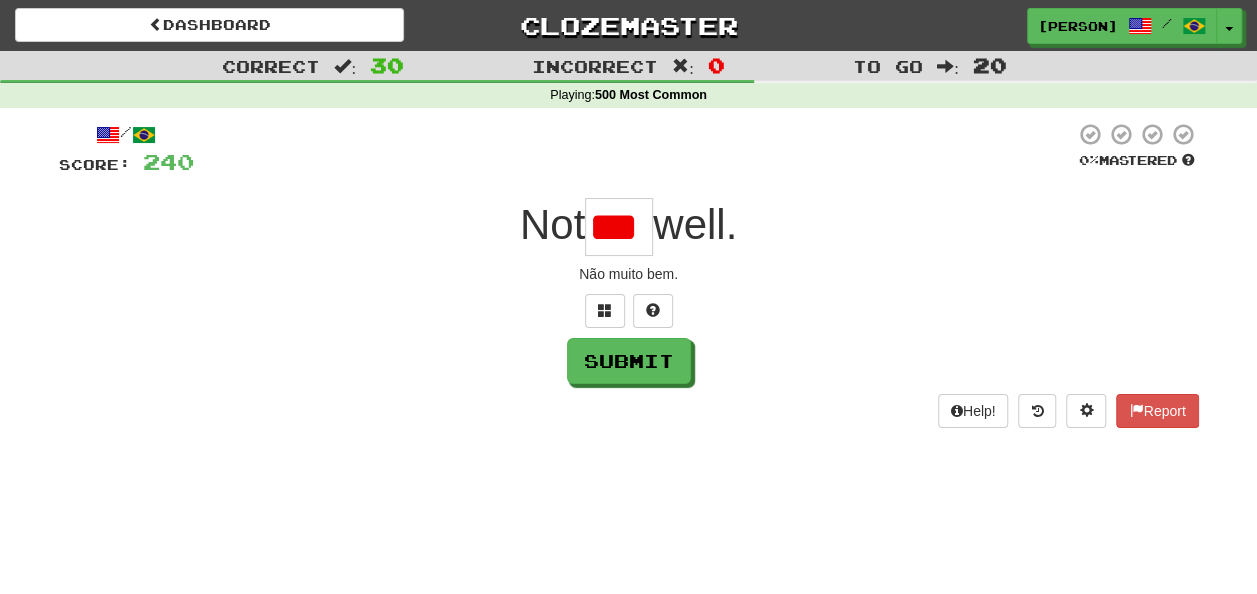 scroll, scrollTop: 0, scrollLeft: 0, axis: both 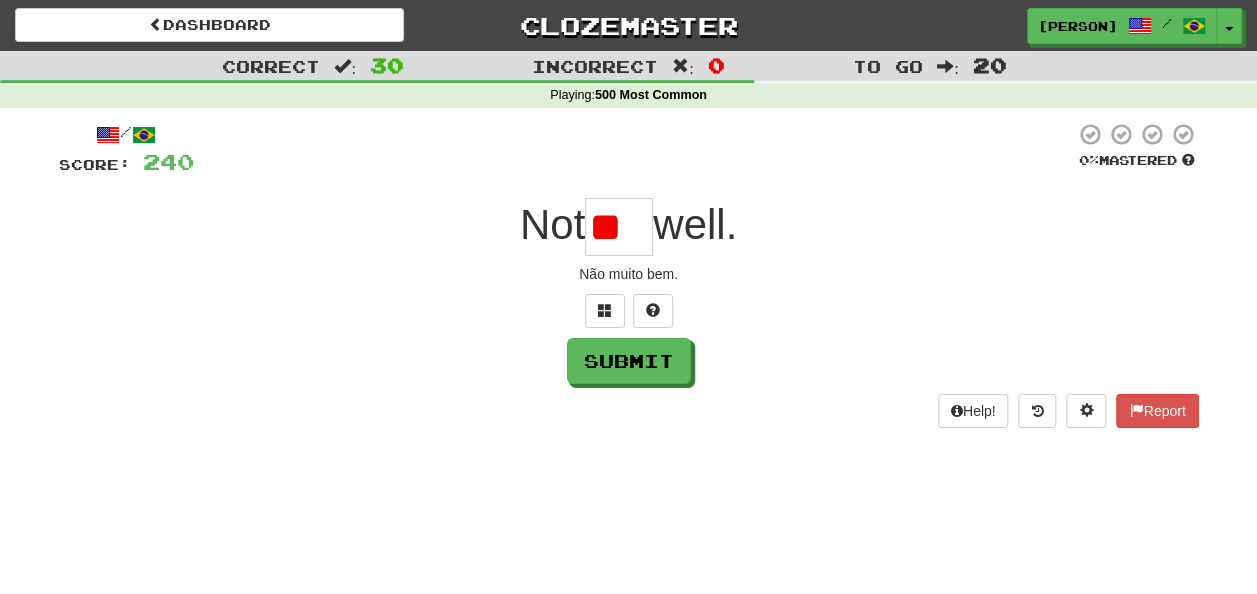 type on "*" 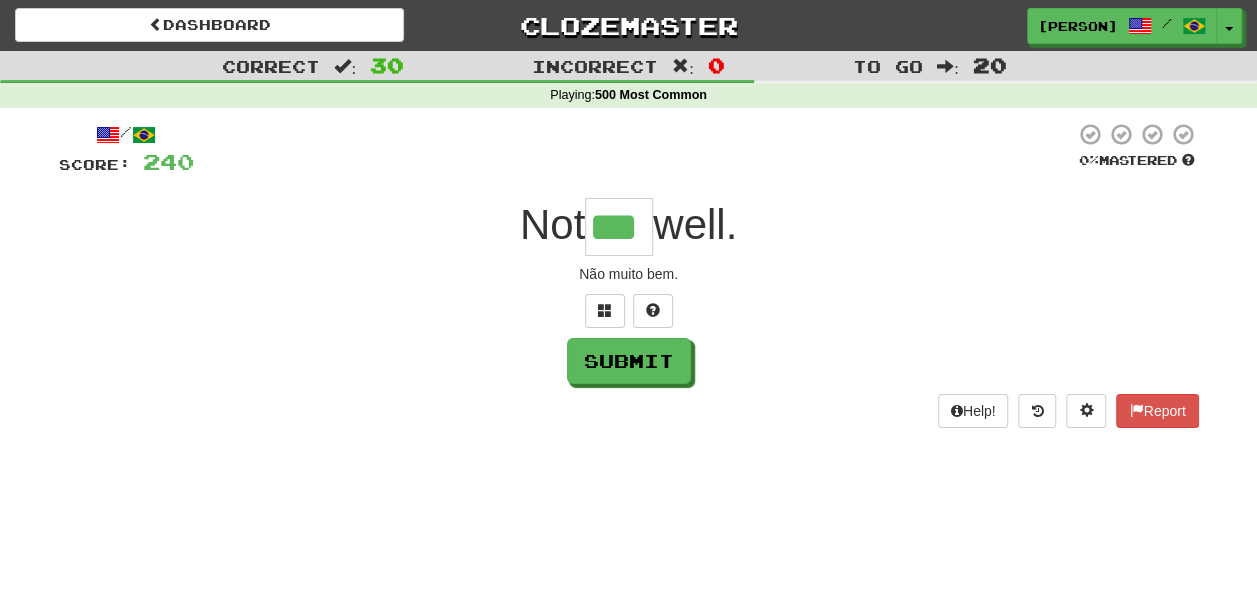 type on "***" 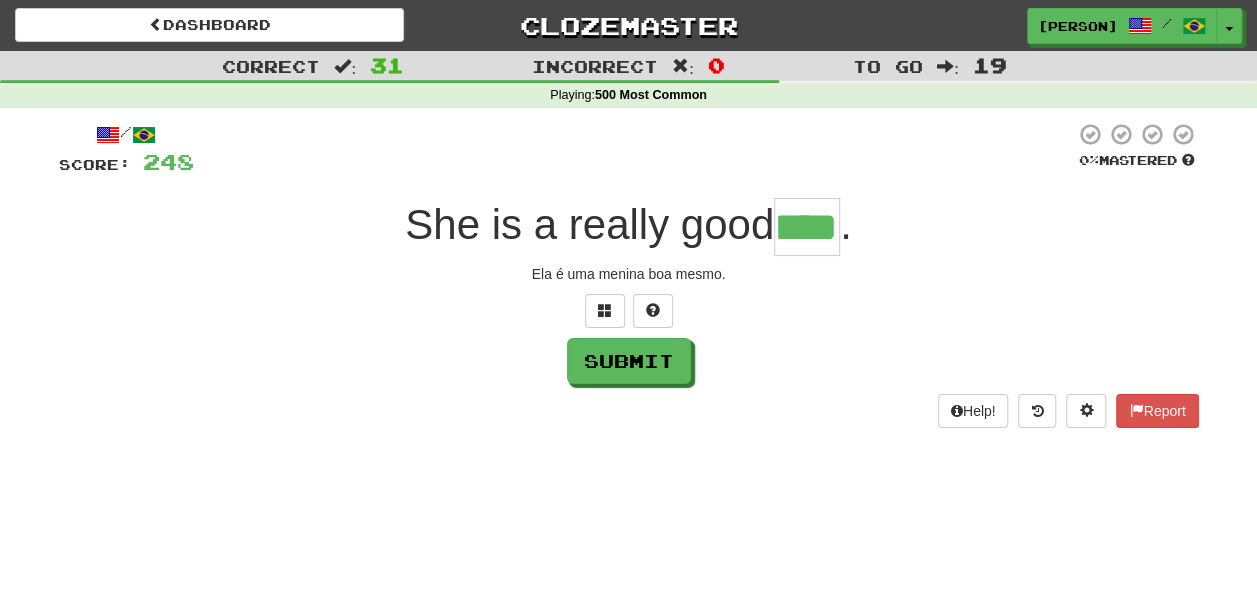 scroll, scrollTop: 0, scrollLeft: 0, axis: both 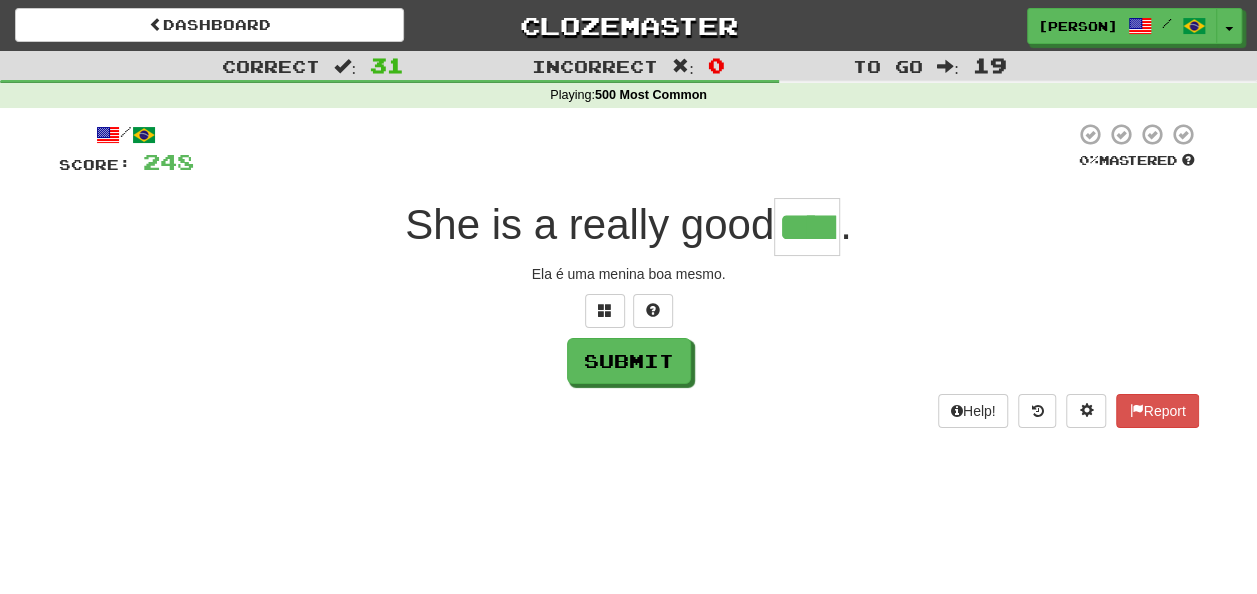 type on "****" 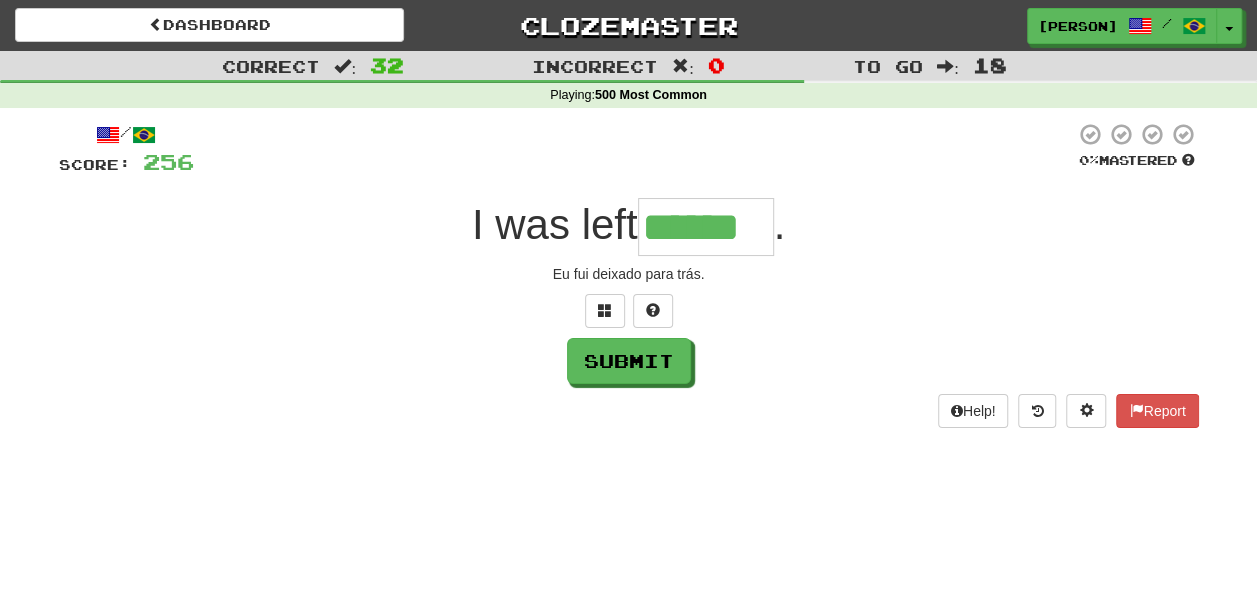 type on "******" 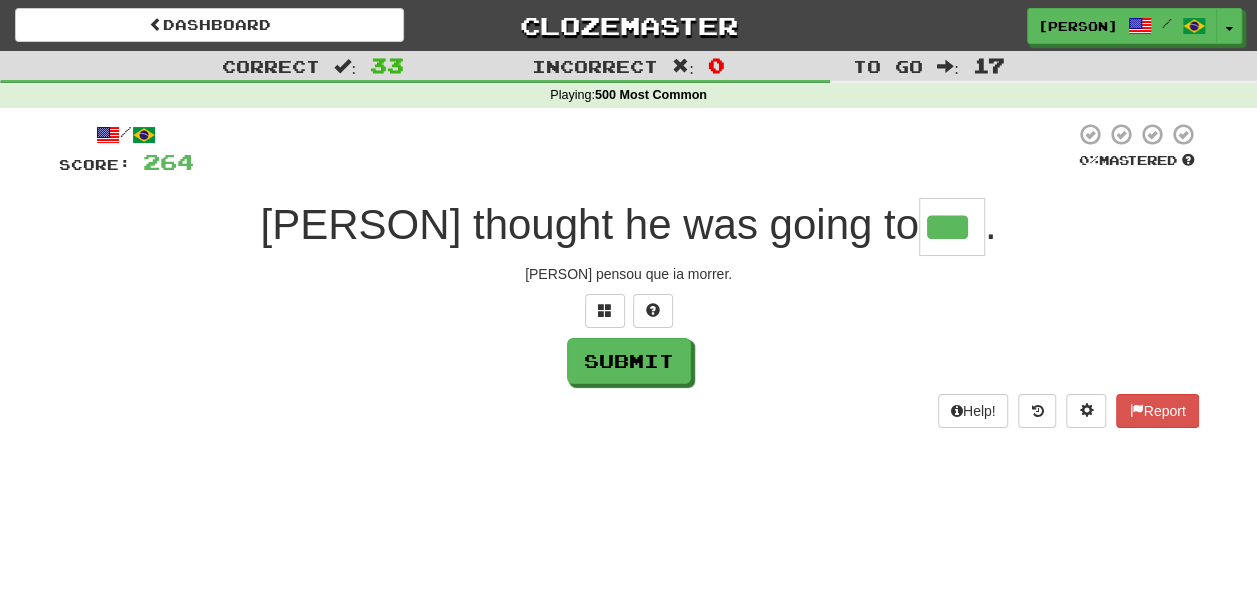 type on "***" 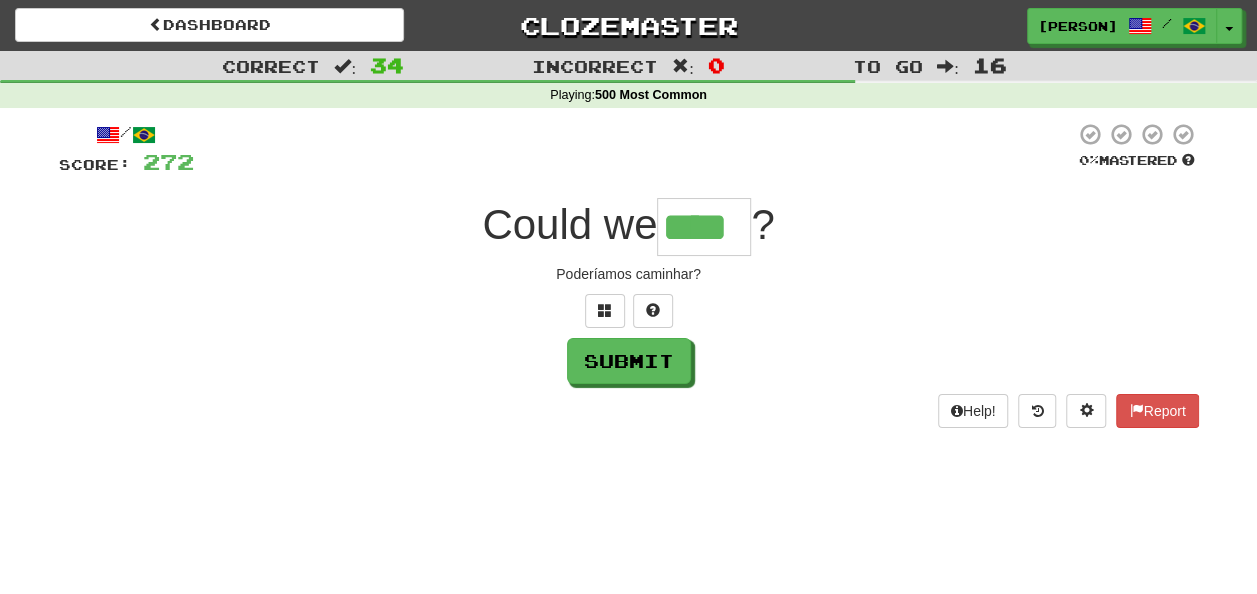 type on "****" 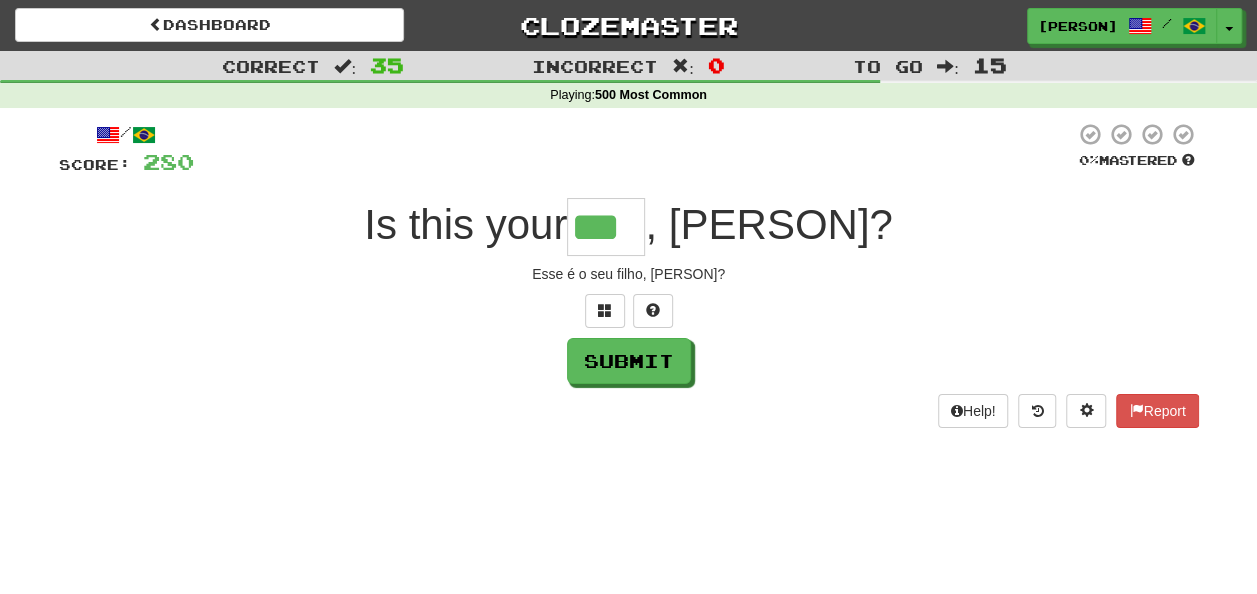 type on "***" 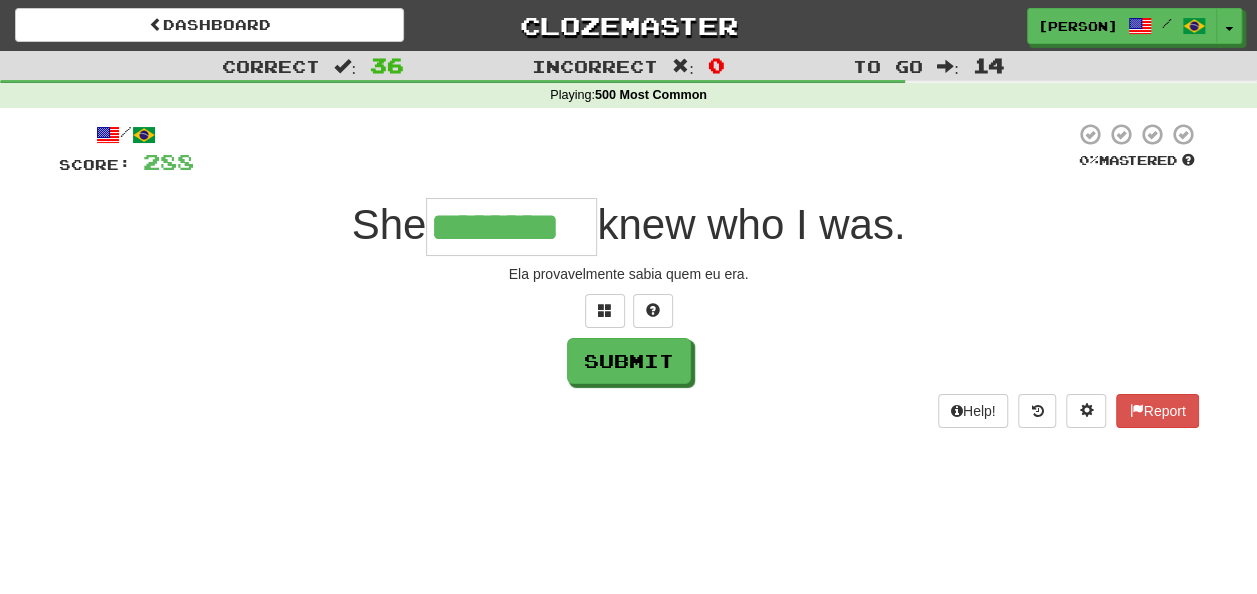 type on "********" 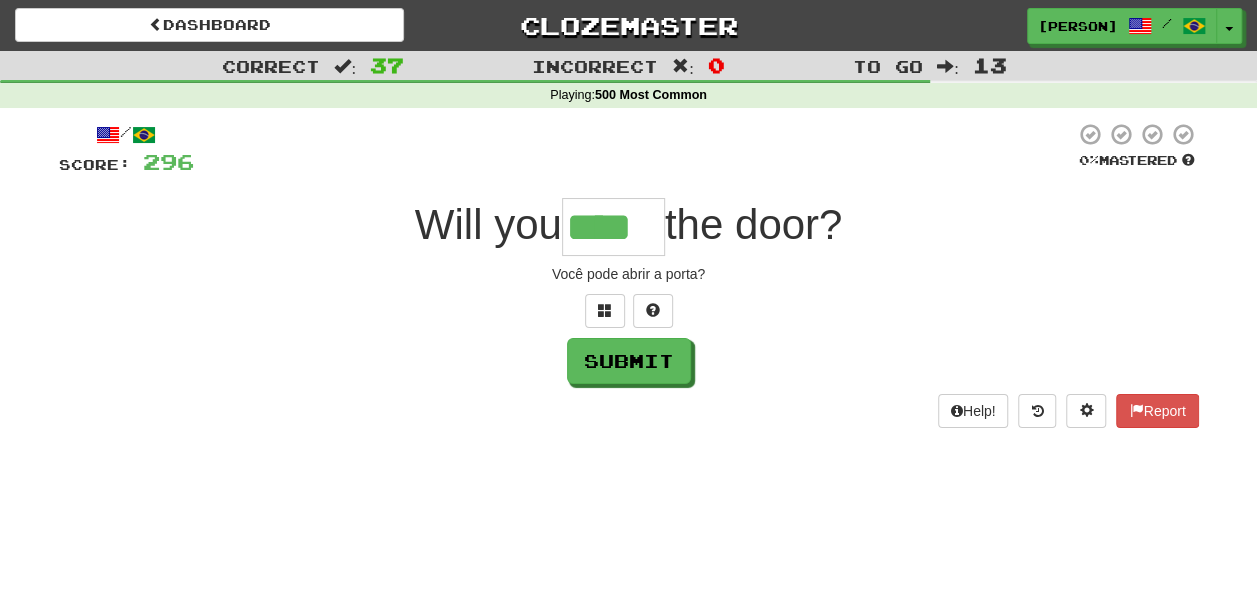 type on "****" 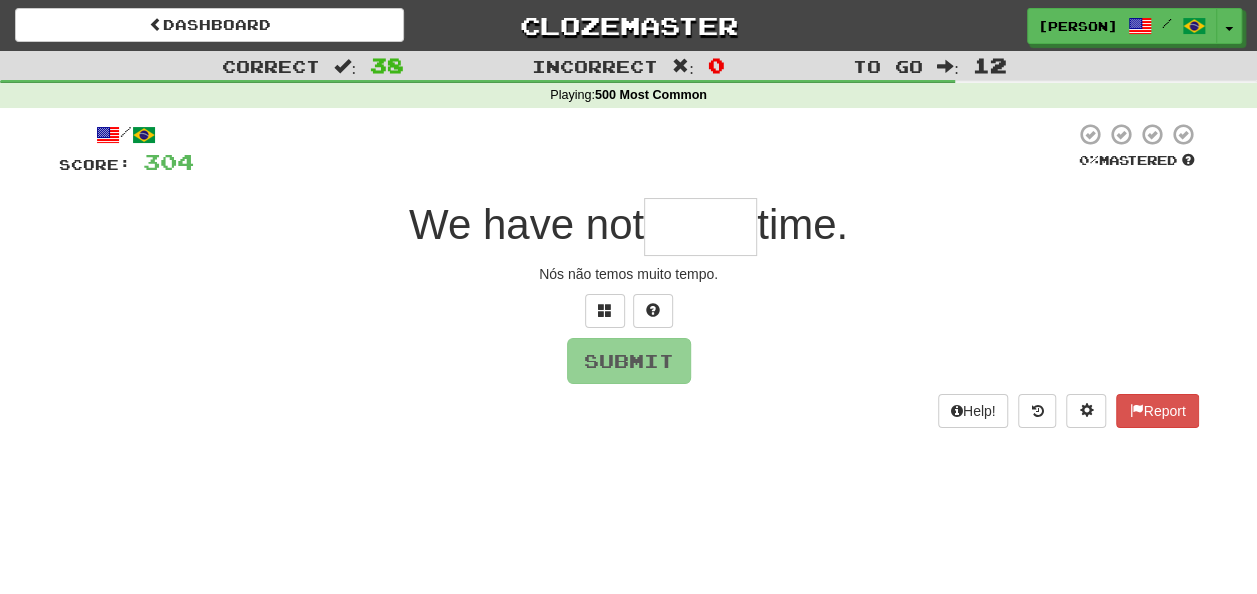 type on "*" 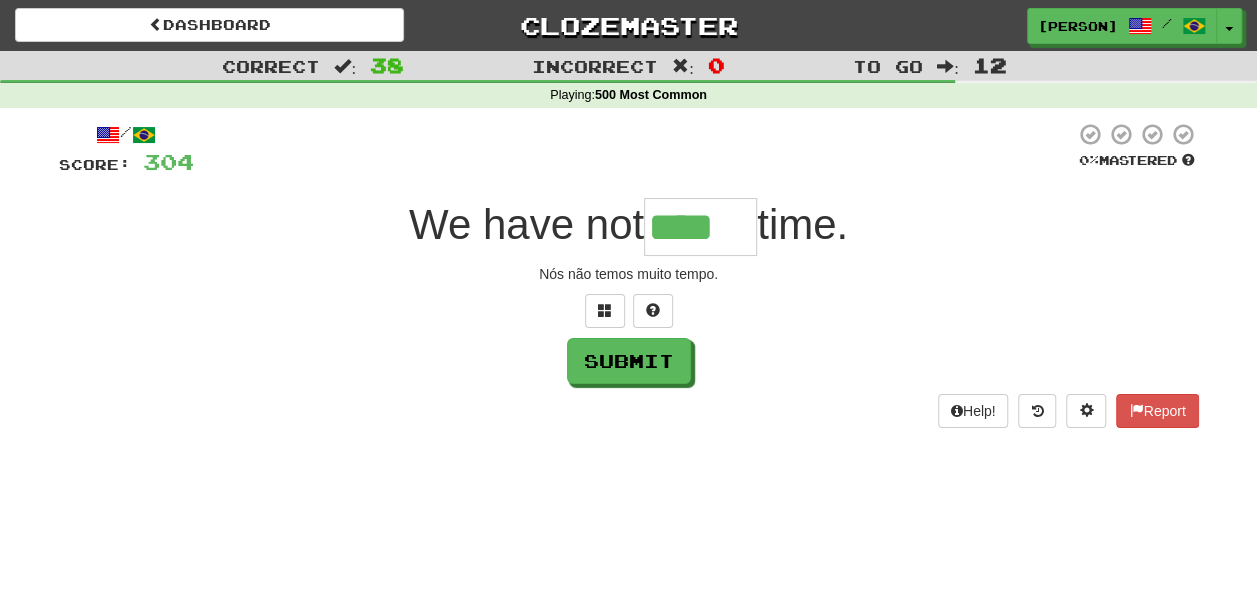 type on "****" 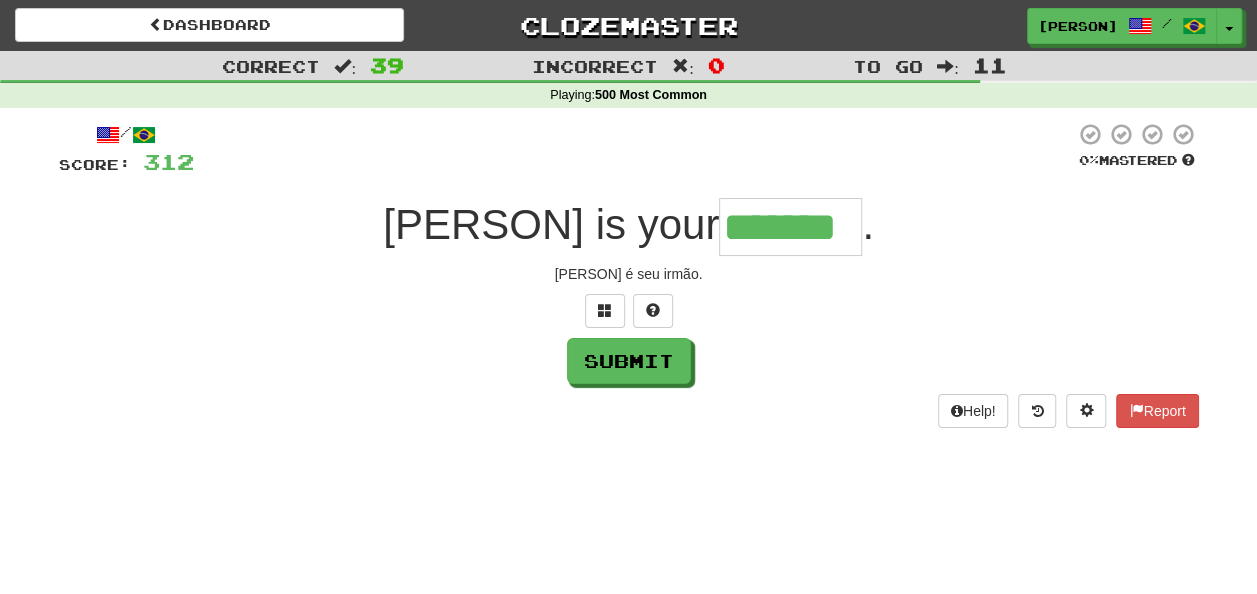 type on "*******" 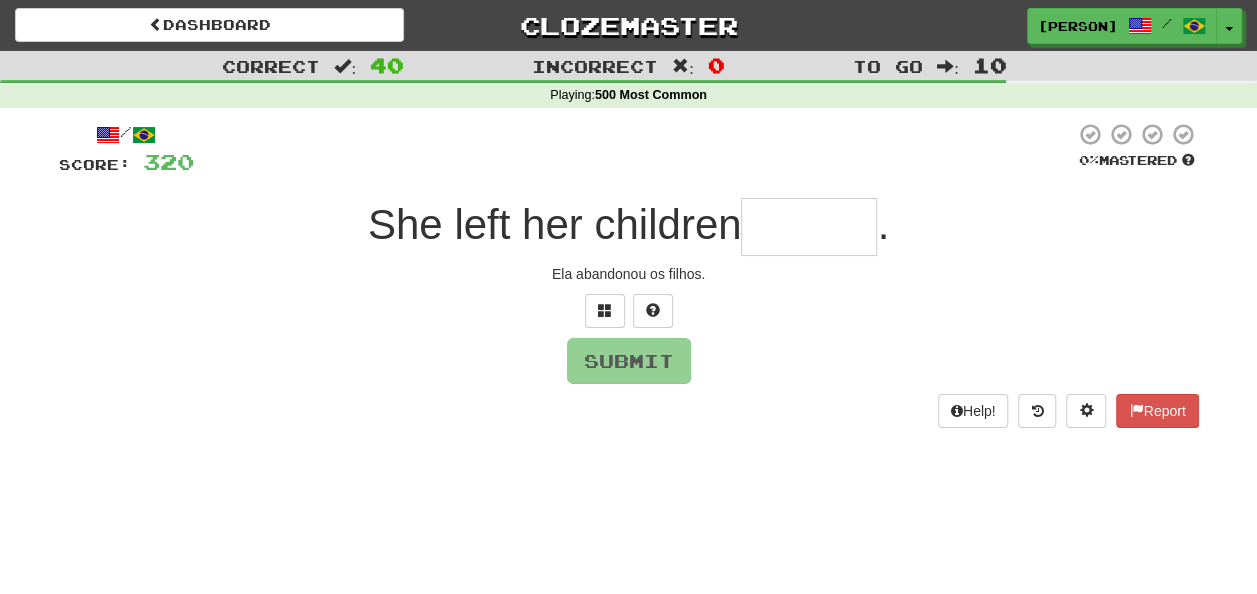 type on "*" 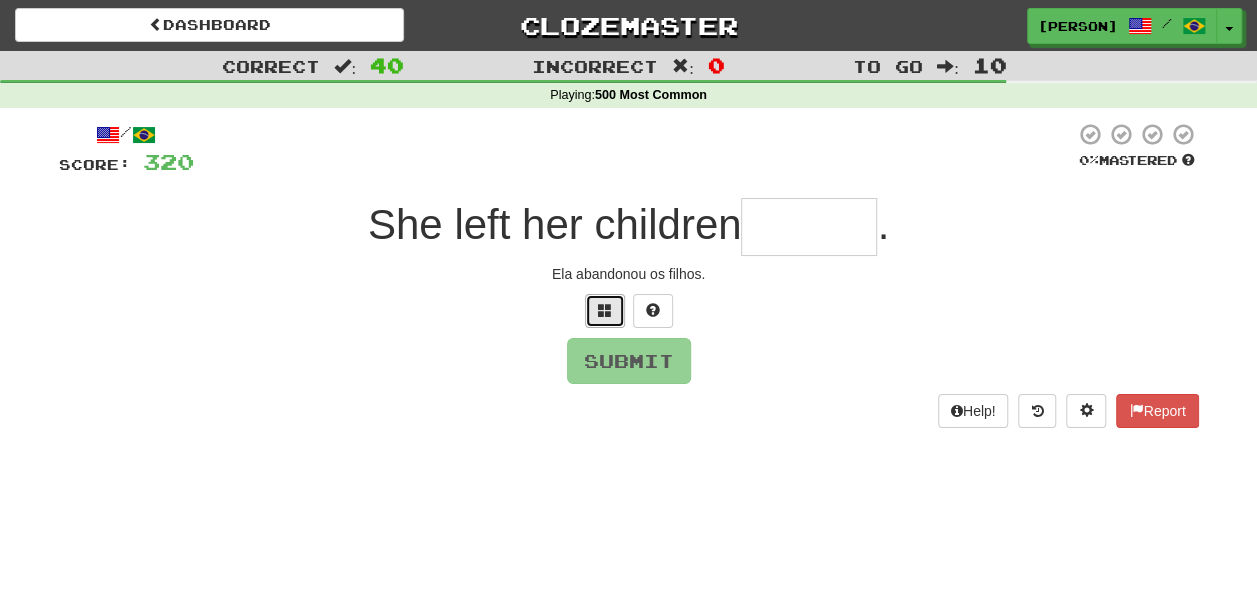 click at bounding box center (605, 311) 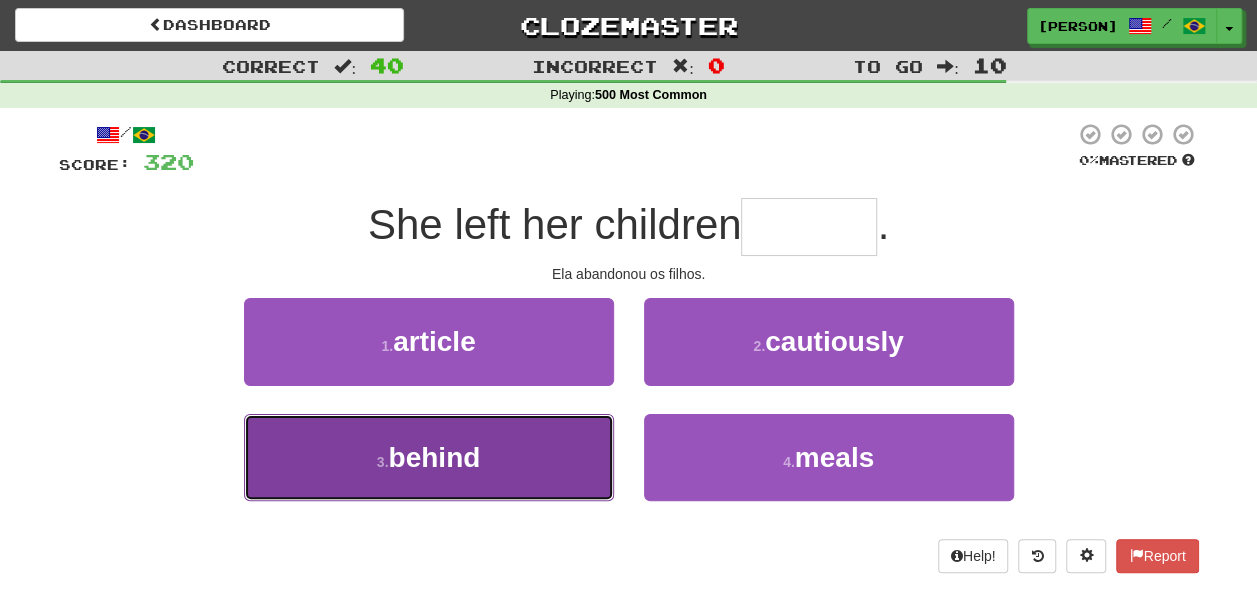 click on "3 .  behind" at bounding box center [429, 457] 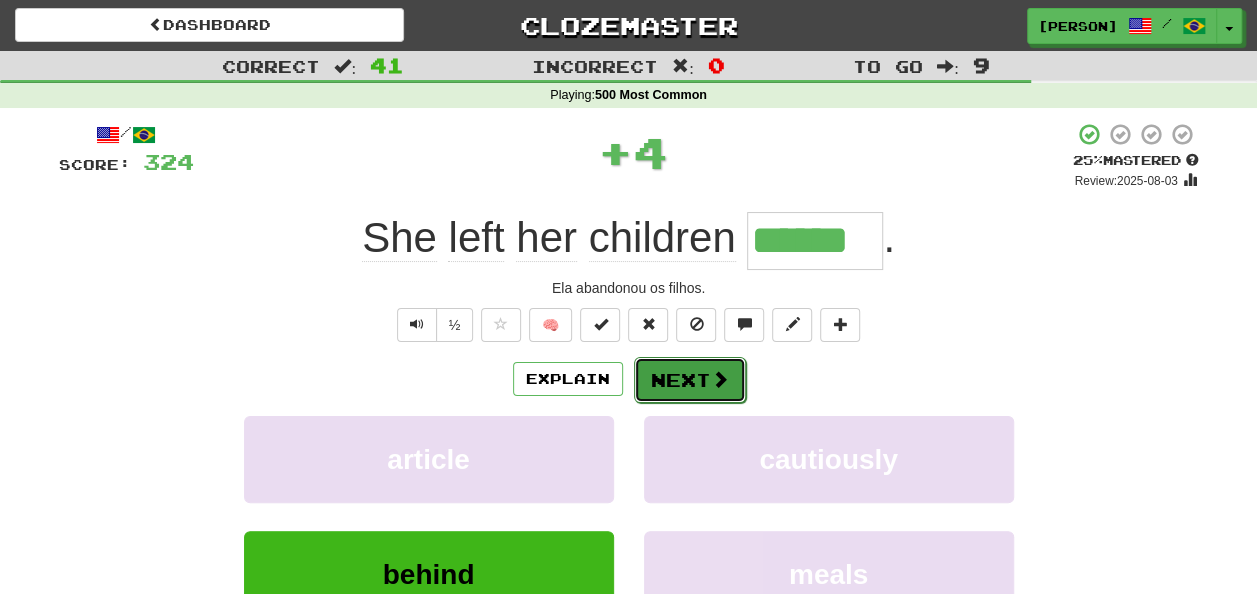 click on "Next" at bounding box center [690, 380] 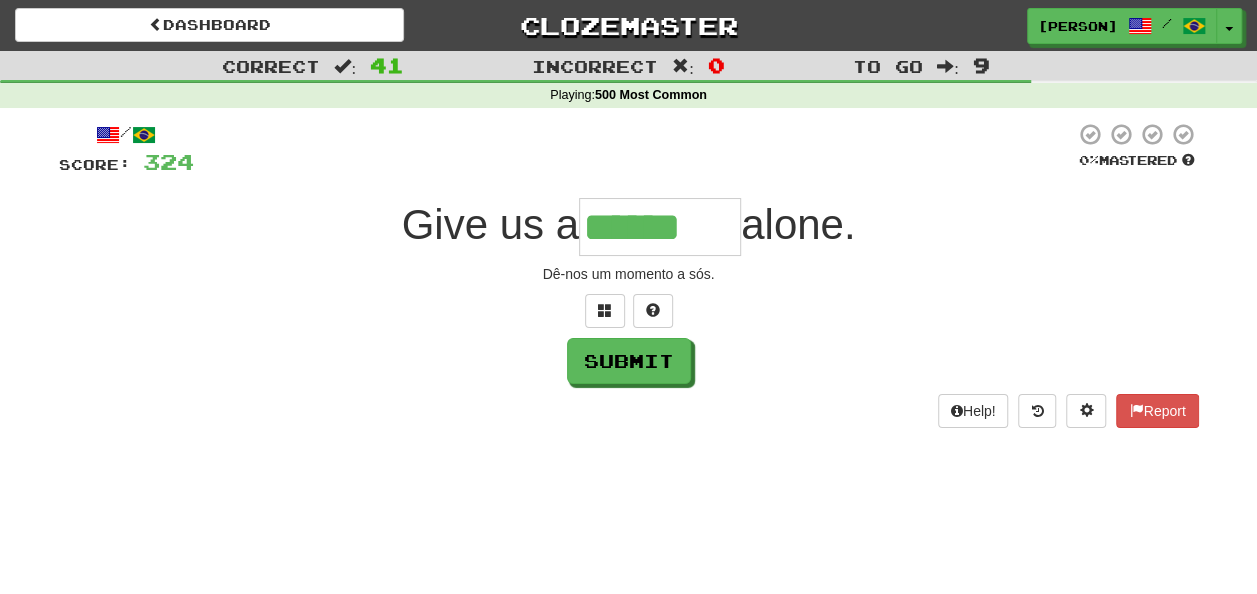 type on "******" 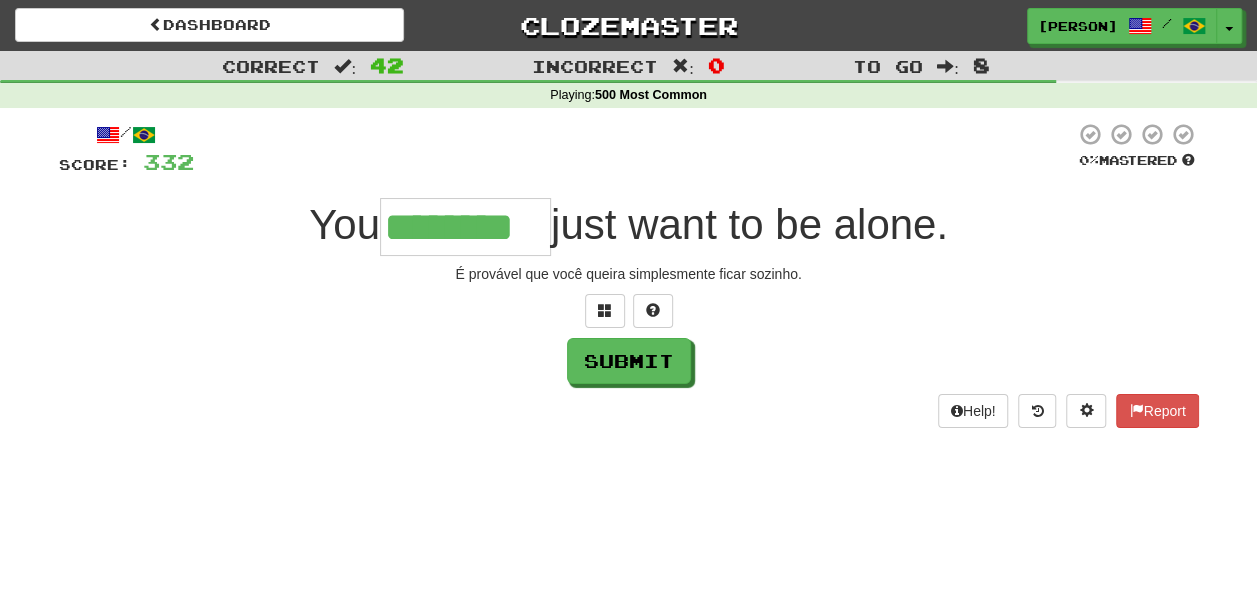 type on "********" 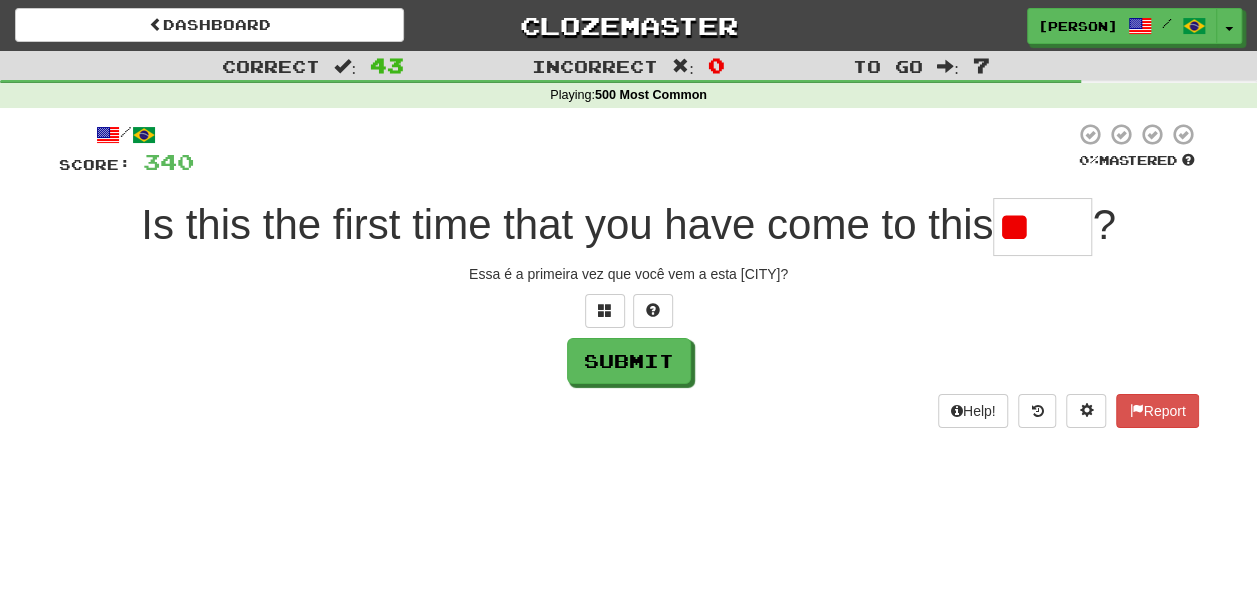 type on "*" 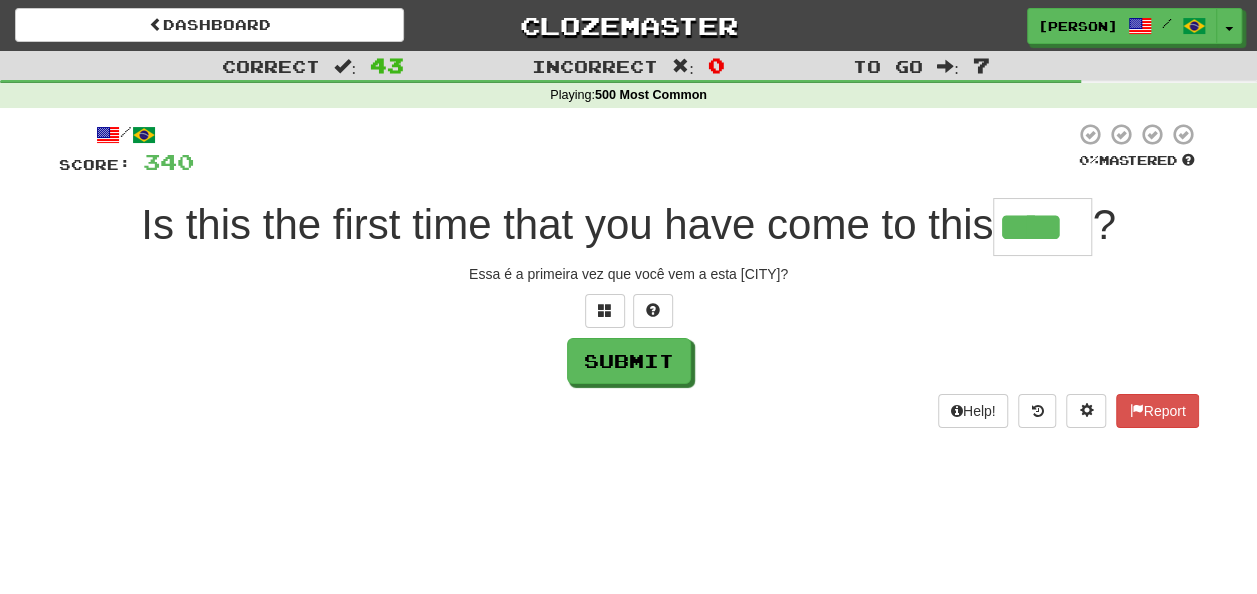 type on "****" 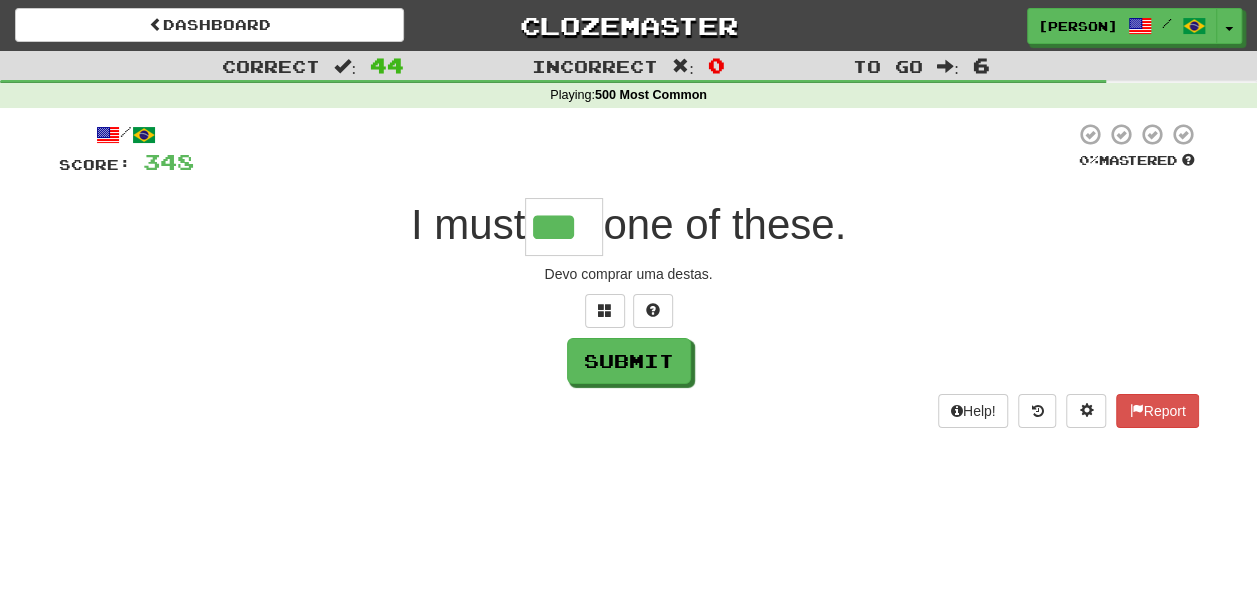 type on "***" 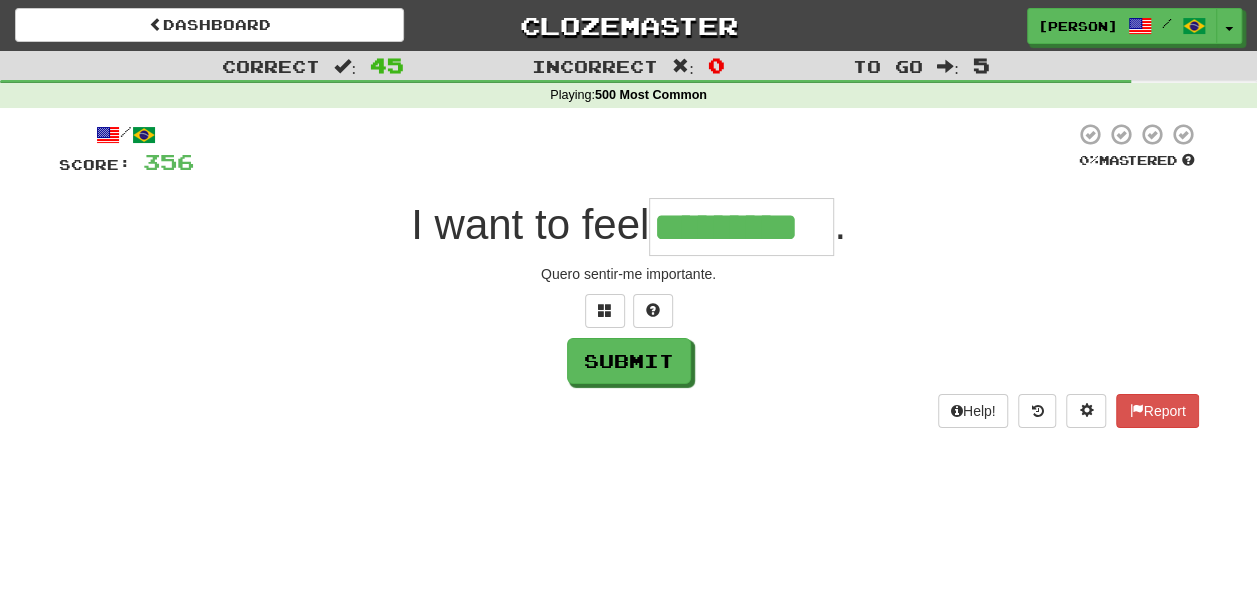 type on "*********" 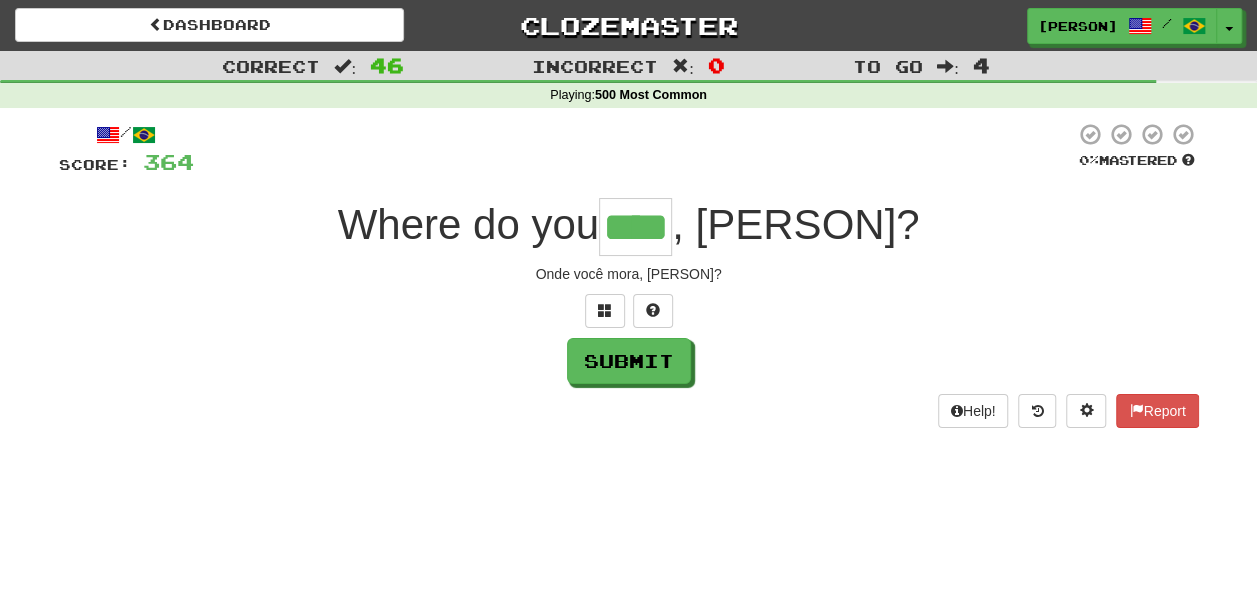 type on "****" 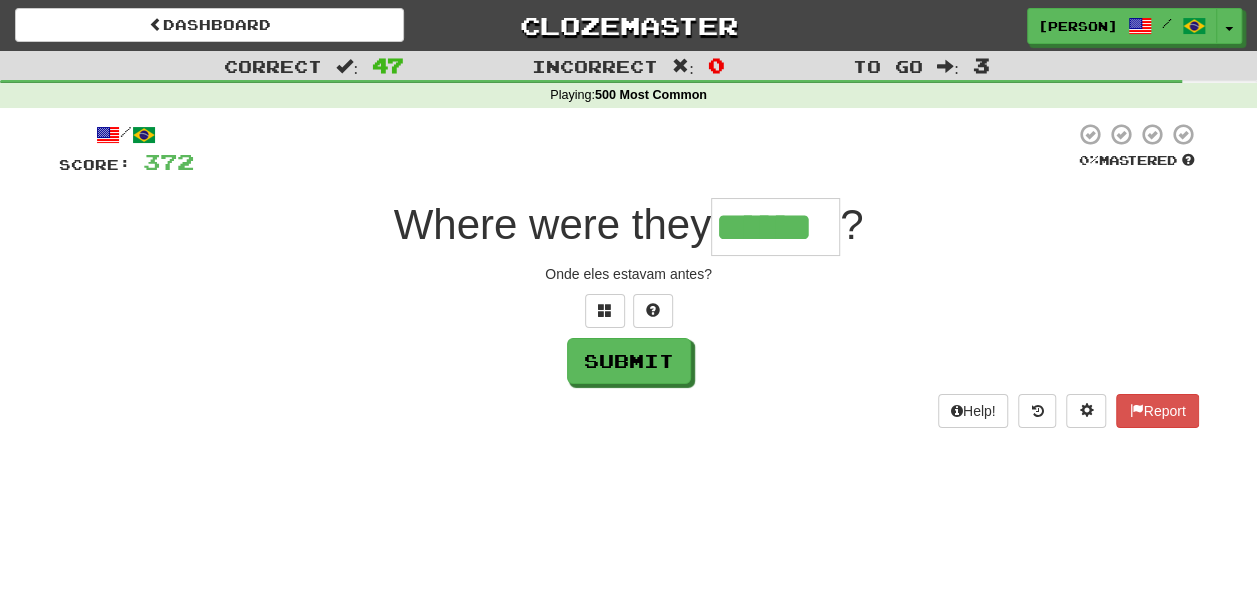 type on "******" 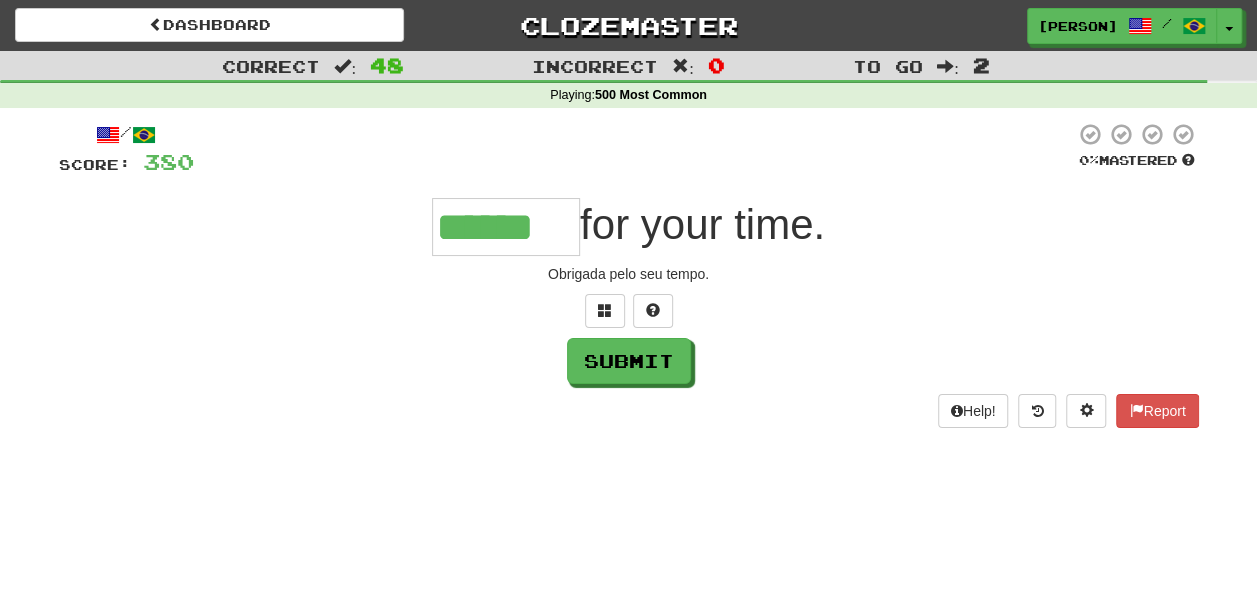 type on "******" 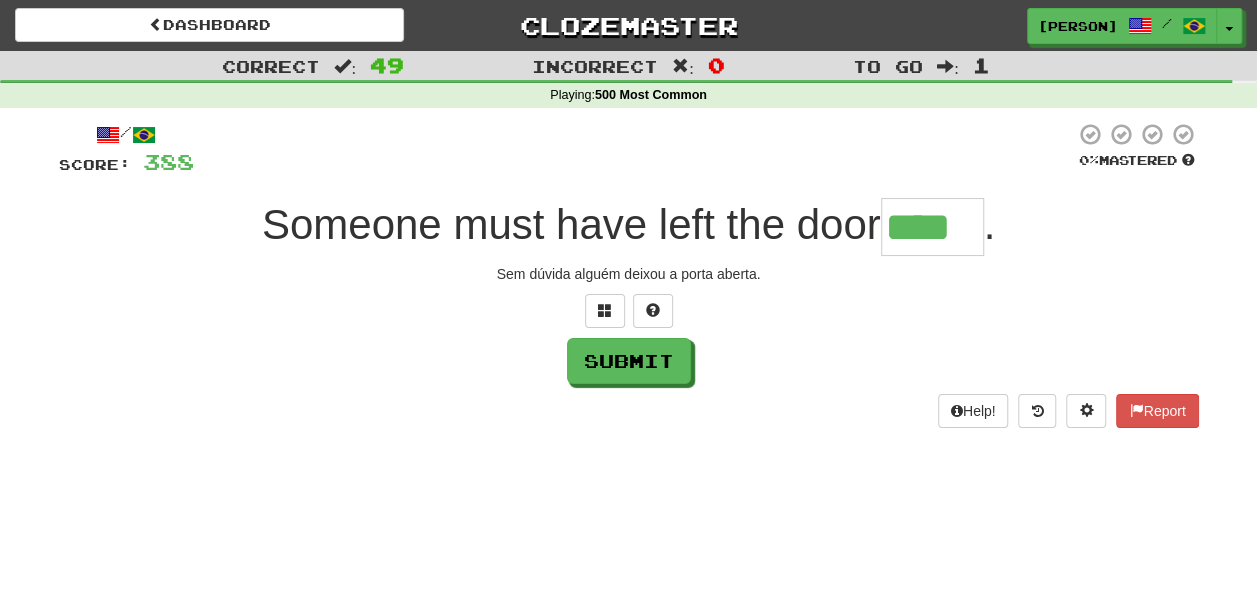 type on "****" 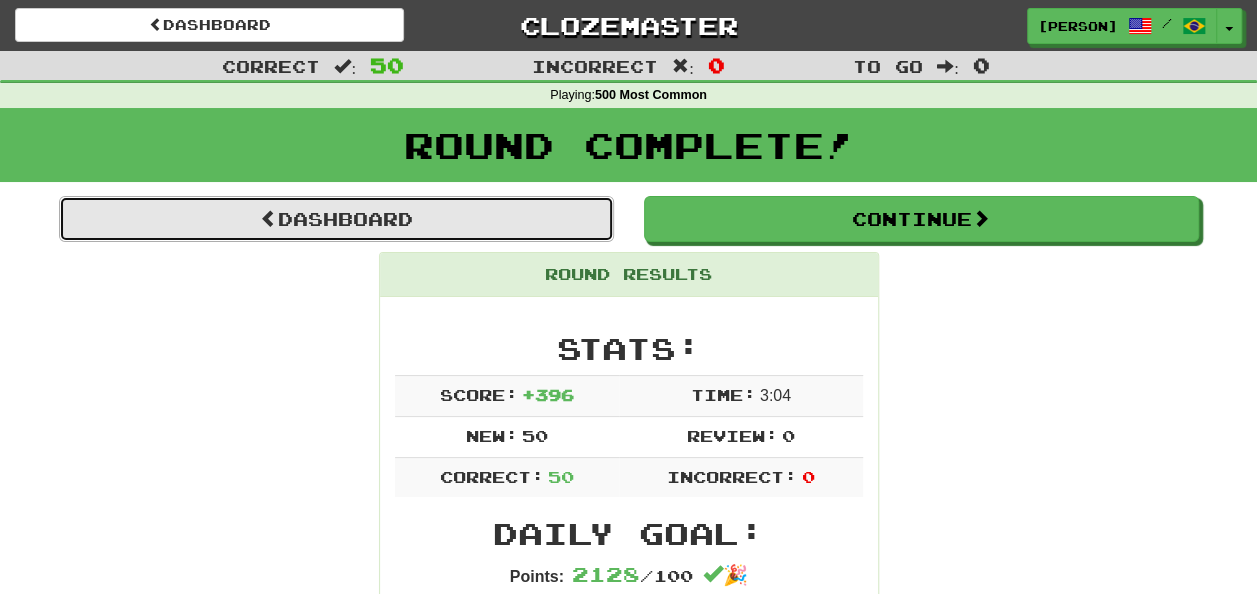 click on "Dashboard" at bounding box center (336, 219) 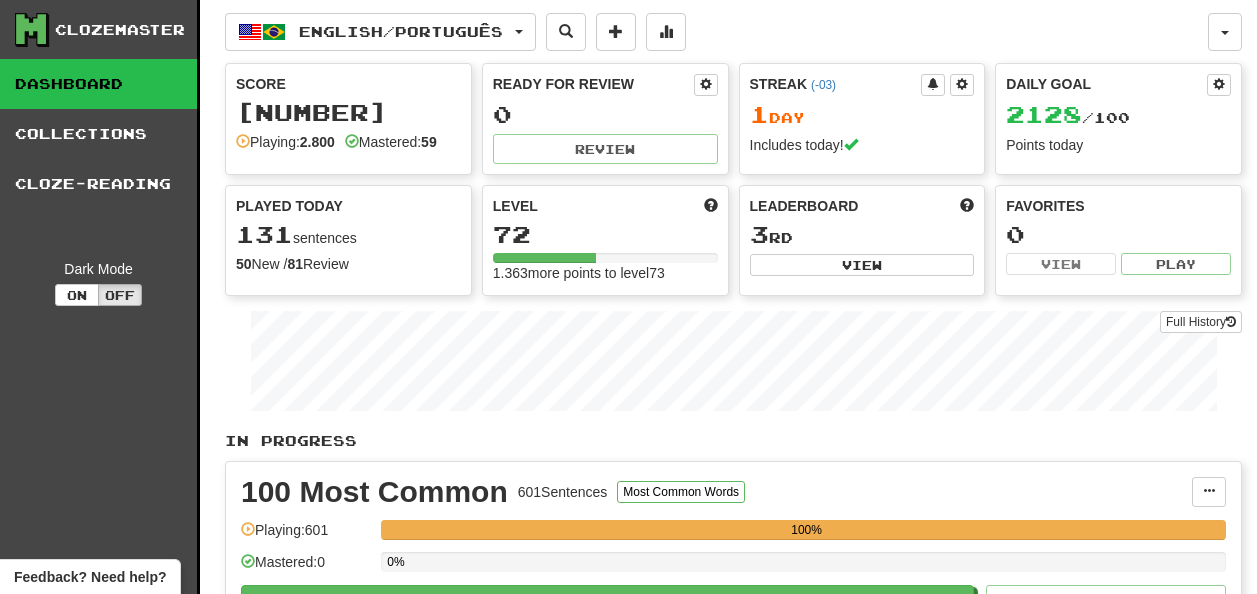 scroll, scrollTop: 0, scrollLeft: 0, axis: both 